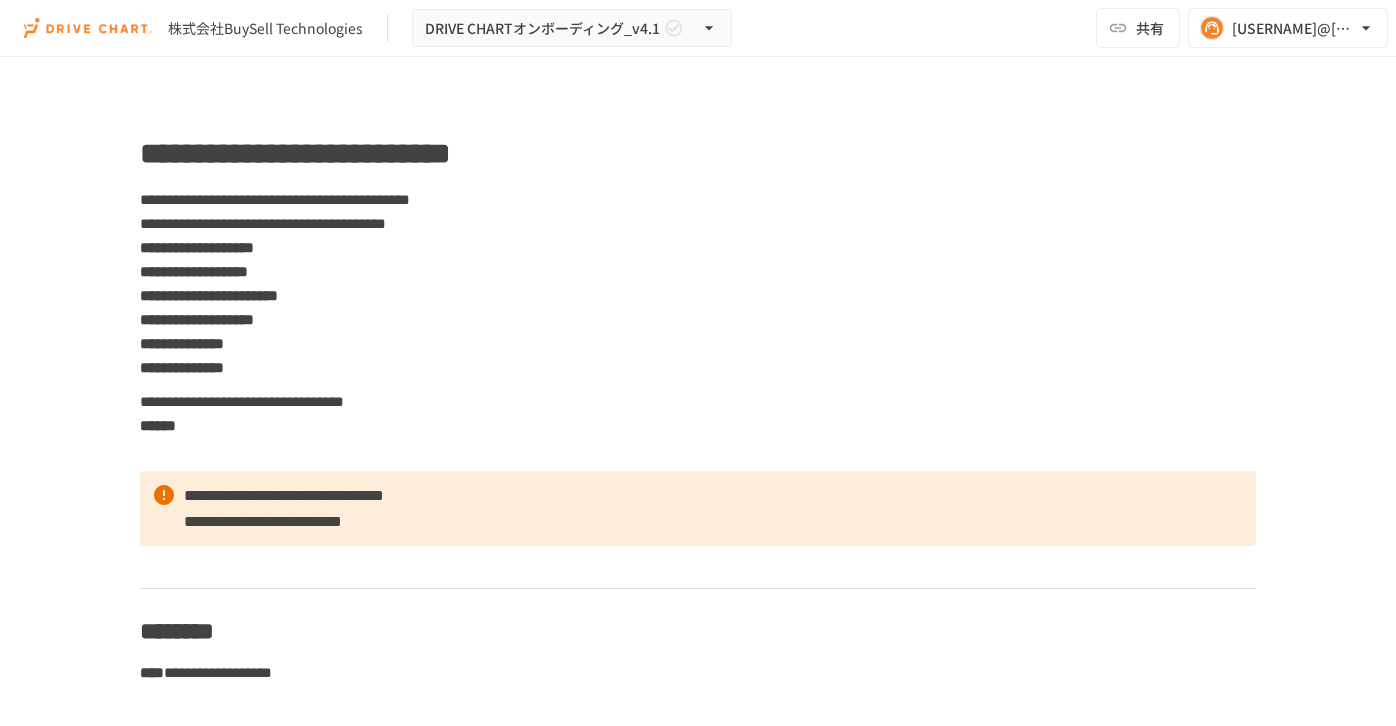 scroll, scrollTop: 0, scrollLeft: 0, axis: both 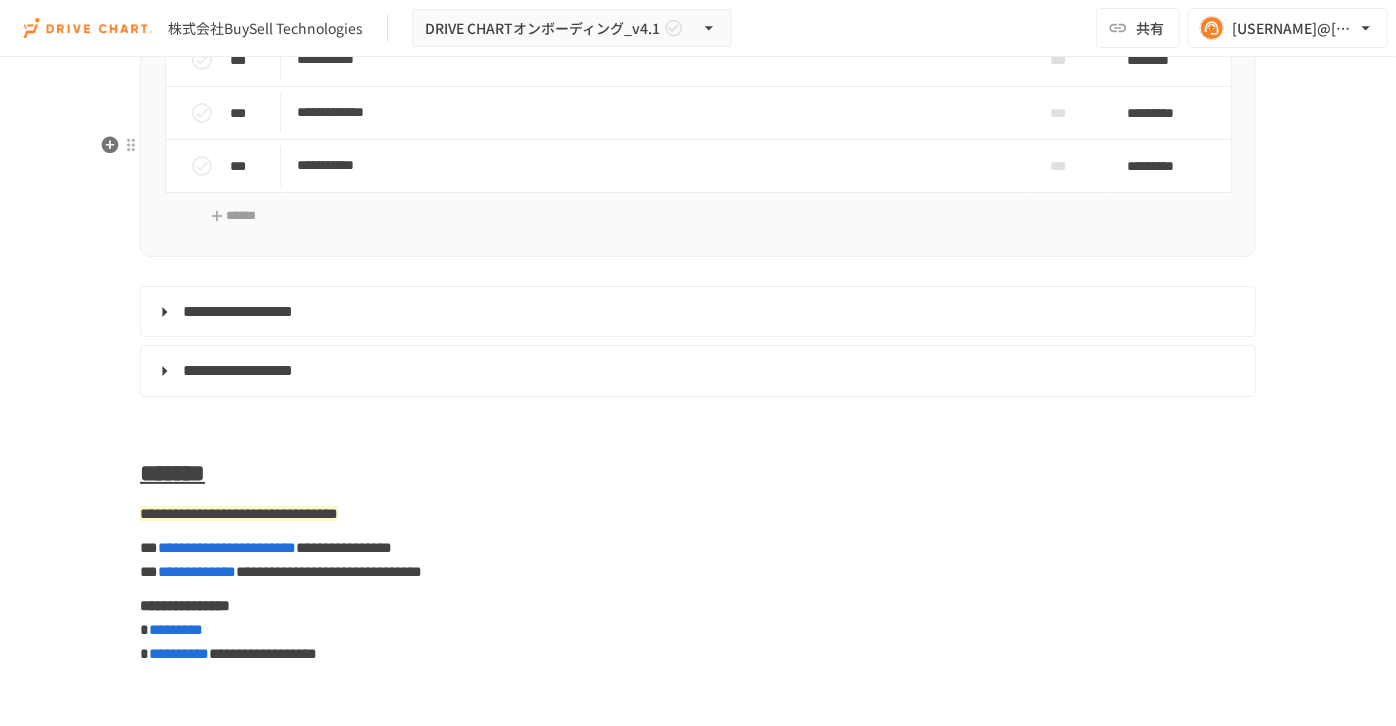 click on "********" at bounding box center (1165, 7) 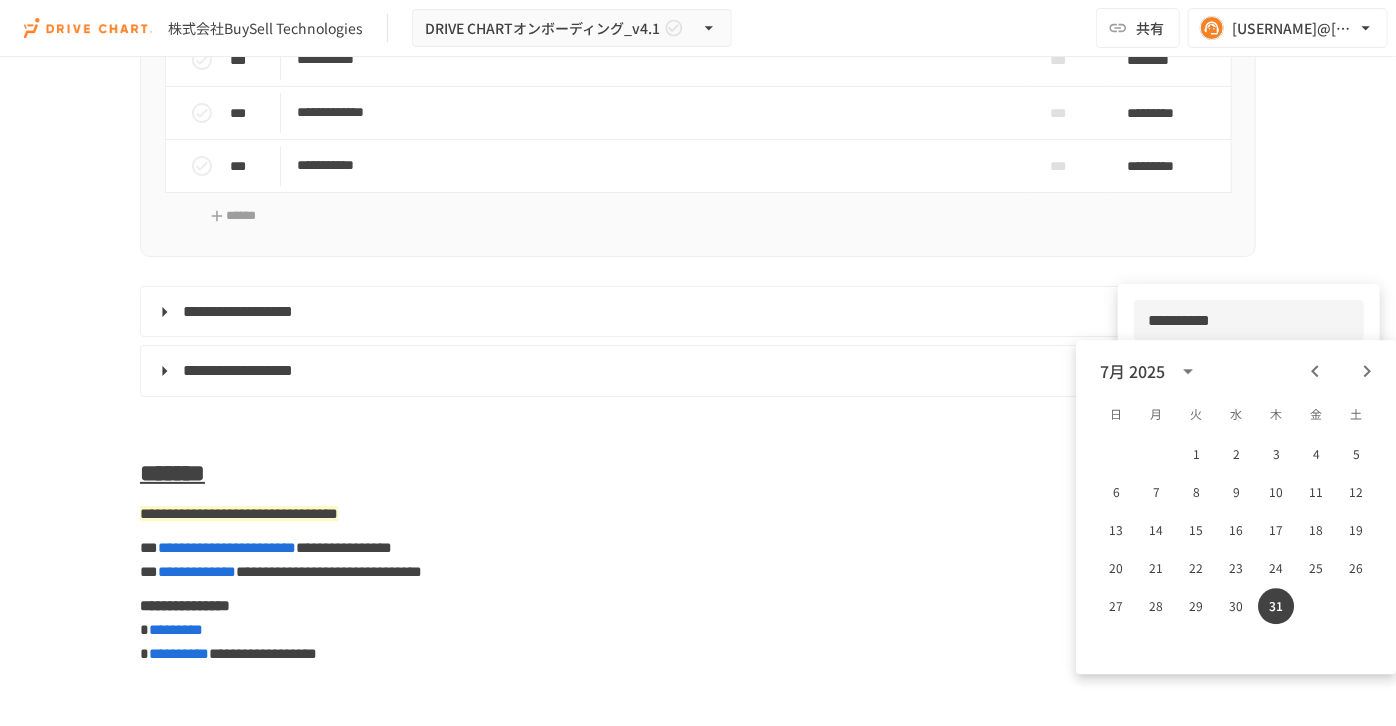 click 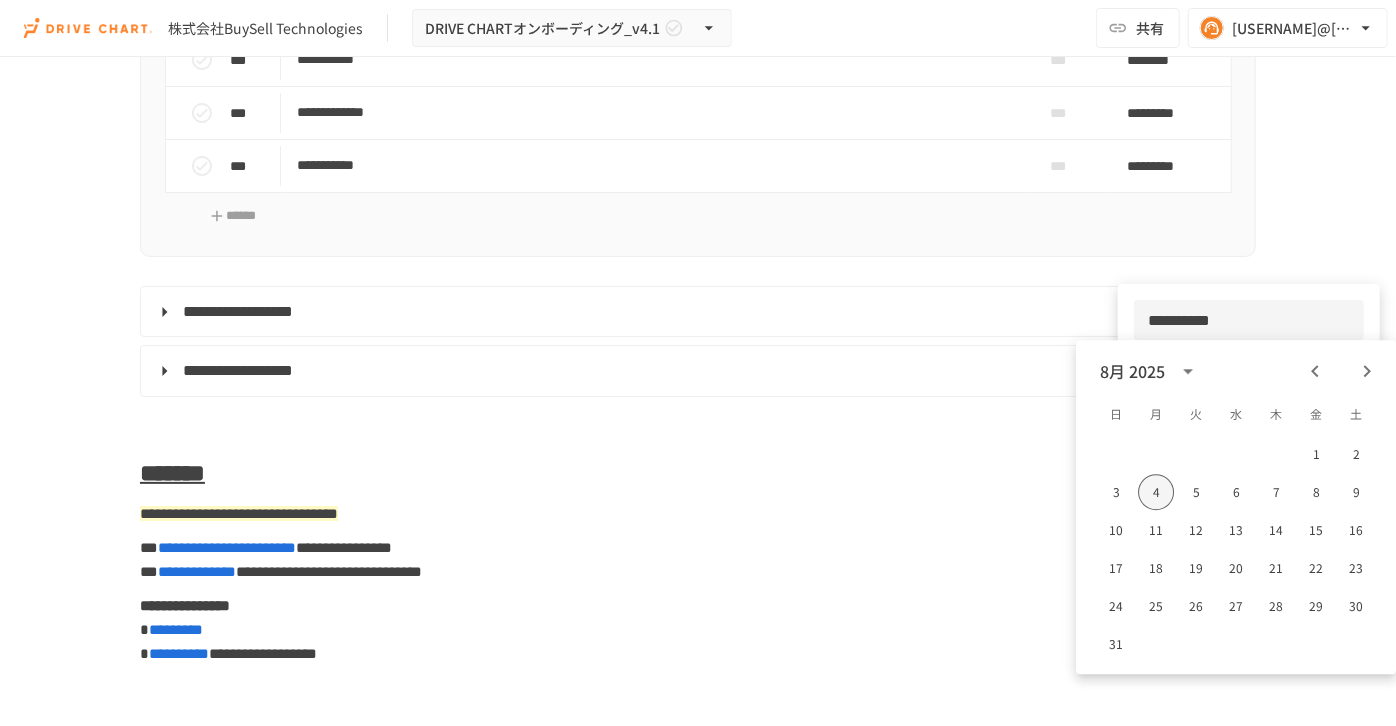 click on "4" at bounding box center [1156, 492] 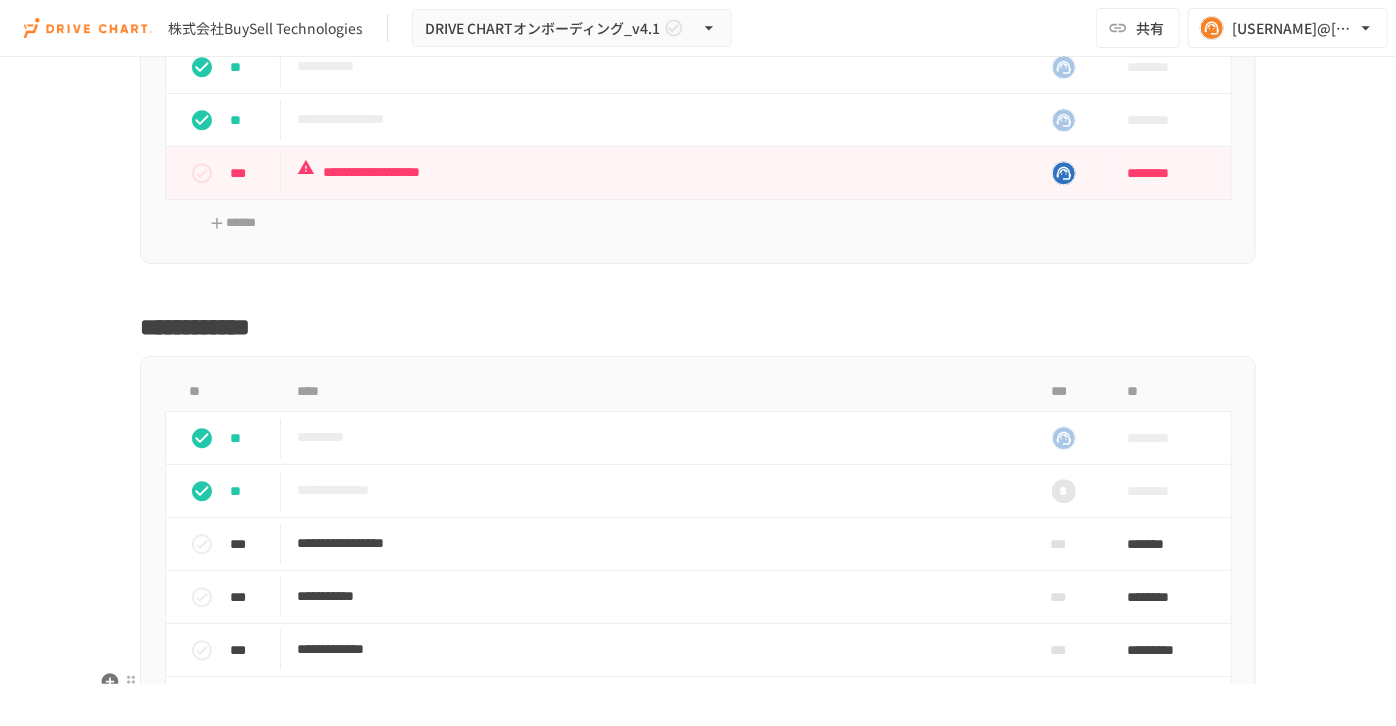 scroll, scrollTop: 10484, scrollLeft: 0, axis: vertical 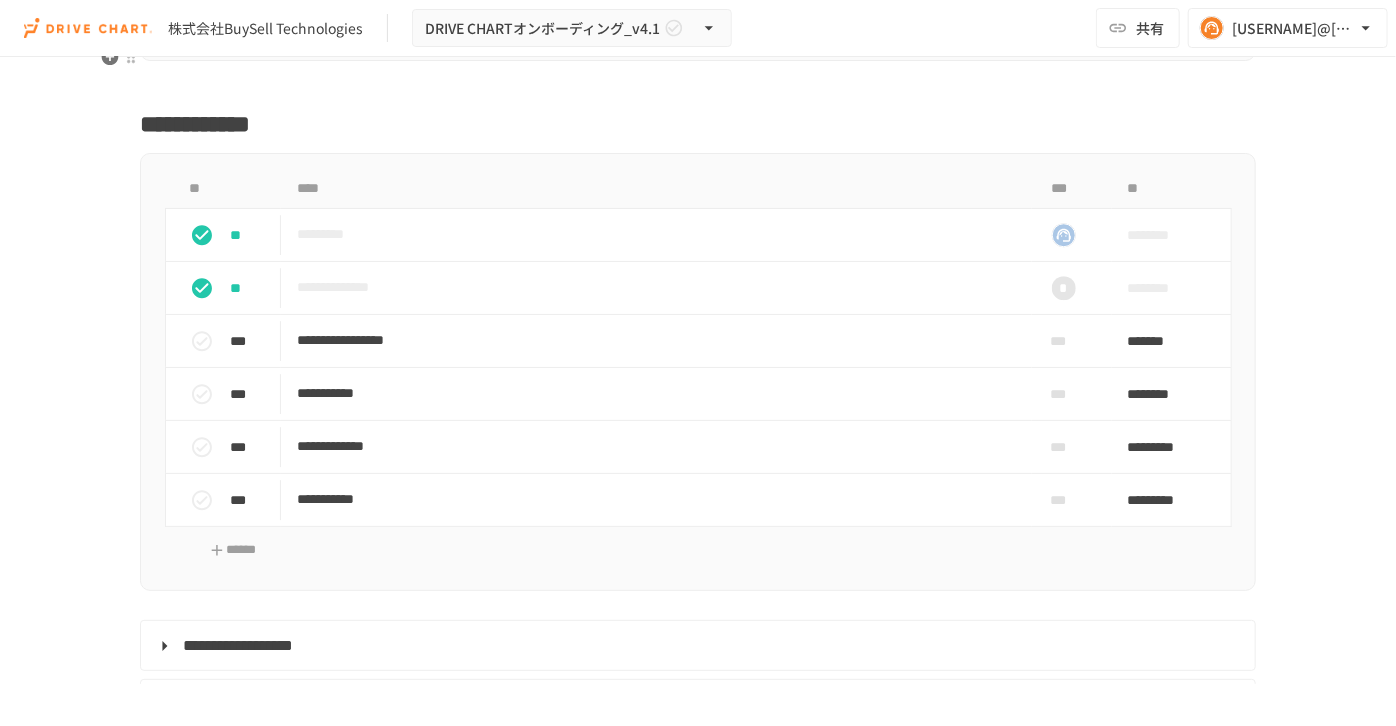 click 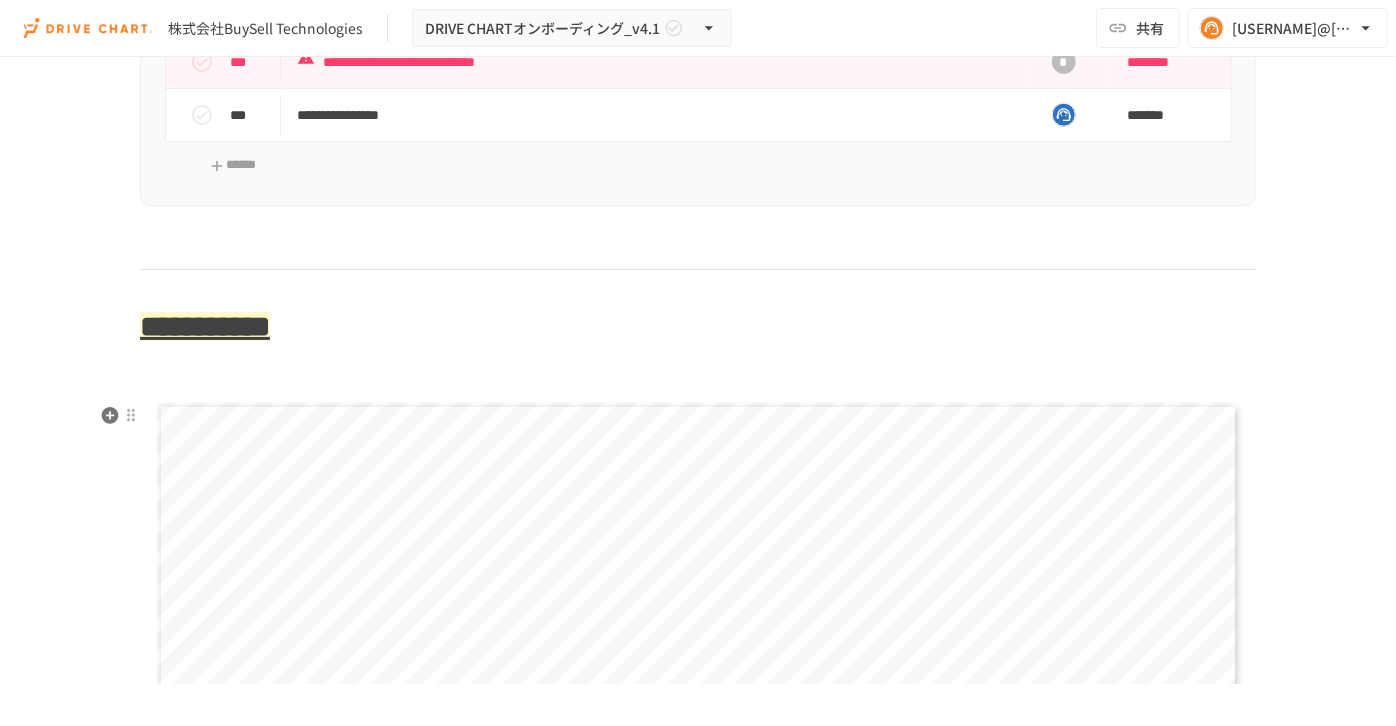 scroll, scrollTop: 4757, scrollLeft: 0, axis: vertical 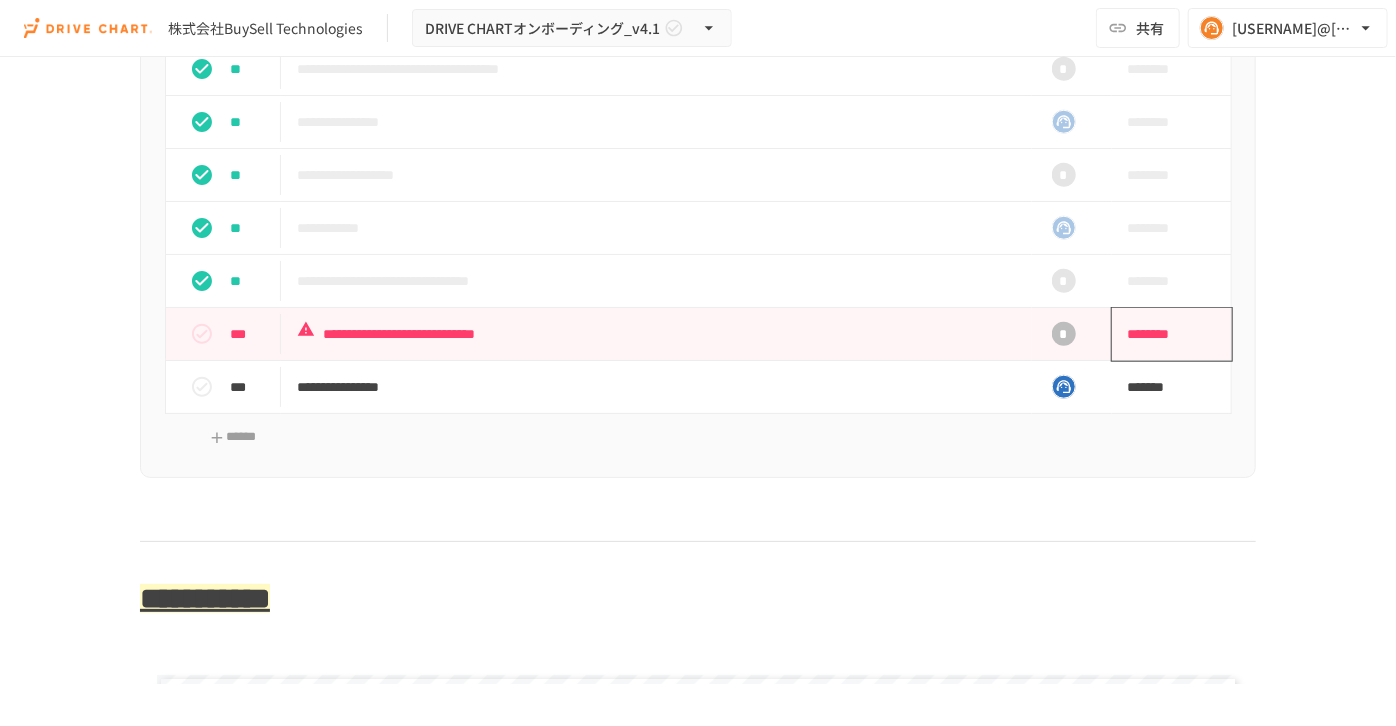 click on "********" at bounding box center [1165, 334] 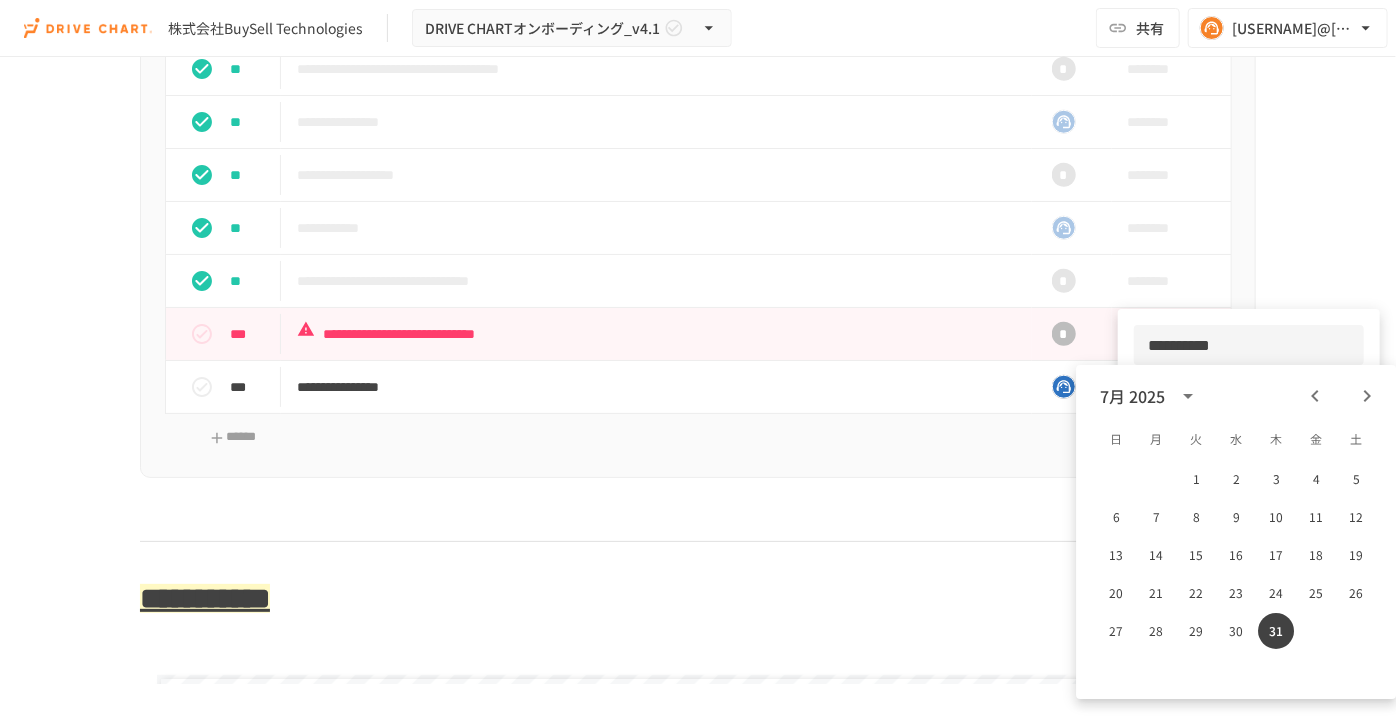 click 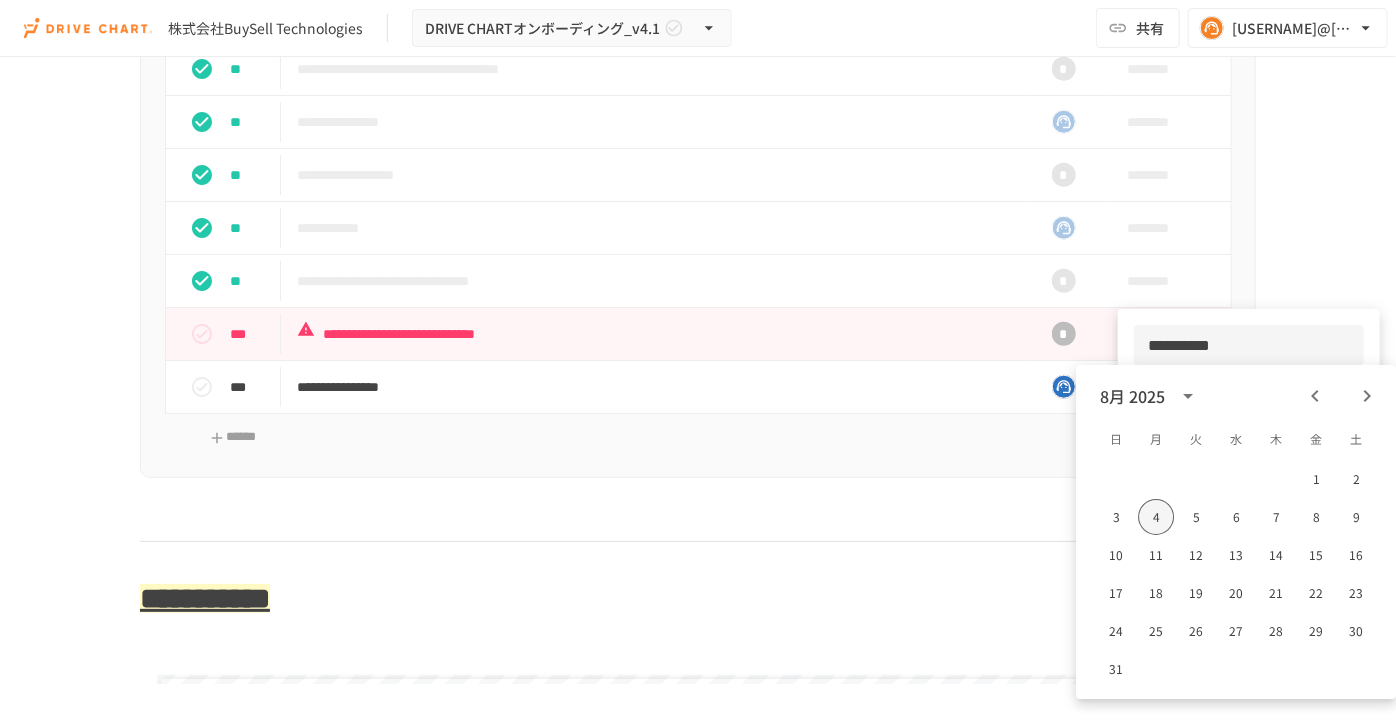 click on "4" at bounding box center (1156, 517) 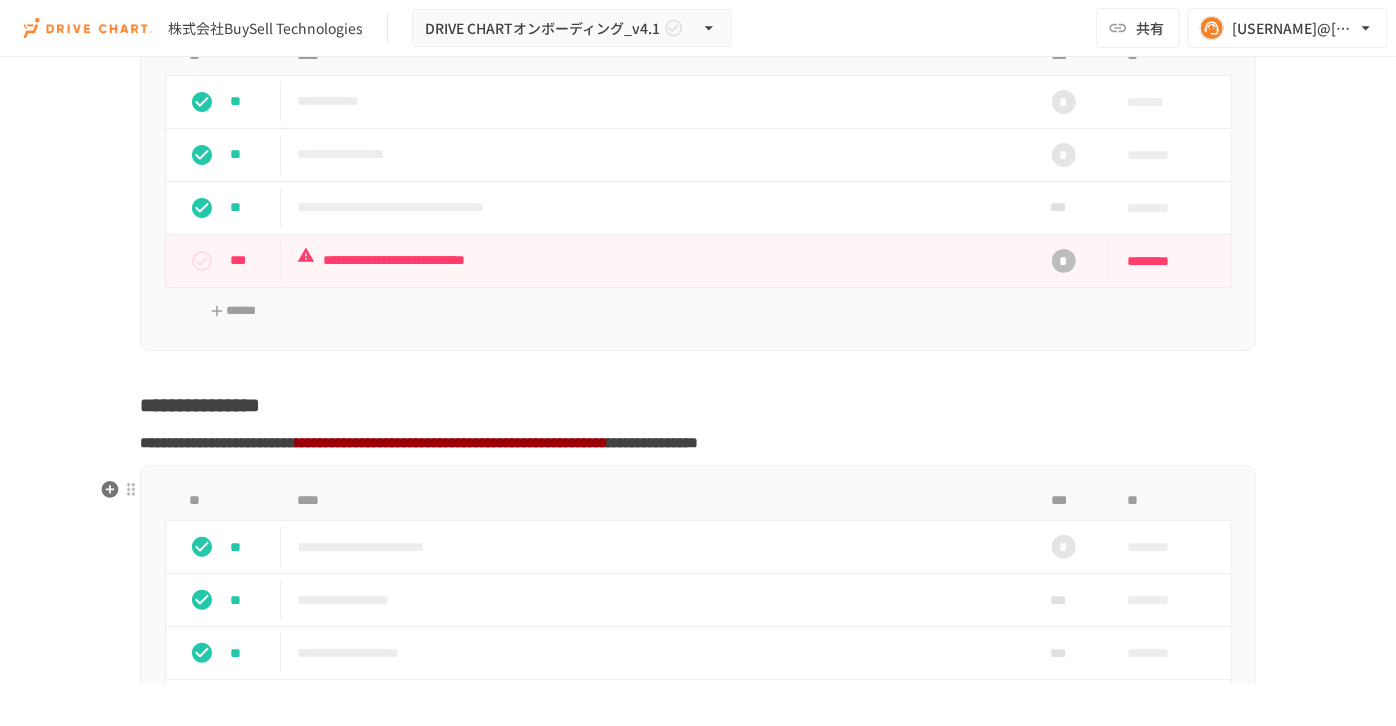 scroll, scrollTop: 3848, scrollLeft: 0, axis: vertical 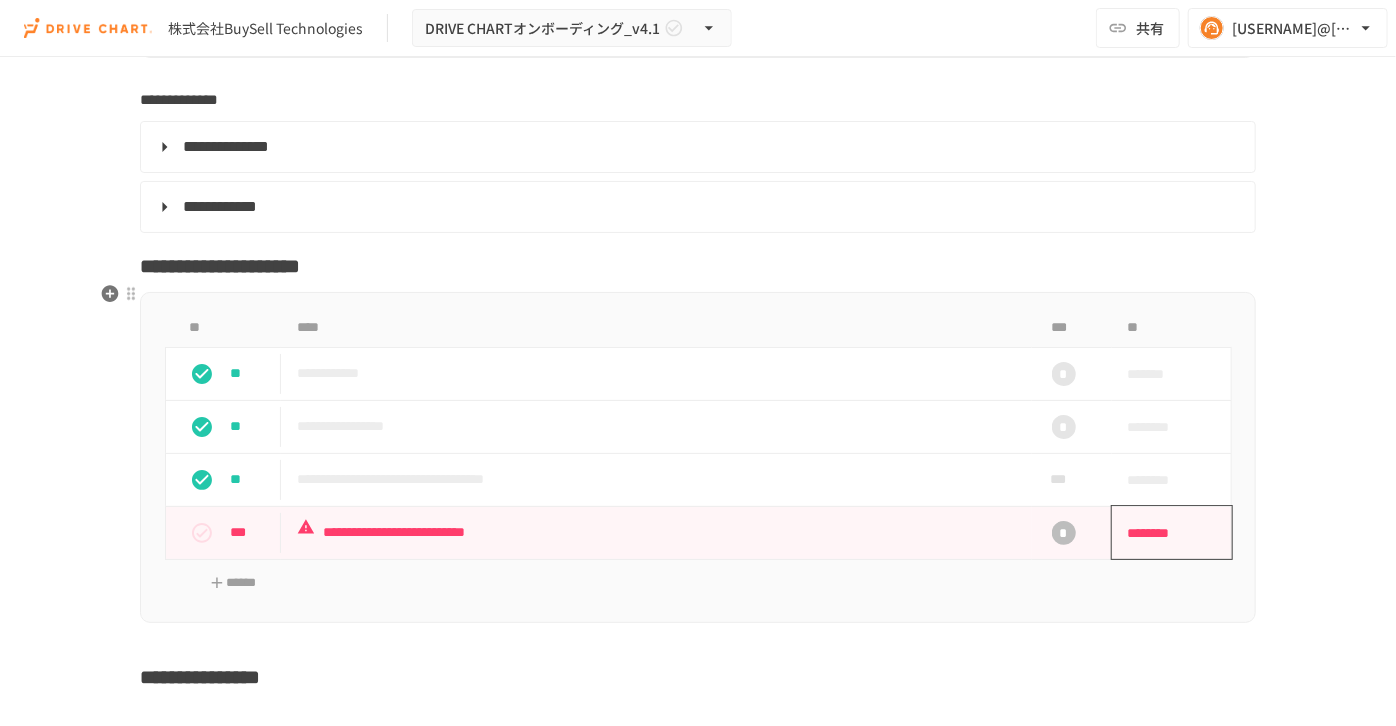 click on "********" at bounding box center (1165, 533) 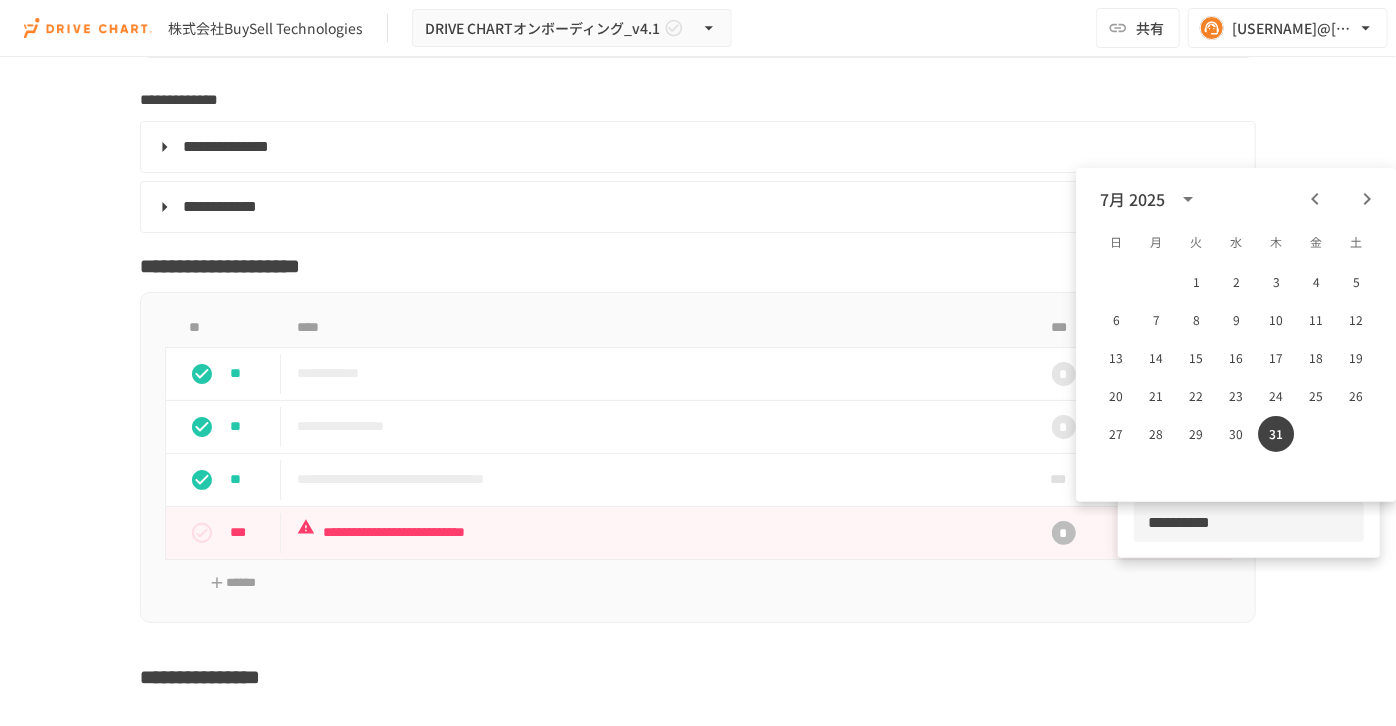 click 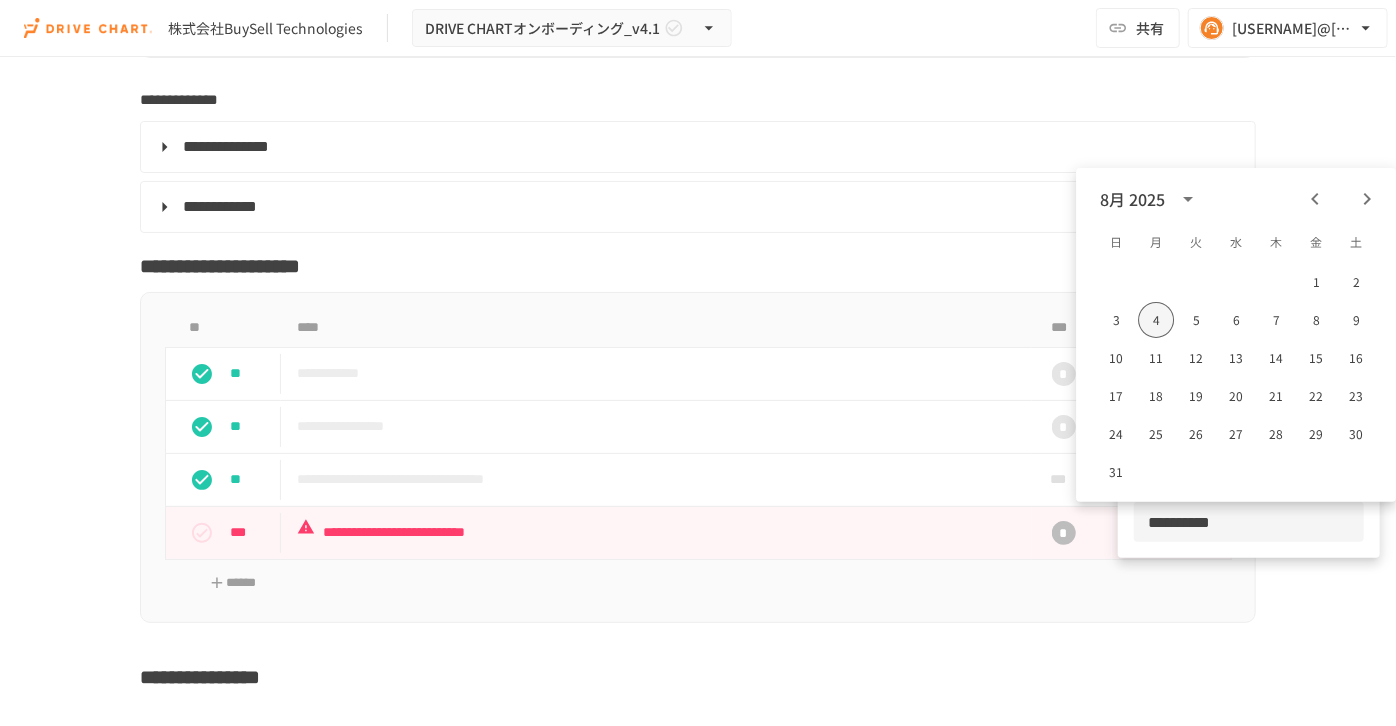 click on "4" at bounding box center (1156, 320) 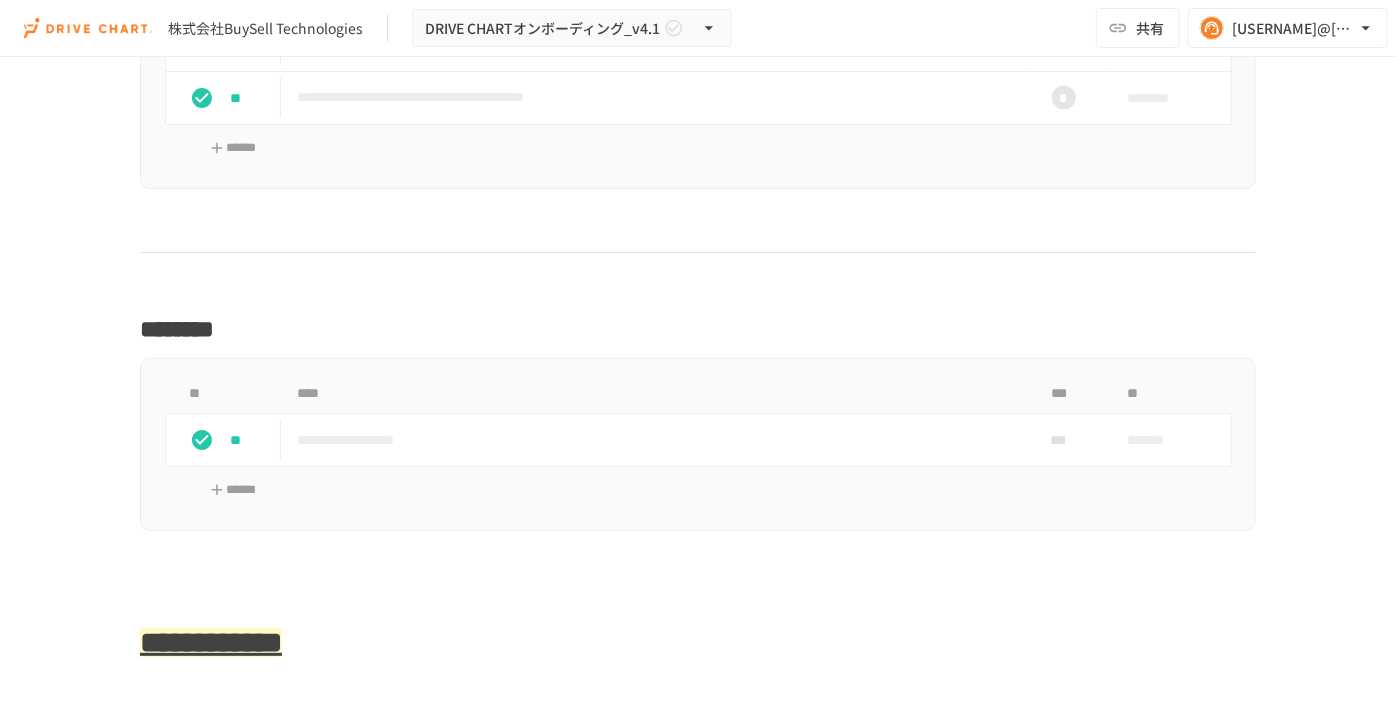 scroll, scrollTop: 1575, scrollLeft: 0, axis: vertical 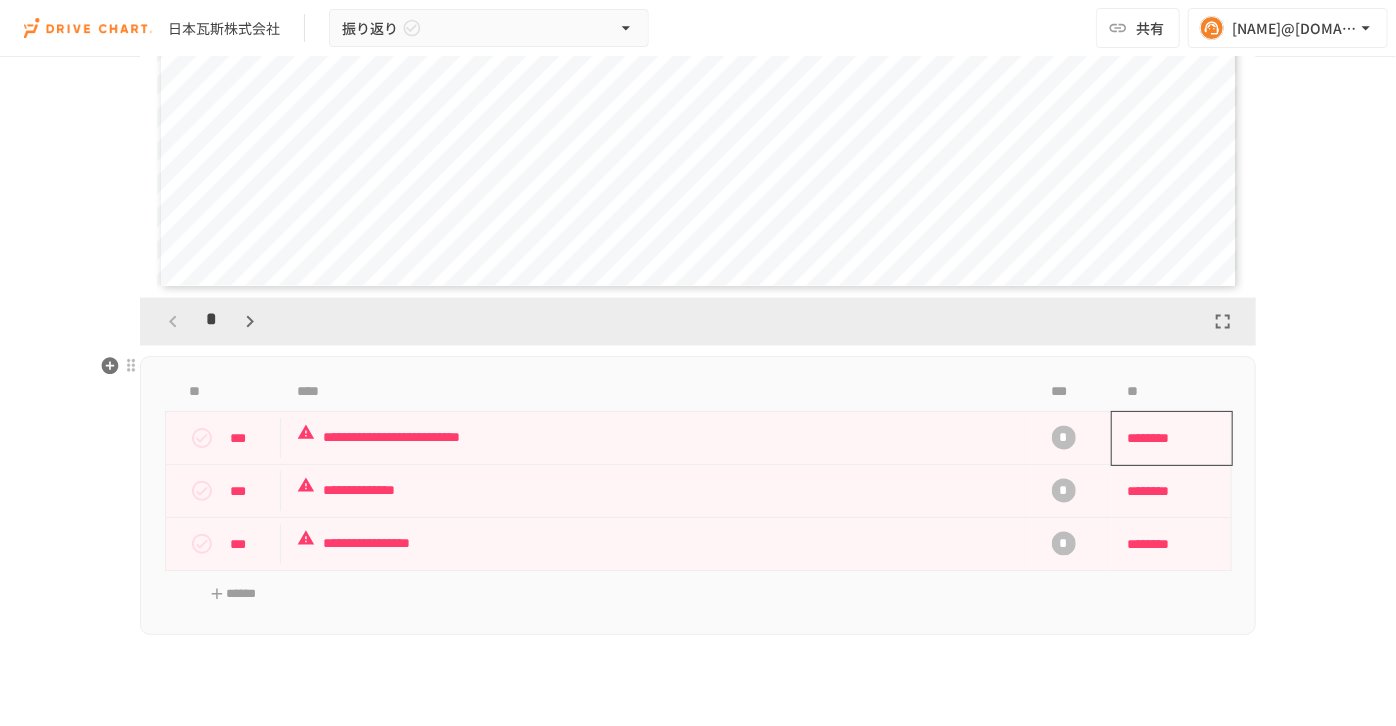 click on "********" at bounding box center [1172, 438] 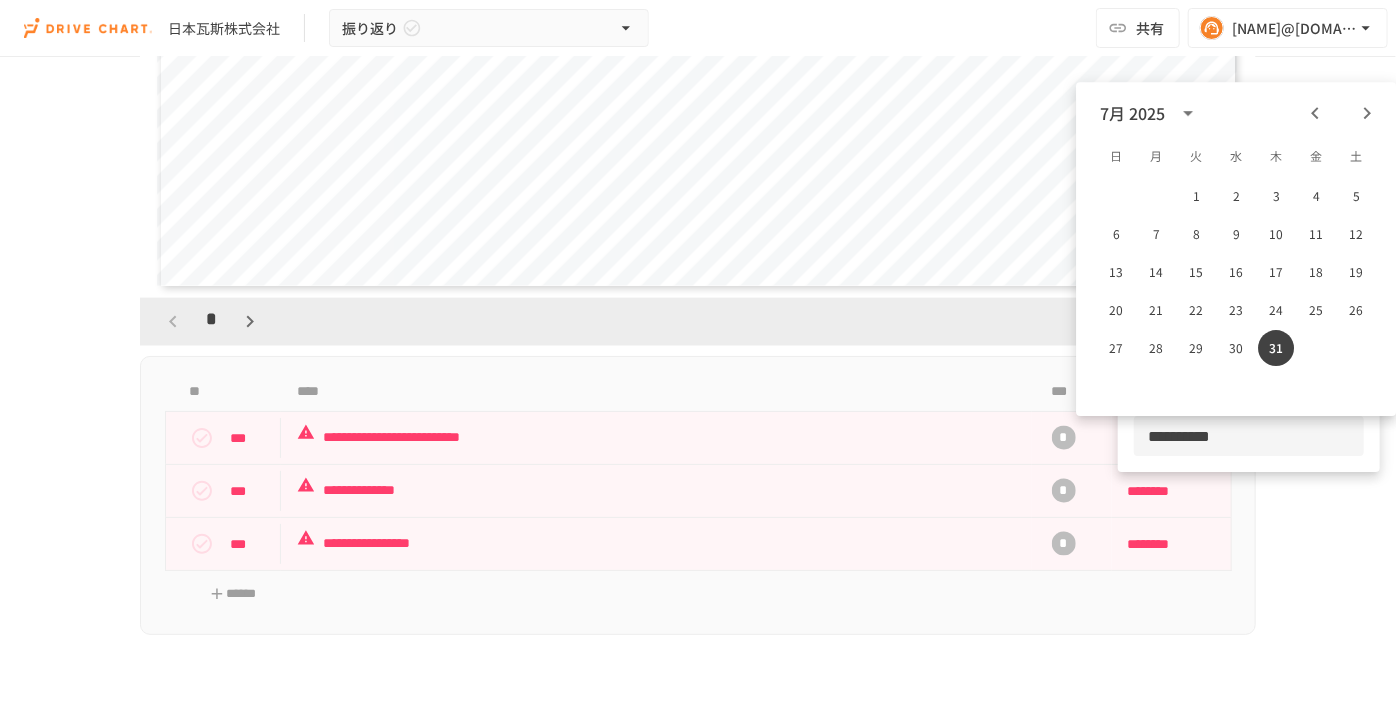 click 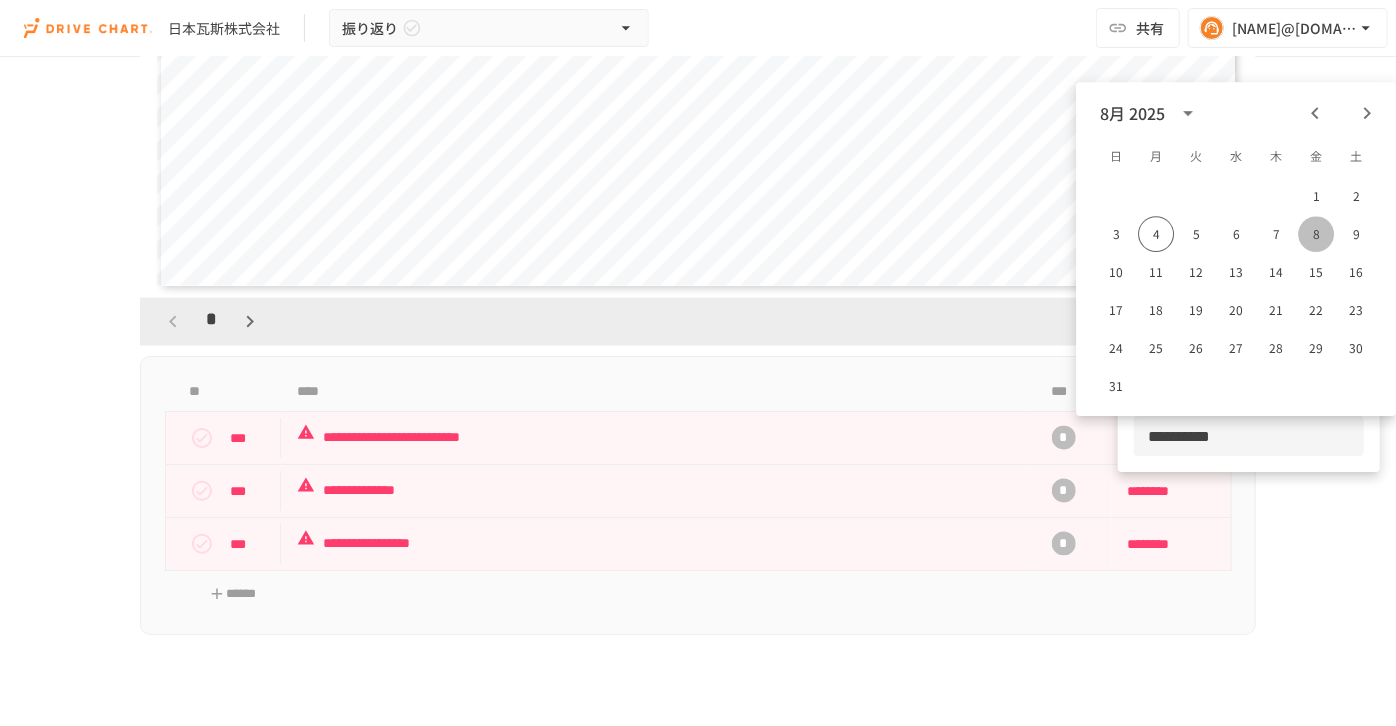 click on "8" at bounding box center (1316, 234) 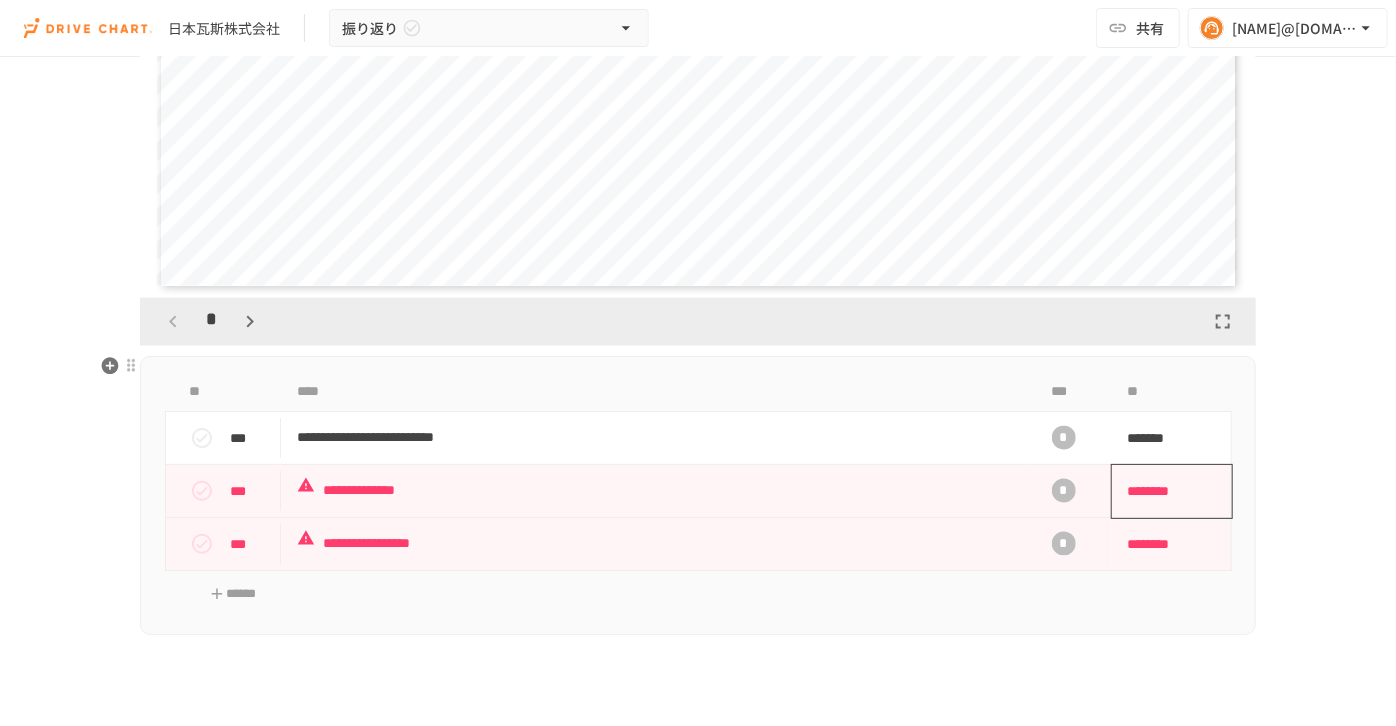 click on "********" at bounding box center [1165, 491] 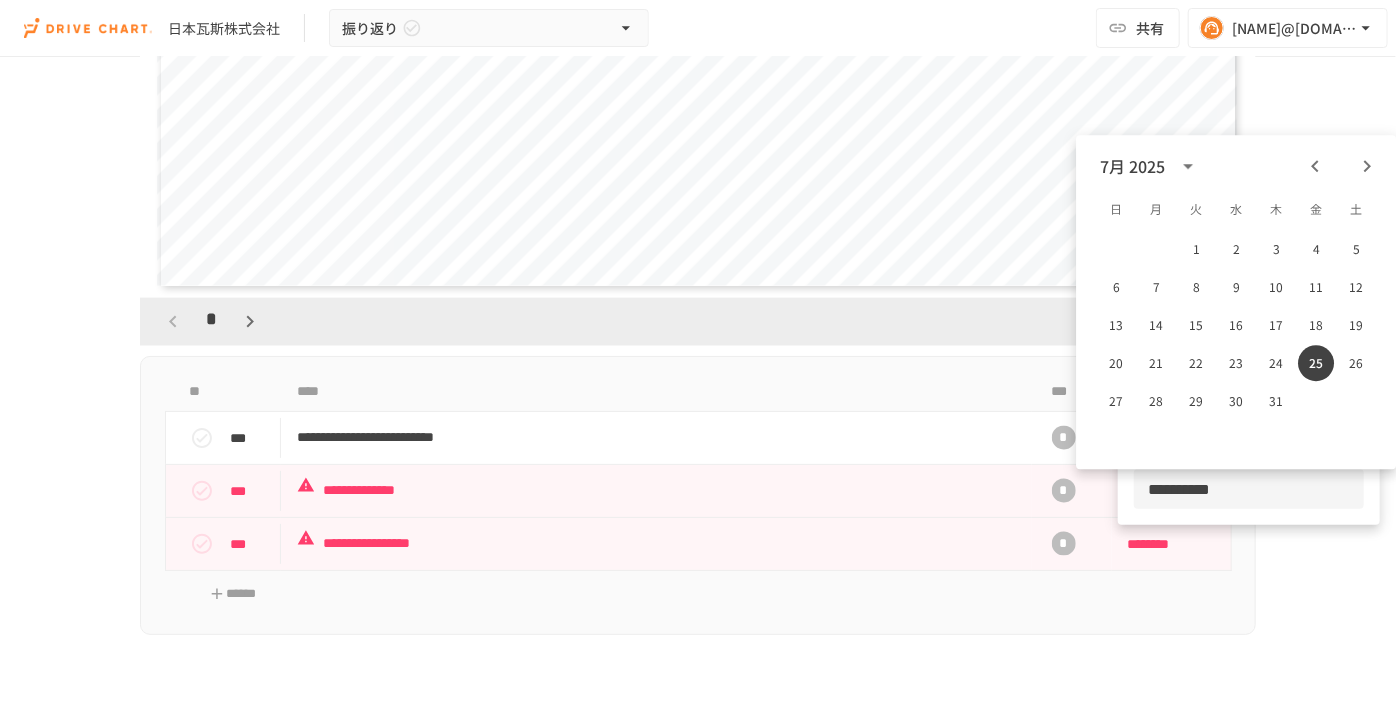 click 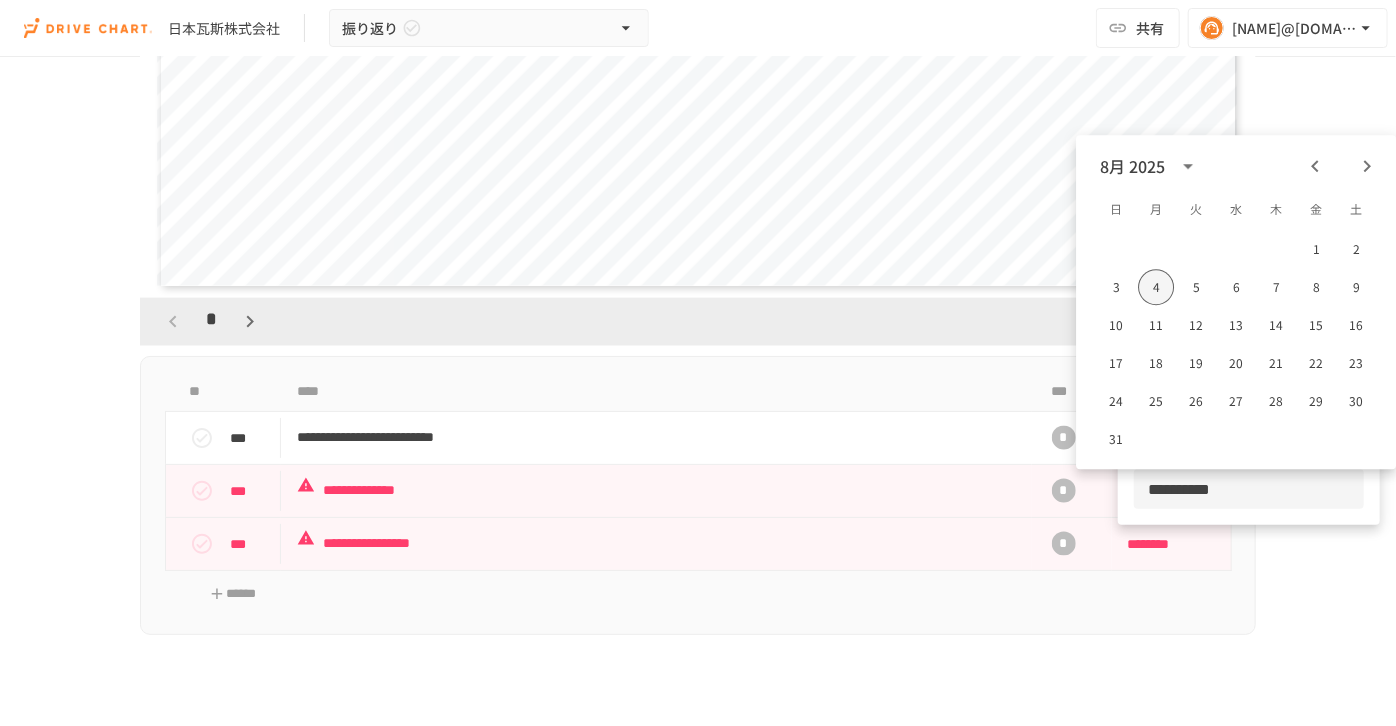 click on "4" at bounding box center [1156, 287] 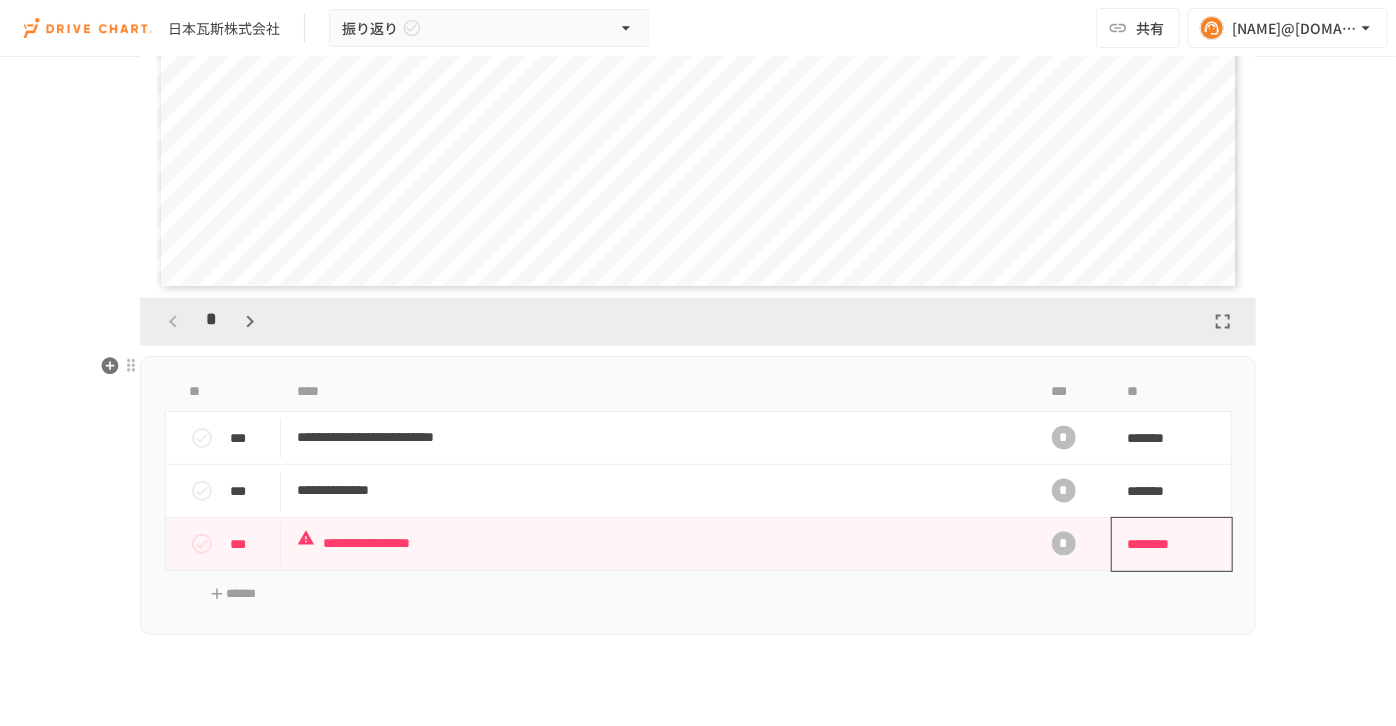 click on "********" at bounding box center [1165, 544] 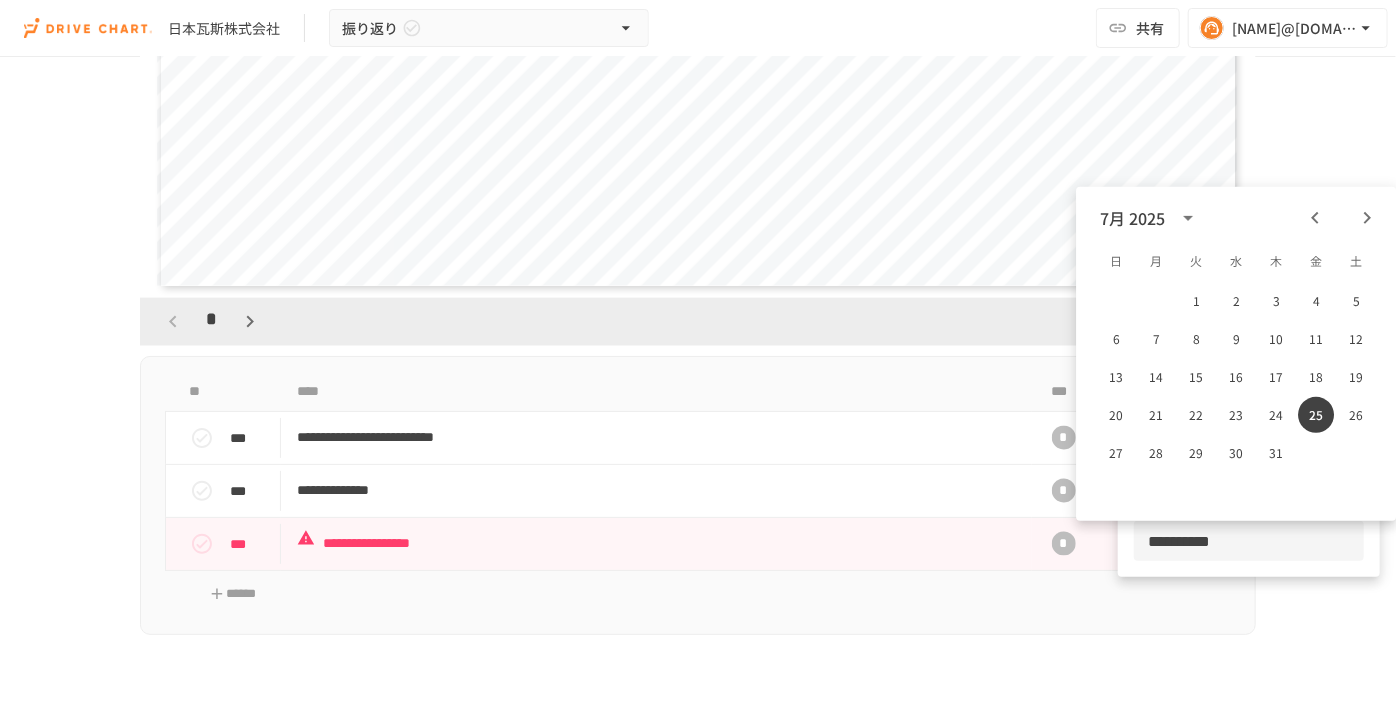 click 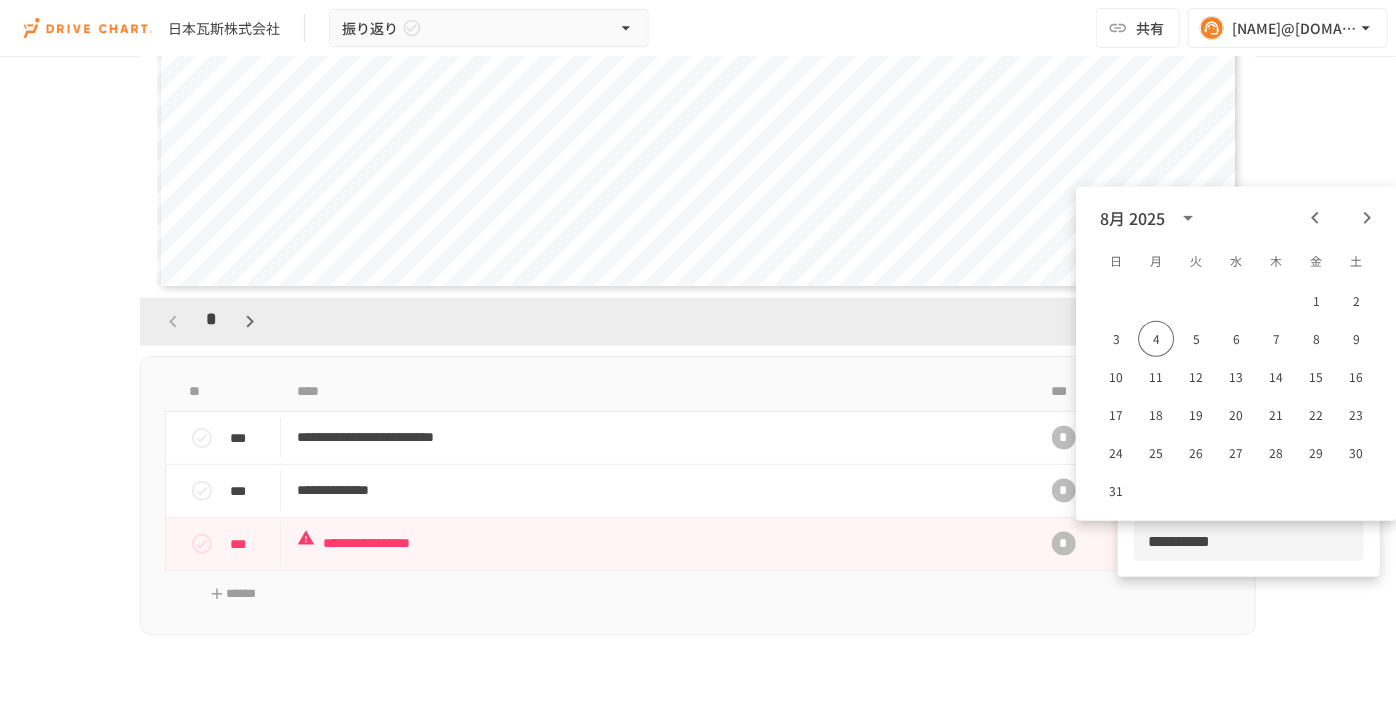click on "3 4 5 6 7 8 9" at bounding box center [1236, 339] 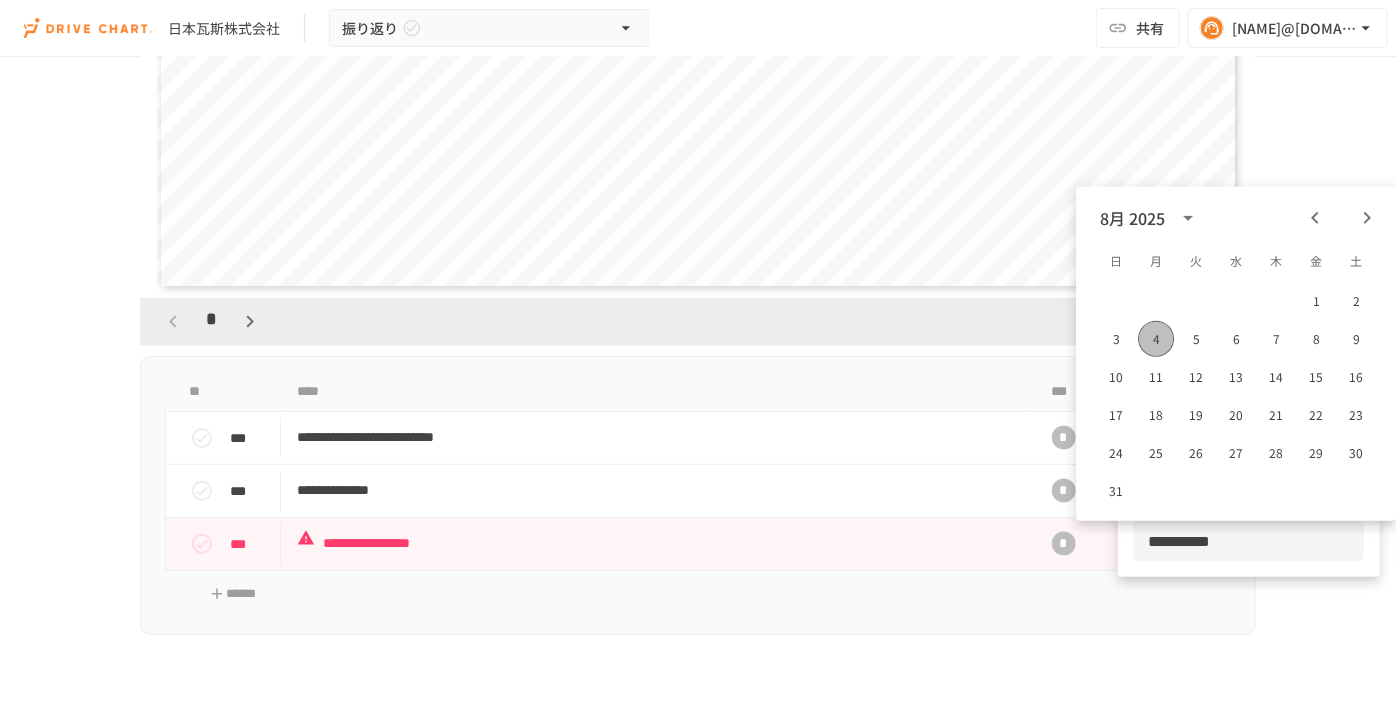 click on "4" at bounding box center [1156, 339] 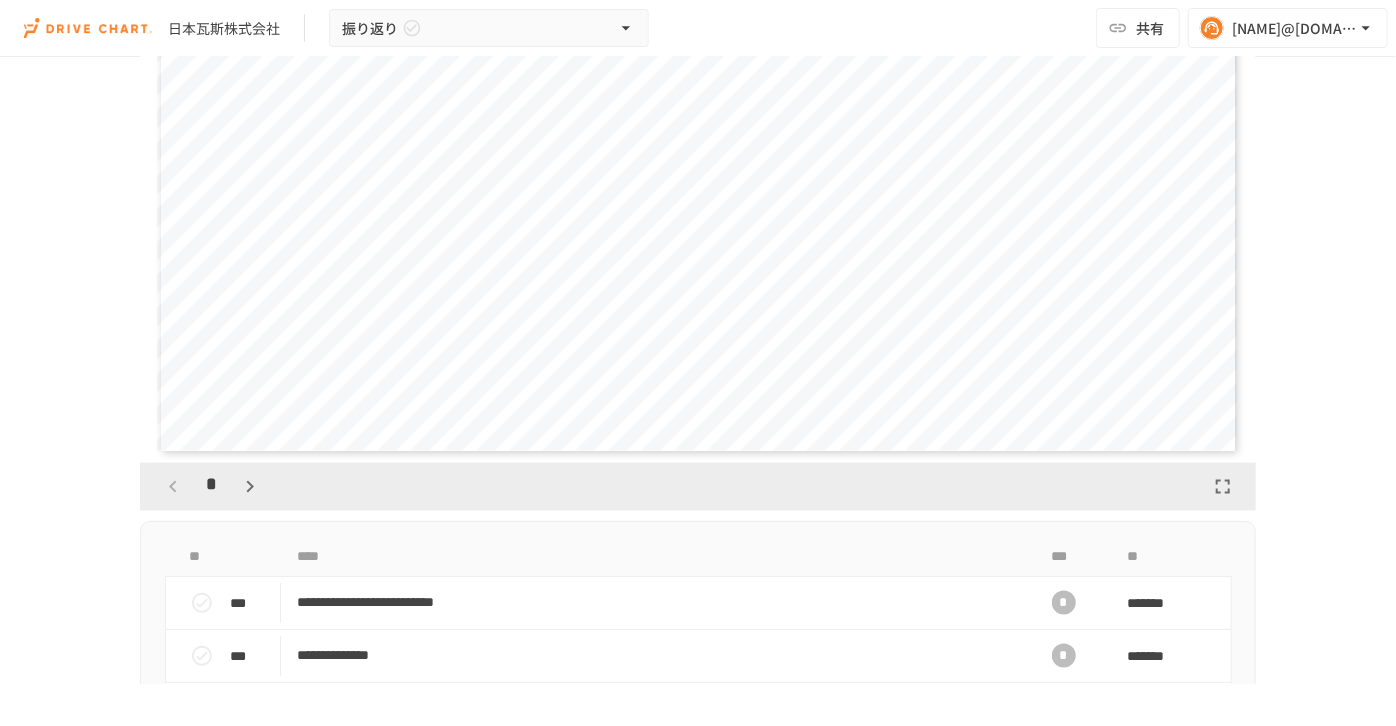 scroll, scrollTop: 1181, scrollLeft: 0, axis: vertical 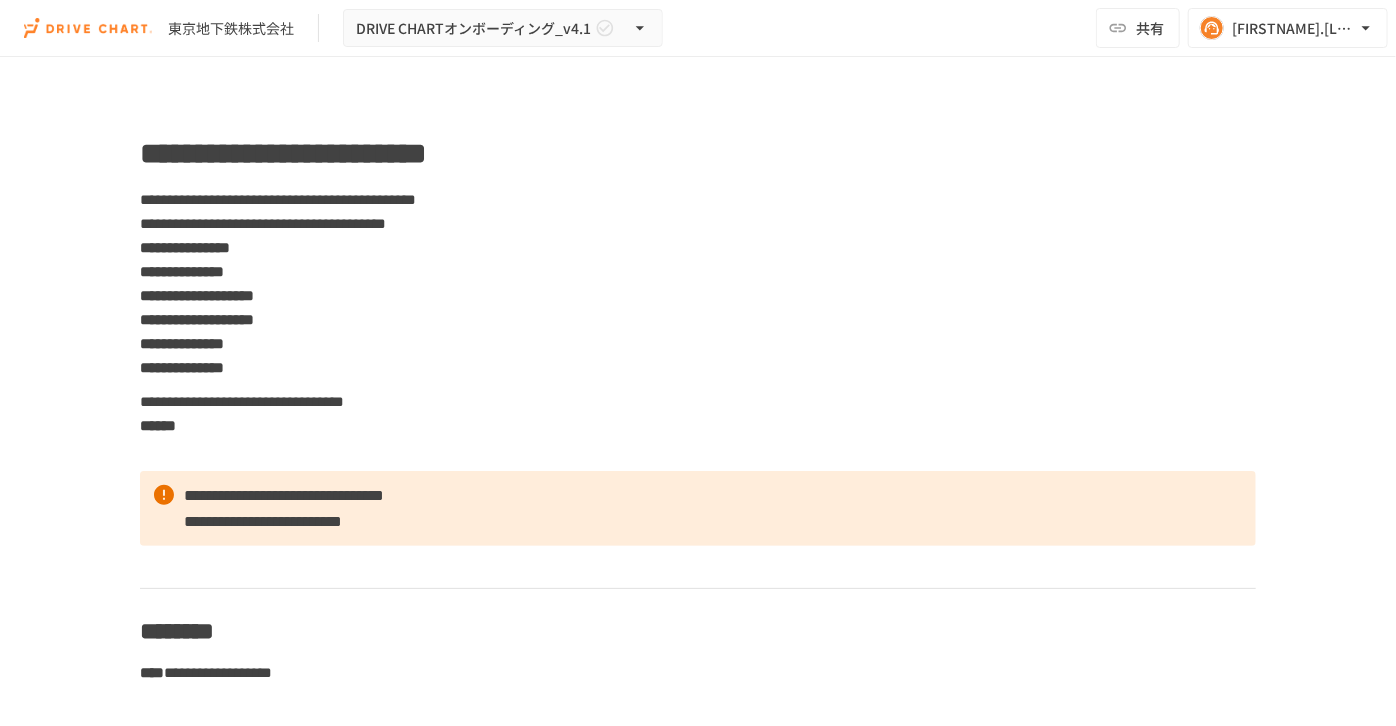 click on "**********" at bounding box center [698, 4786] 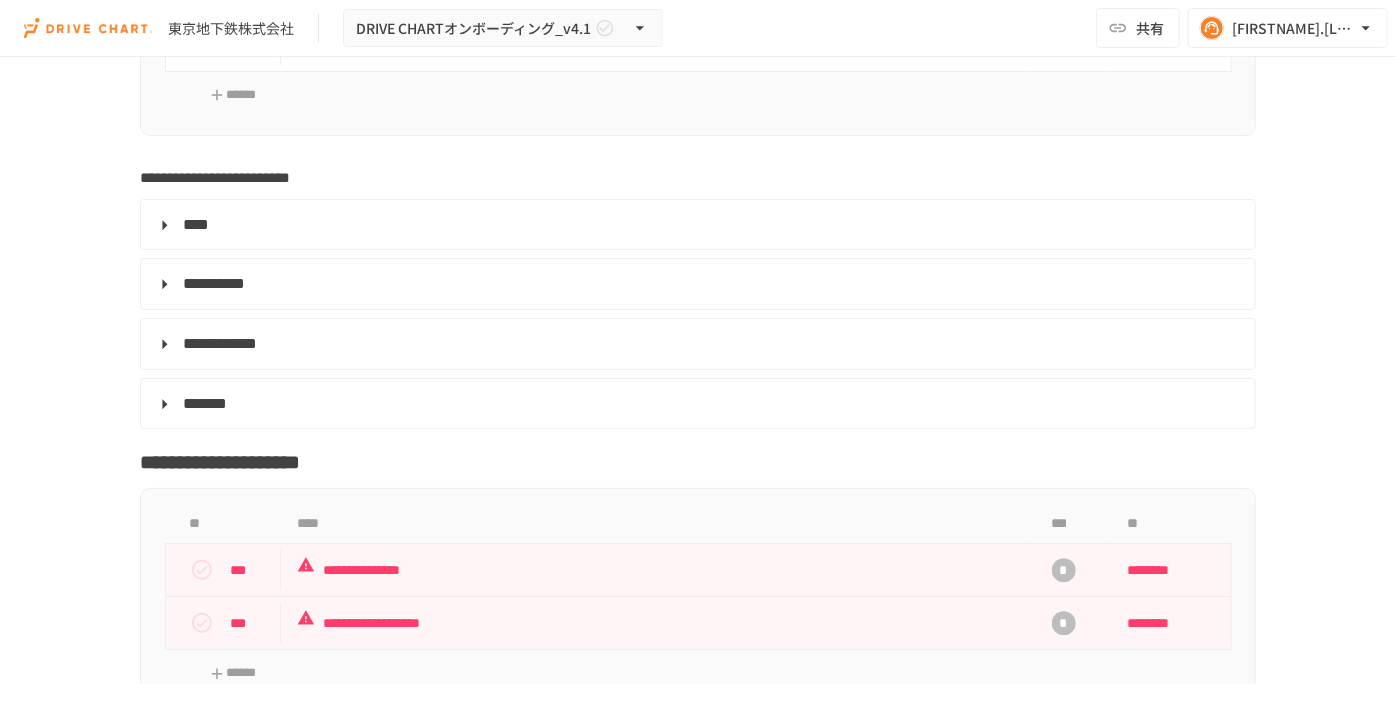 scroll, scrollTop: 6363, scrollLeft: 0, axis: vertical 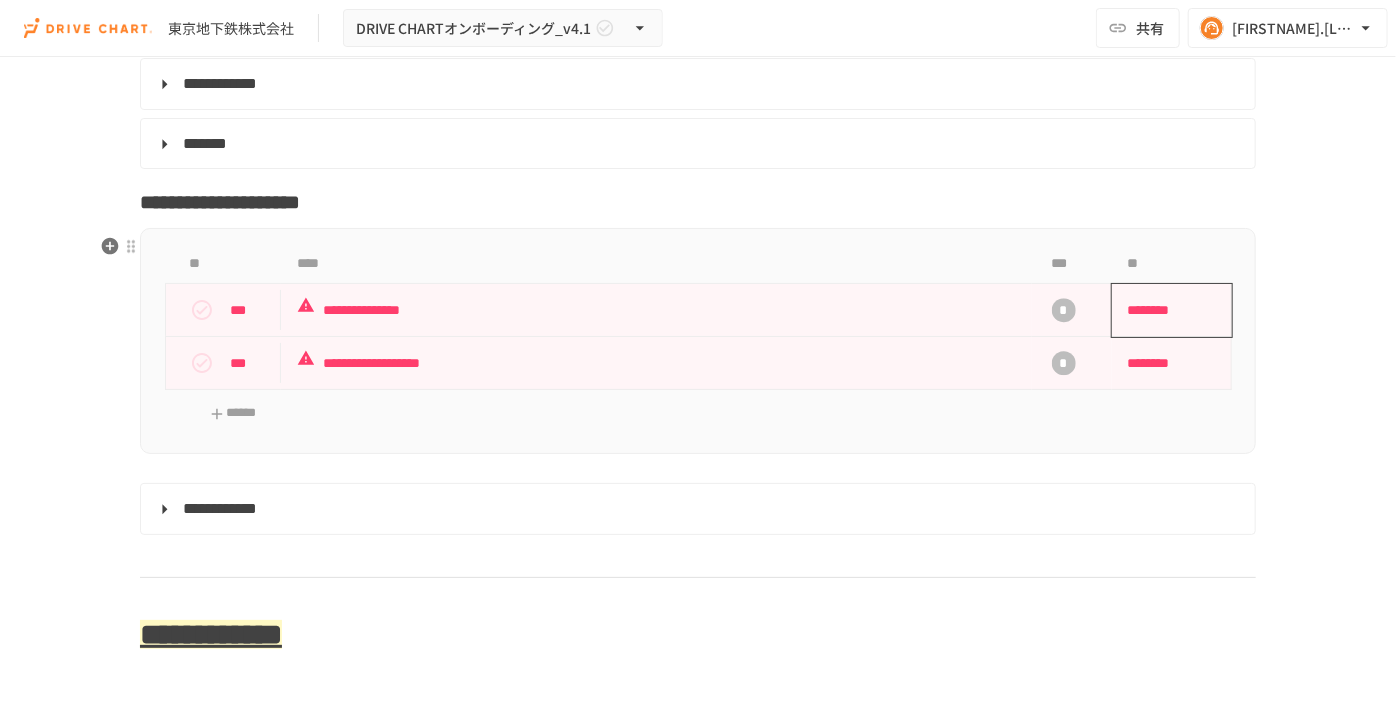 click on "********" at bounding box center [1165, 310] 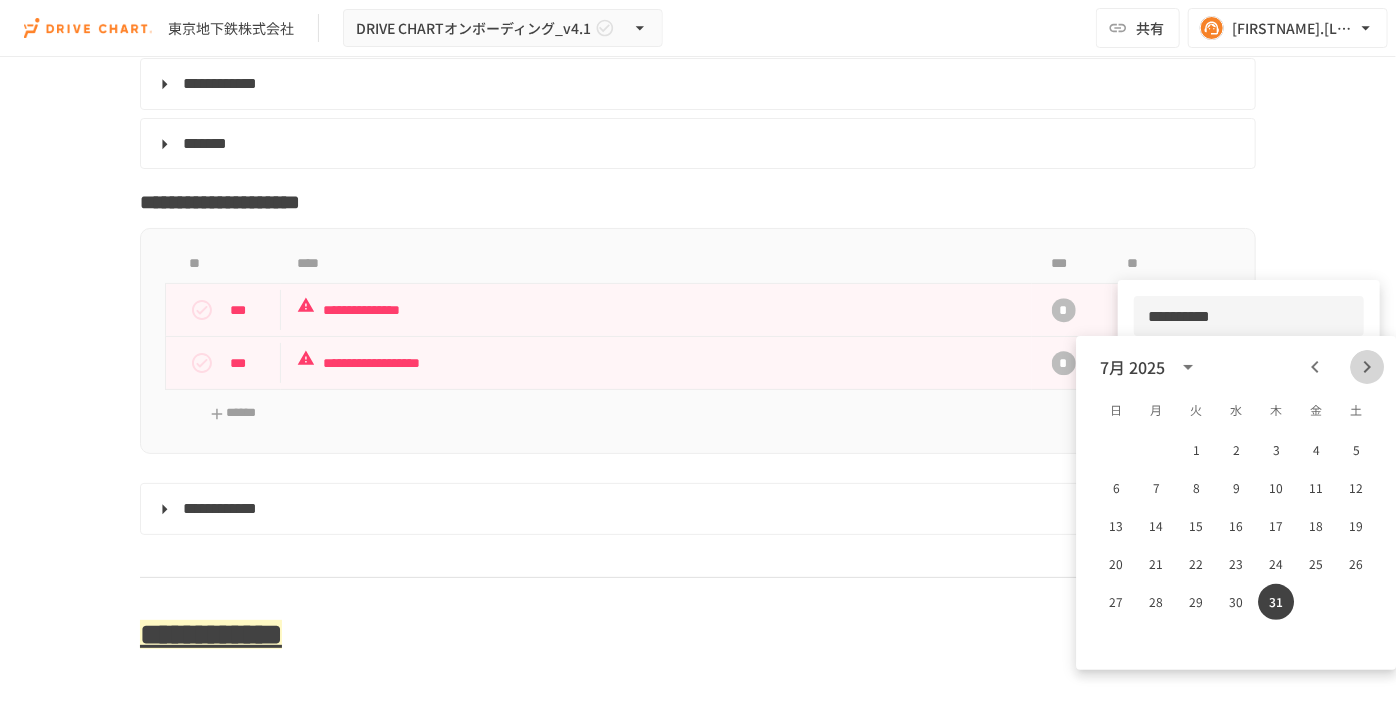 click 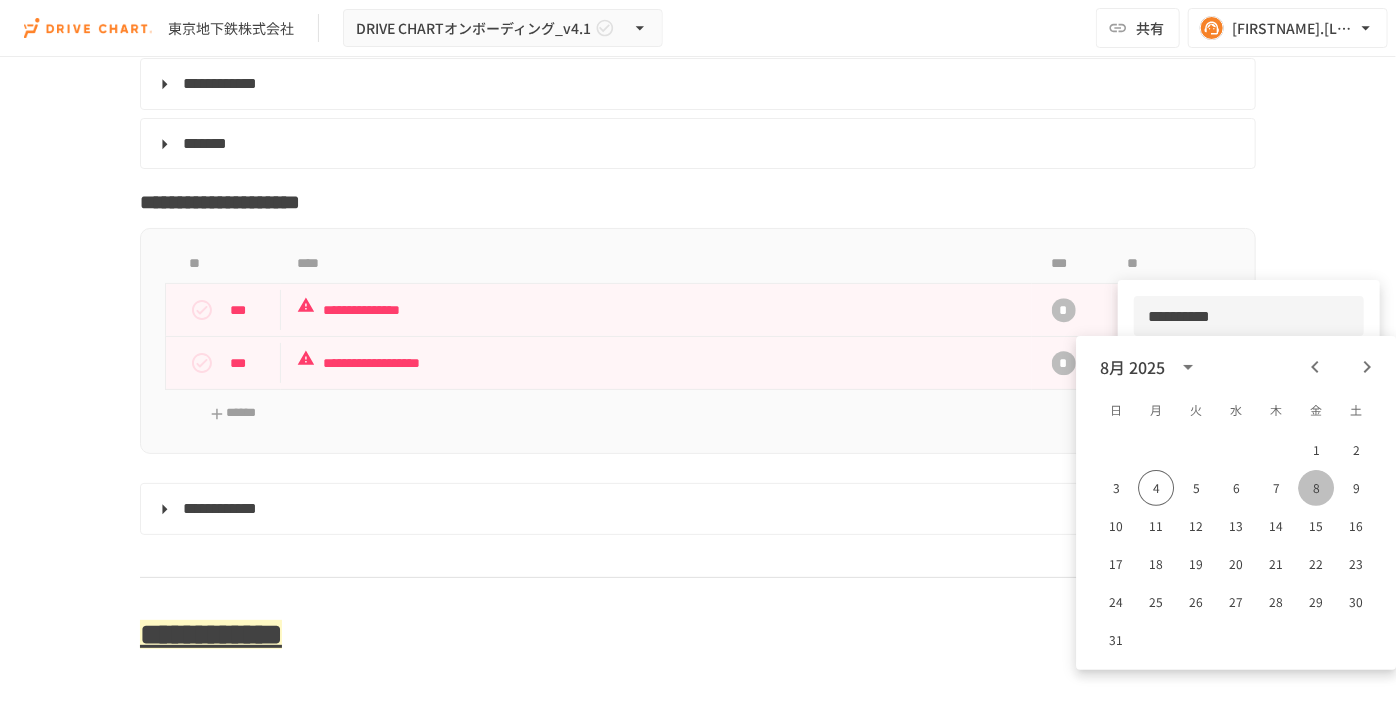 click on "8" at bounding box center [1316, 488] 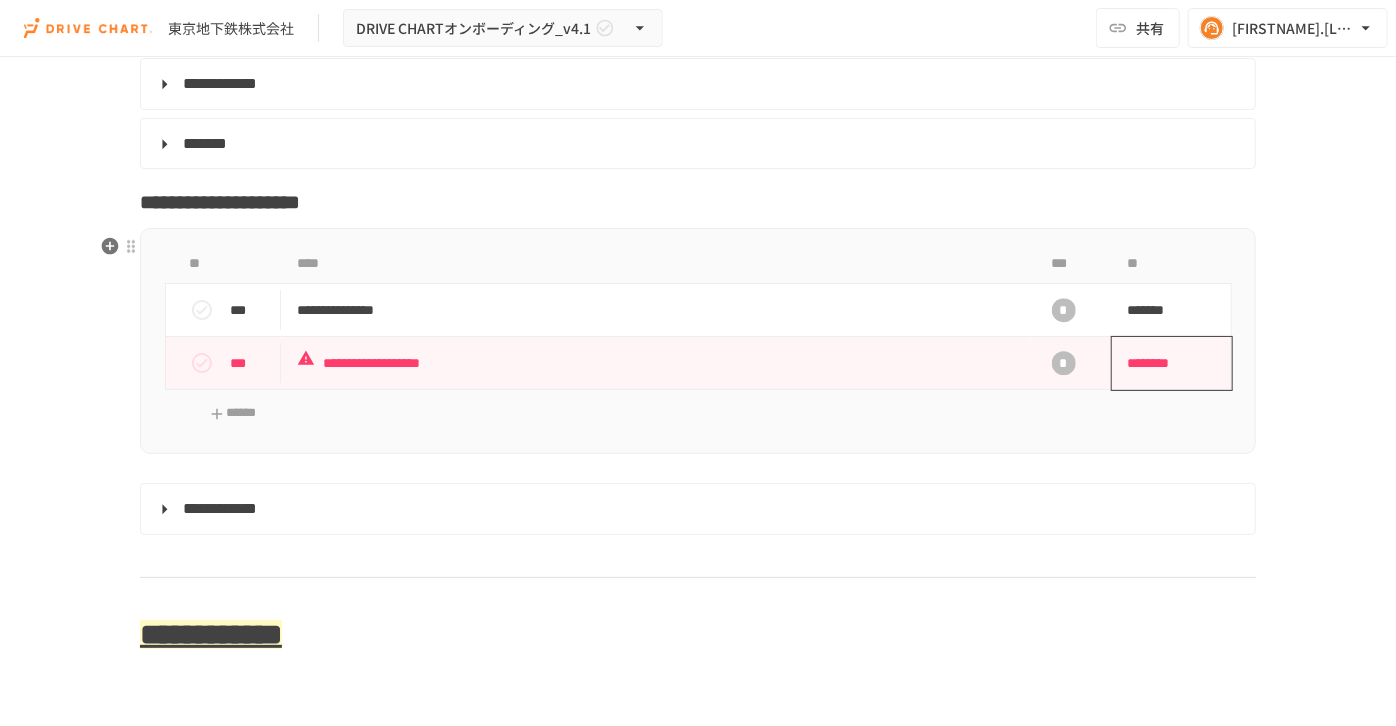 click on "********" at bounding box center [1165, 363] 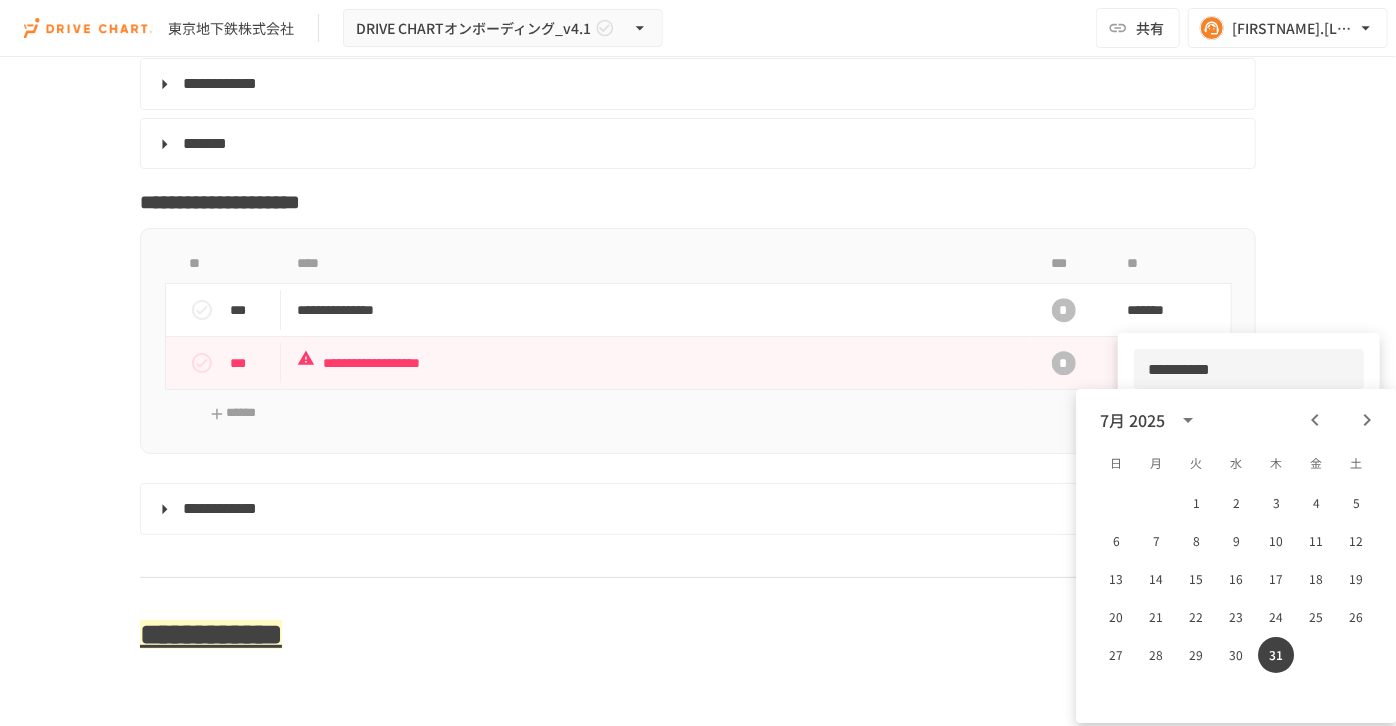 click 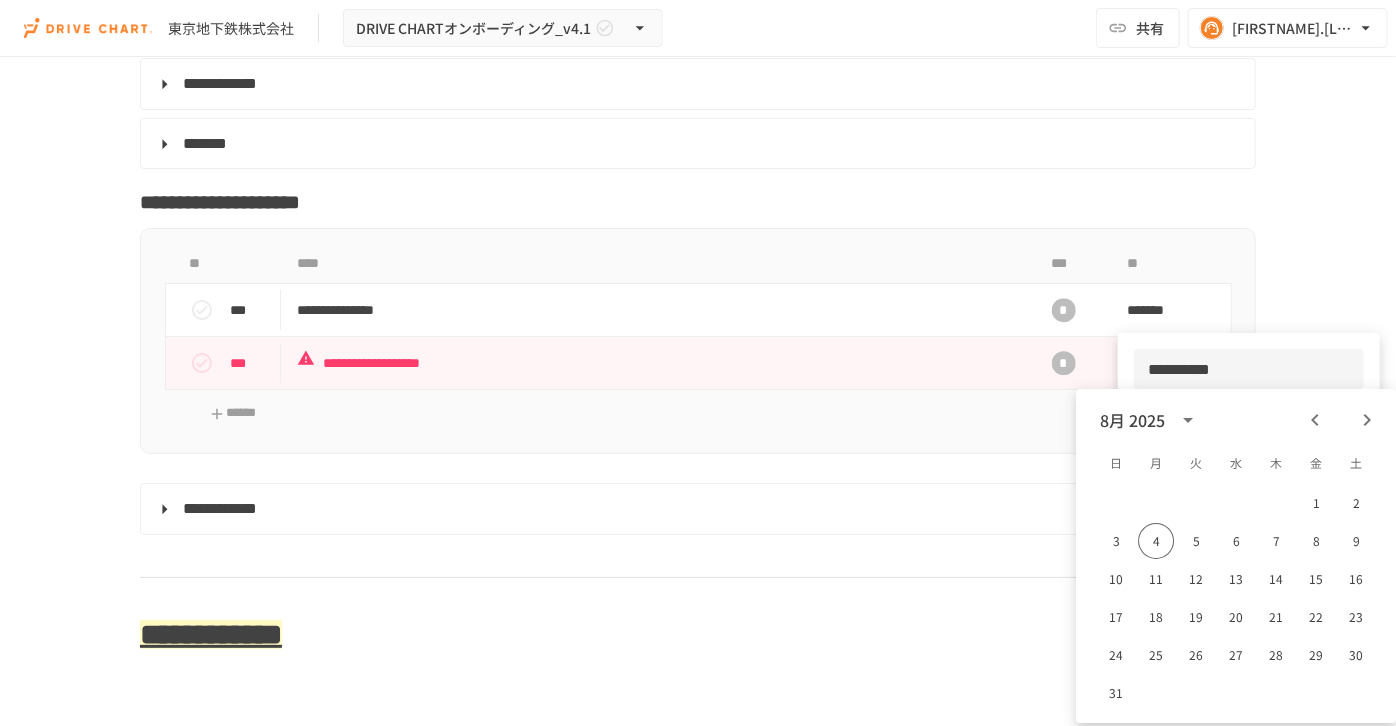 click at bounding box center (698, 363) 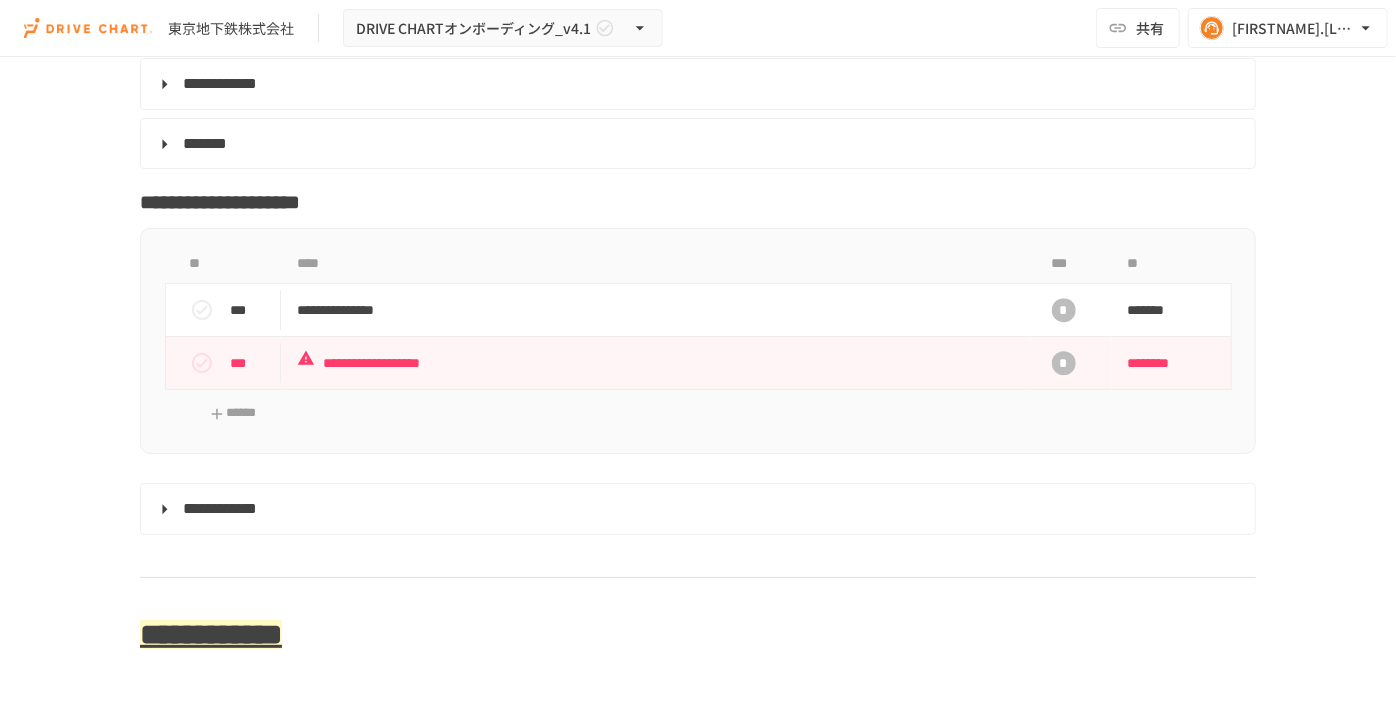 click on "*******" at bounding box center (1161, 310) 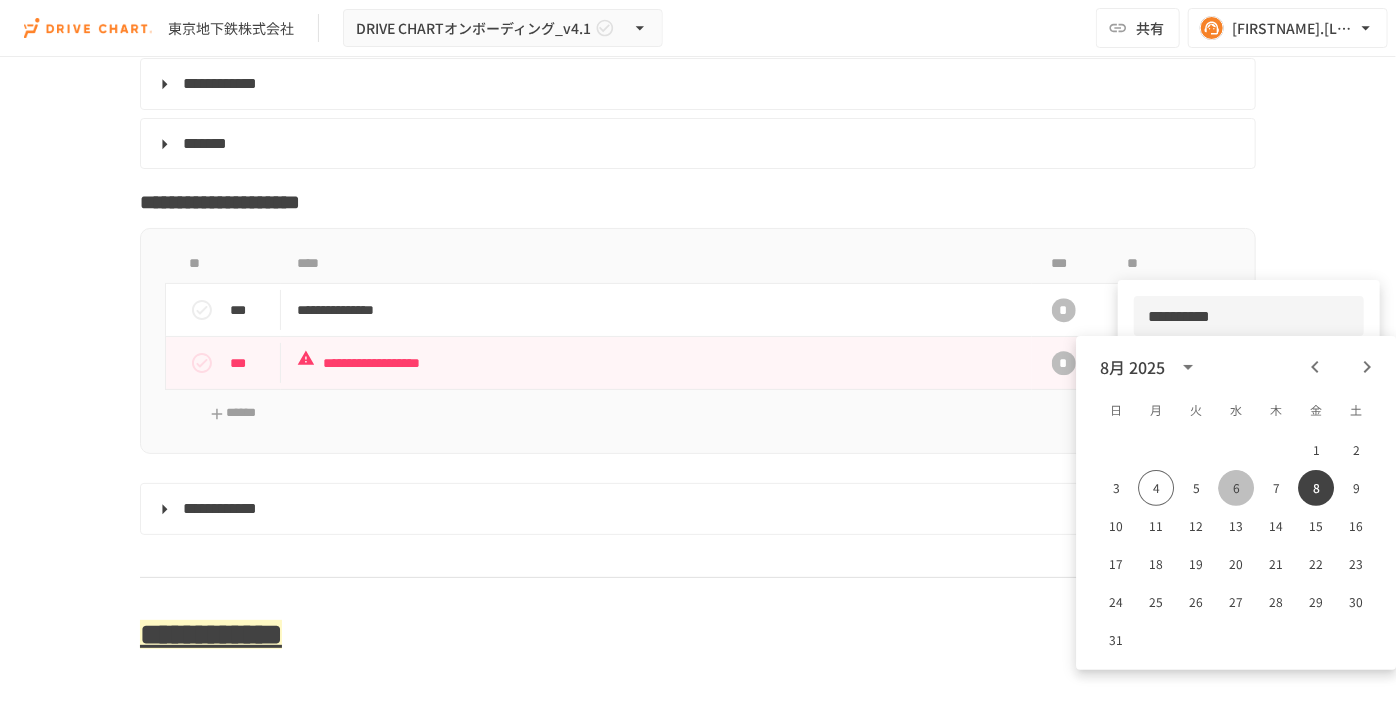 click on "6" at bounding box center [1236, 488] 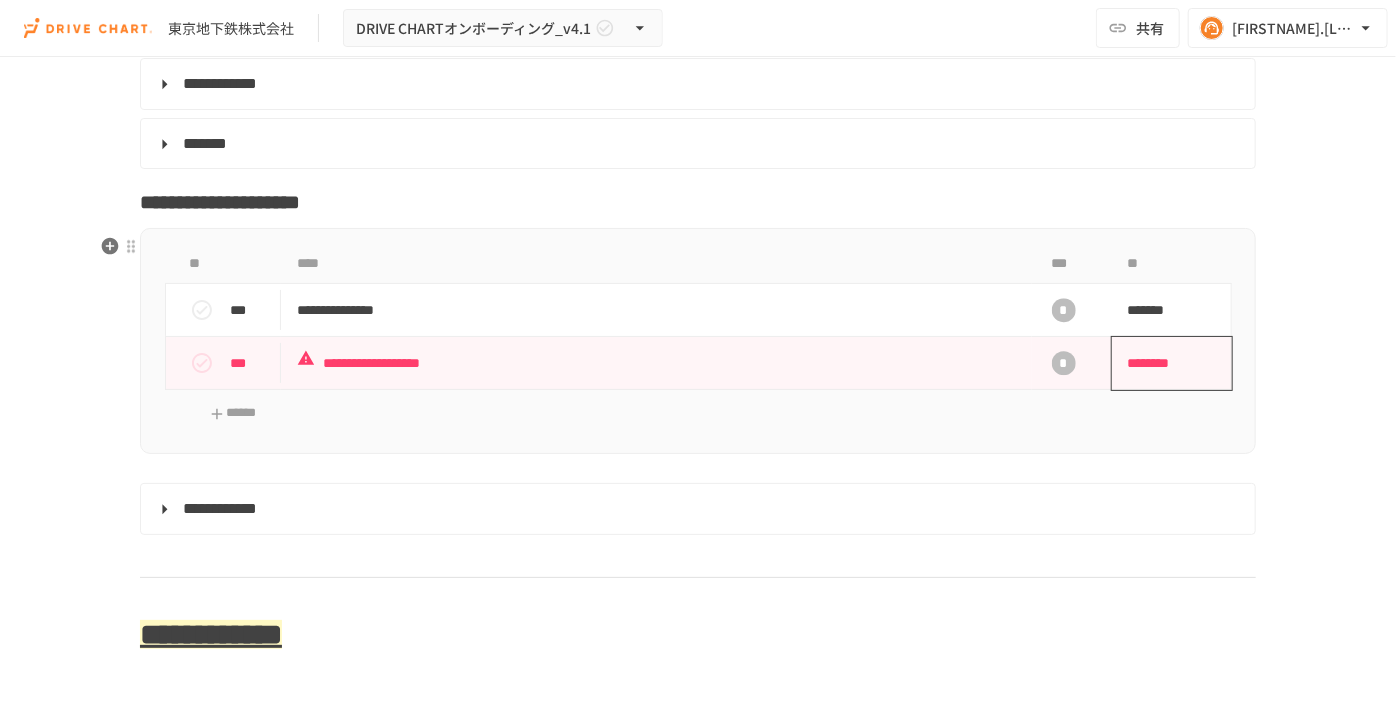 click on "********" at bounding box center (1165, 363) 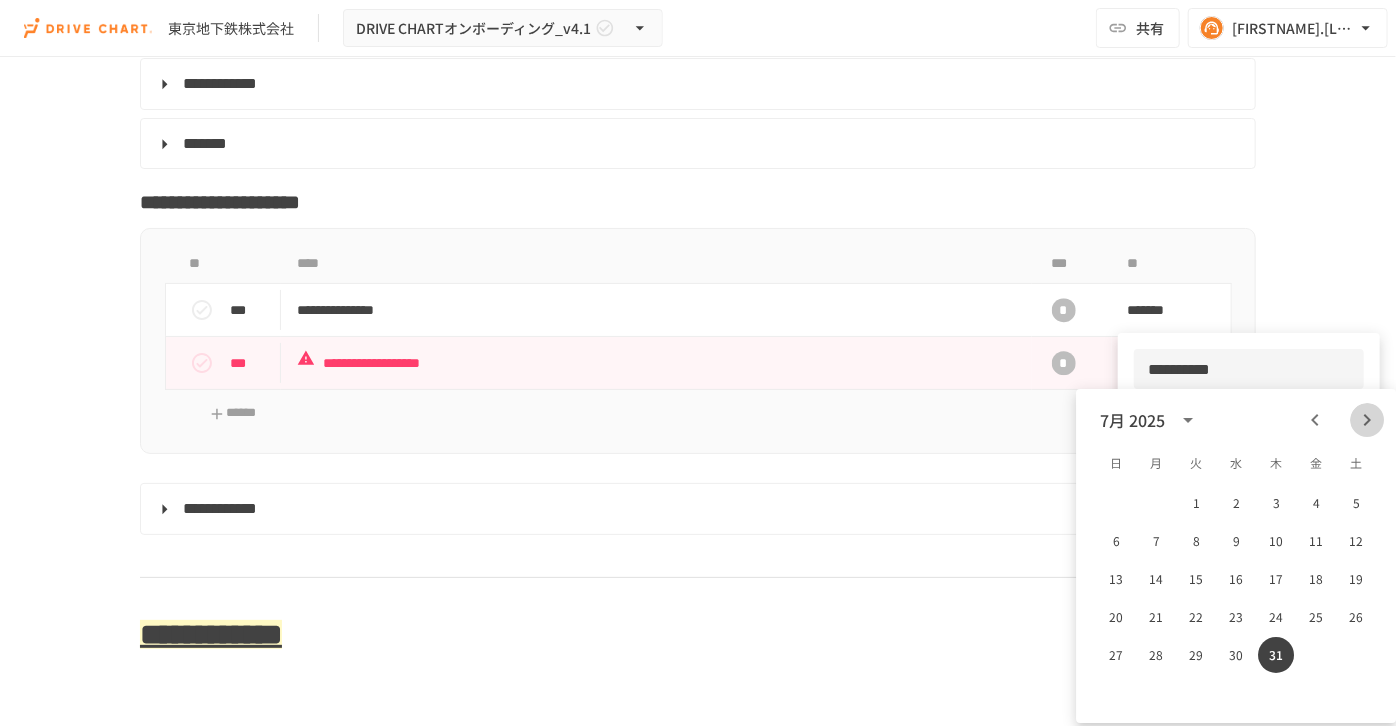 click 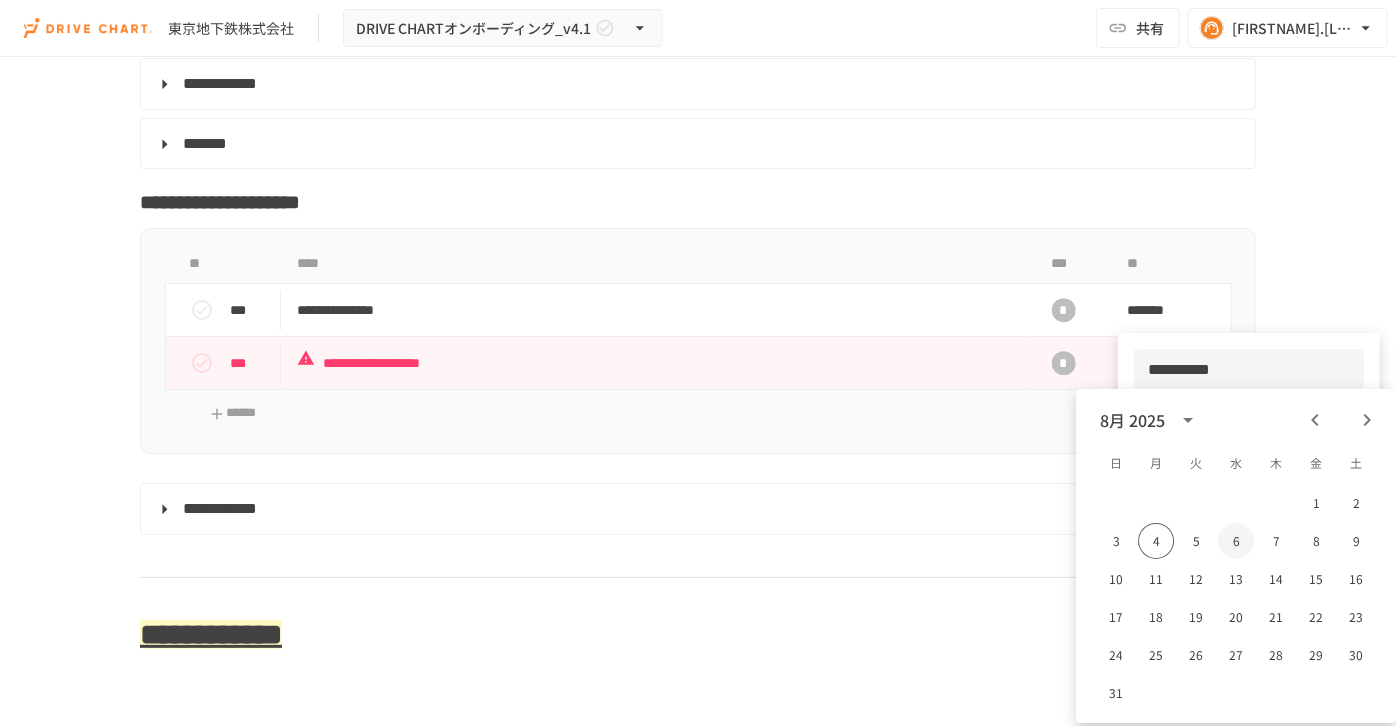 click on "6" at bounding box center [1236, 541] 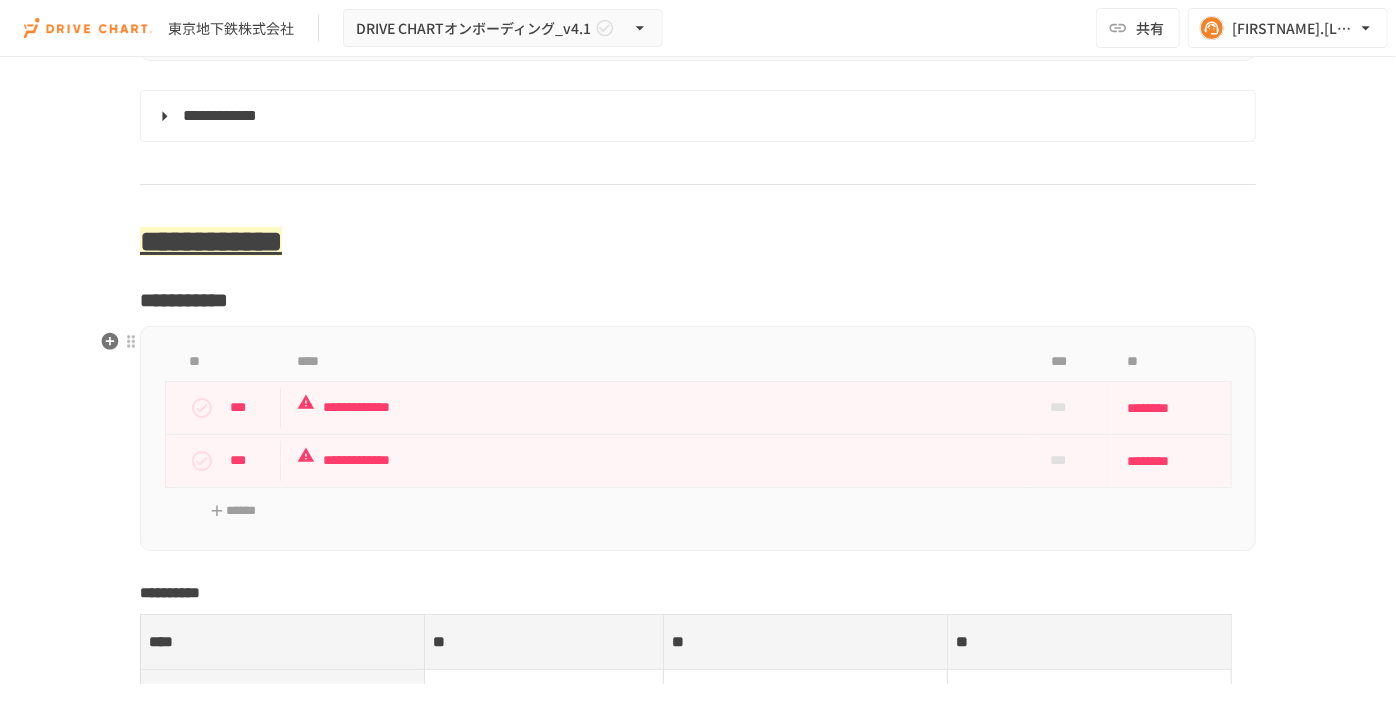 scroll, scrollTop: 6818, scrollLeft: 0, axis: vertical 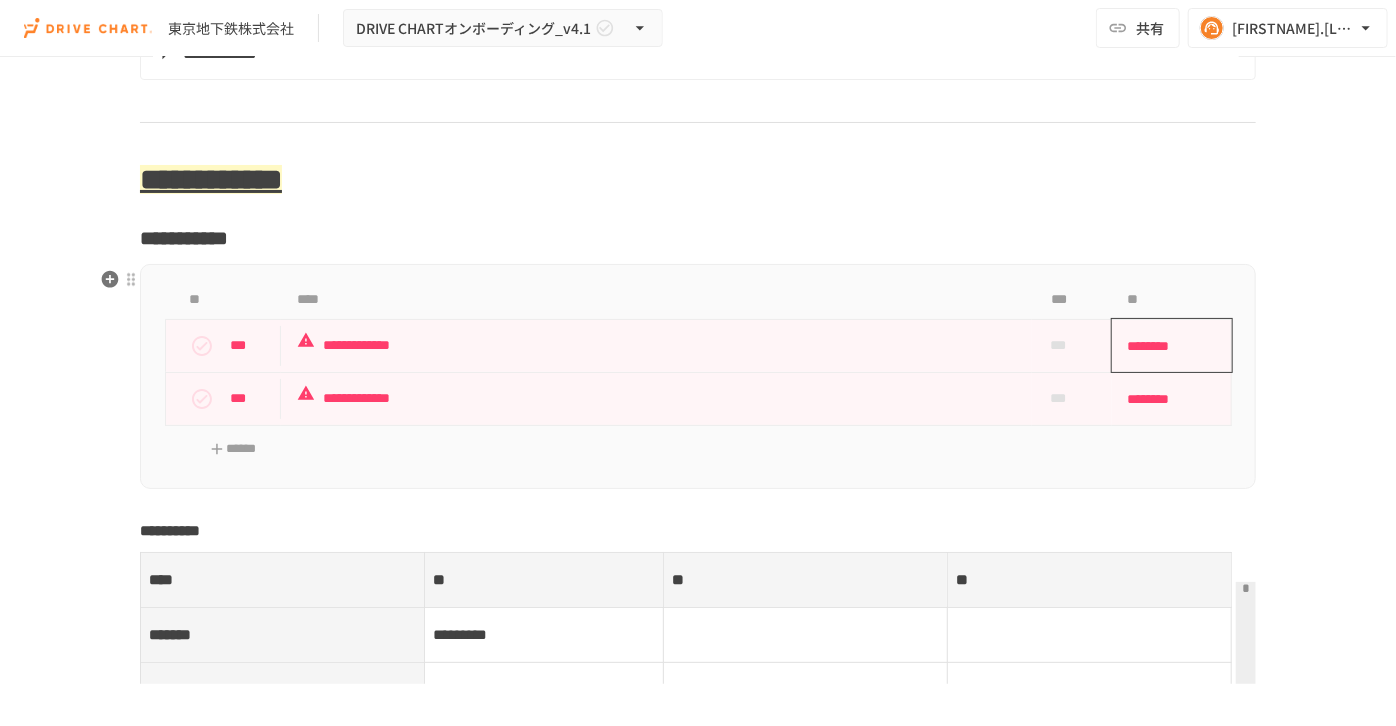 click on "********" at bounding box center (1165, 346) 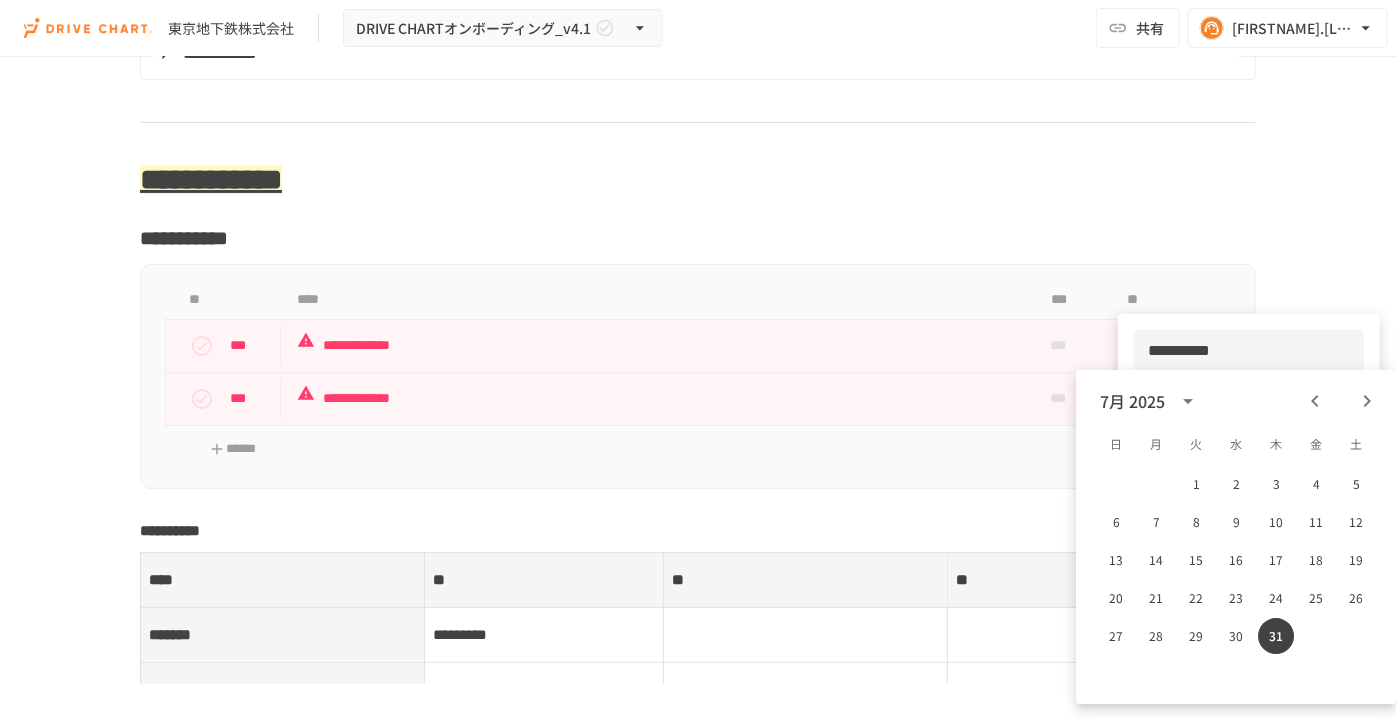 click 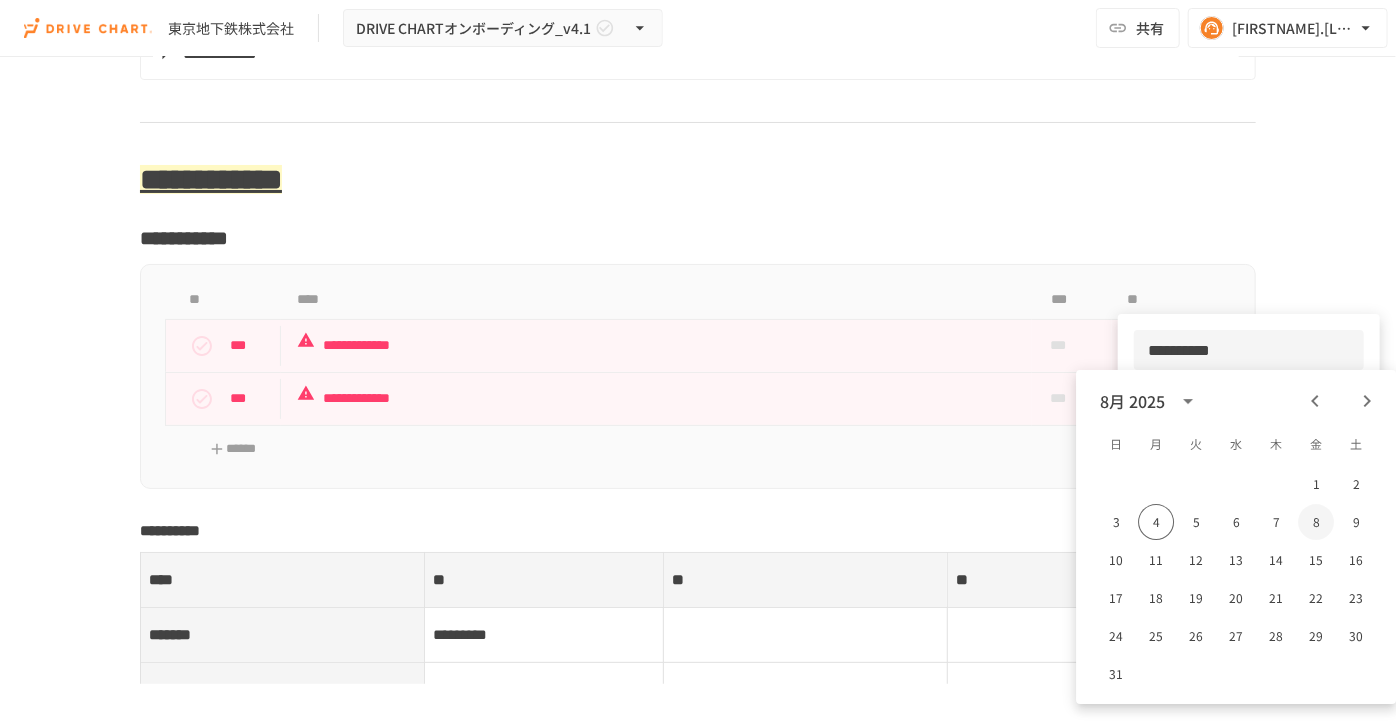click on "8" at bounding box center [1316, 522] 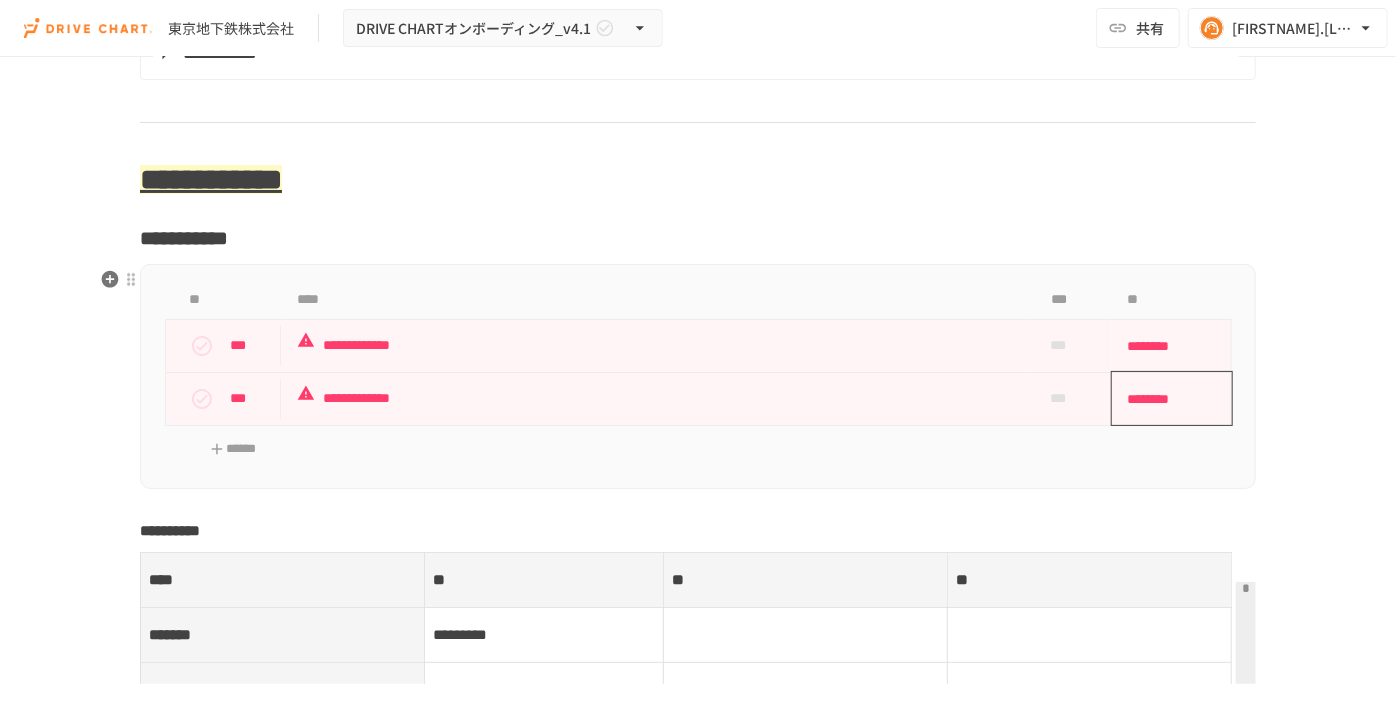 click on "********" at bounding box center [1172, 398] 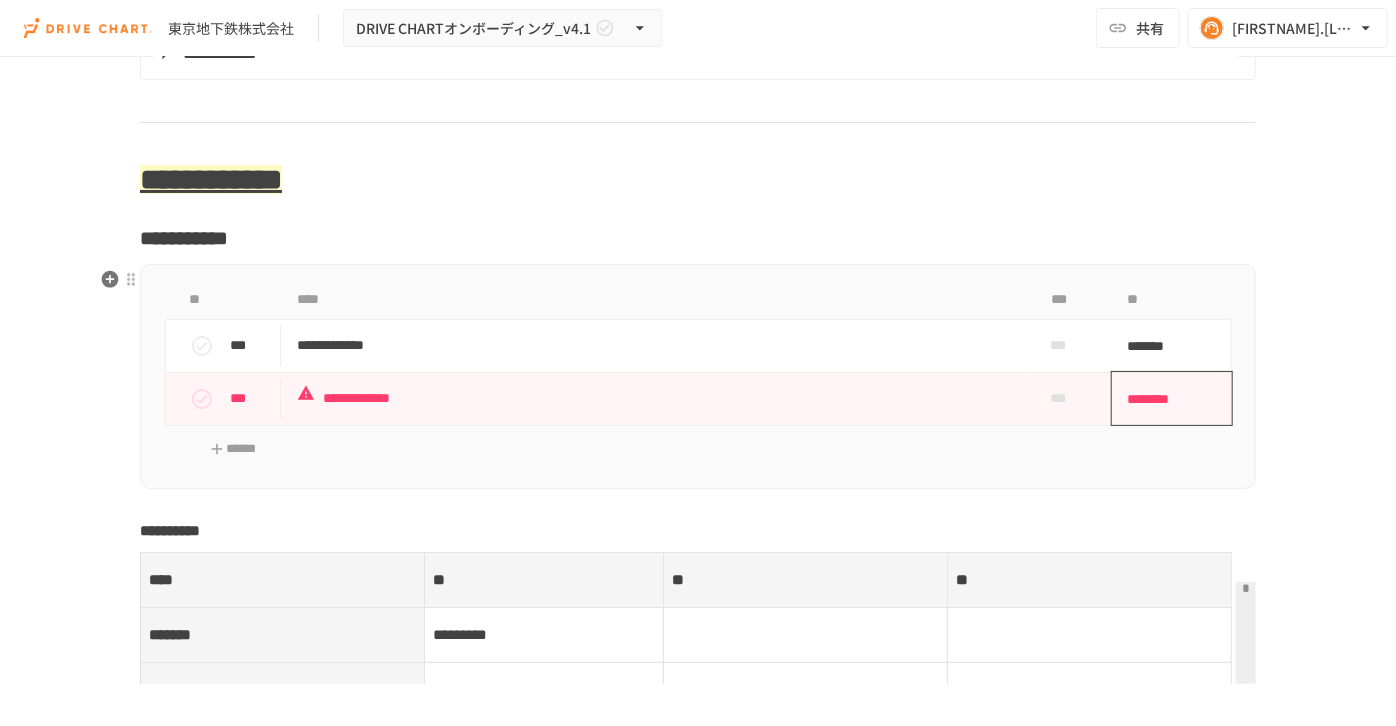click on "********" at bounding box center [1165, 399] 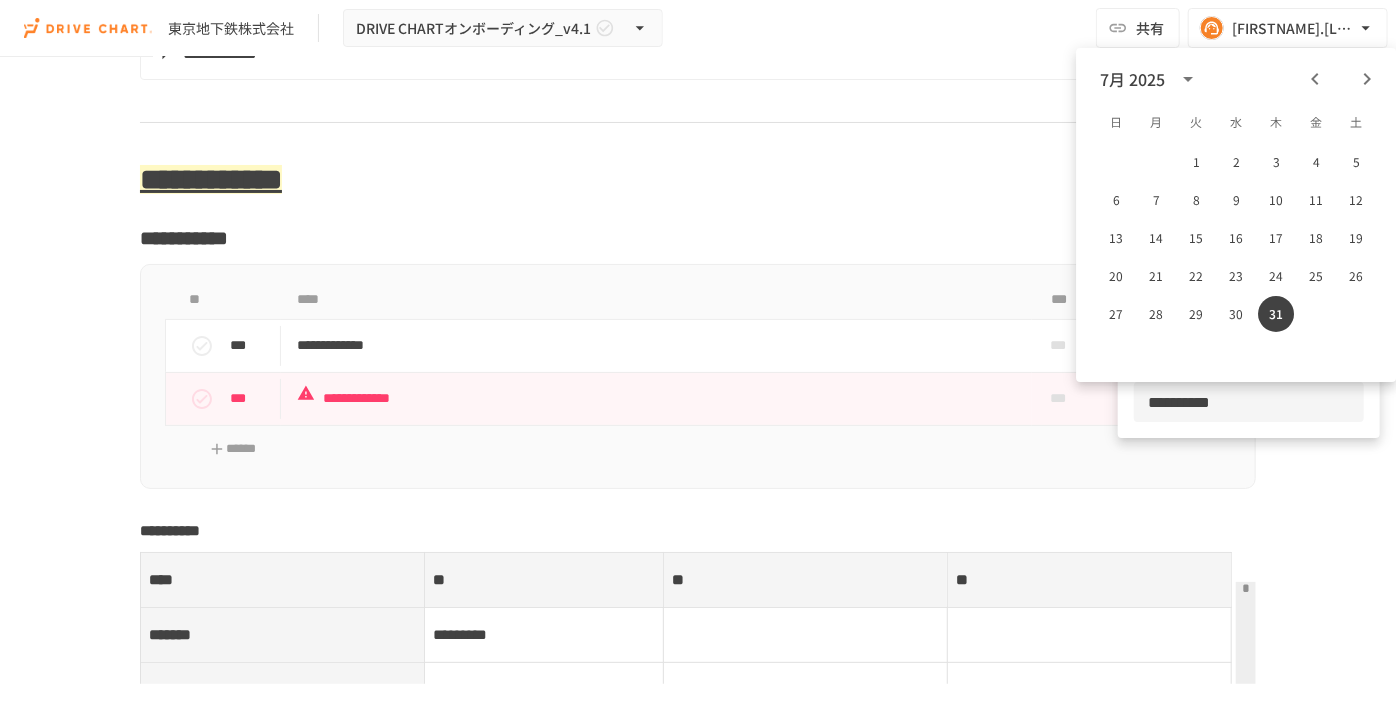 click 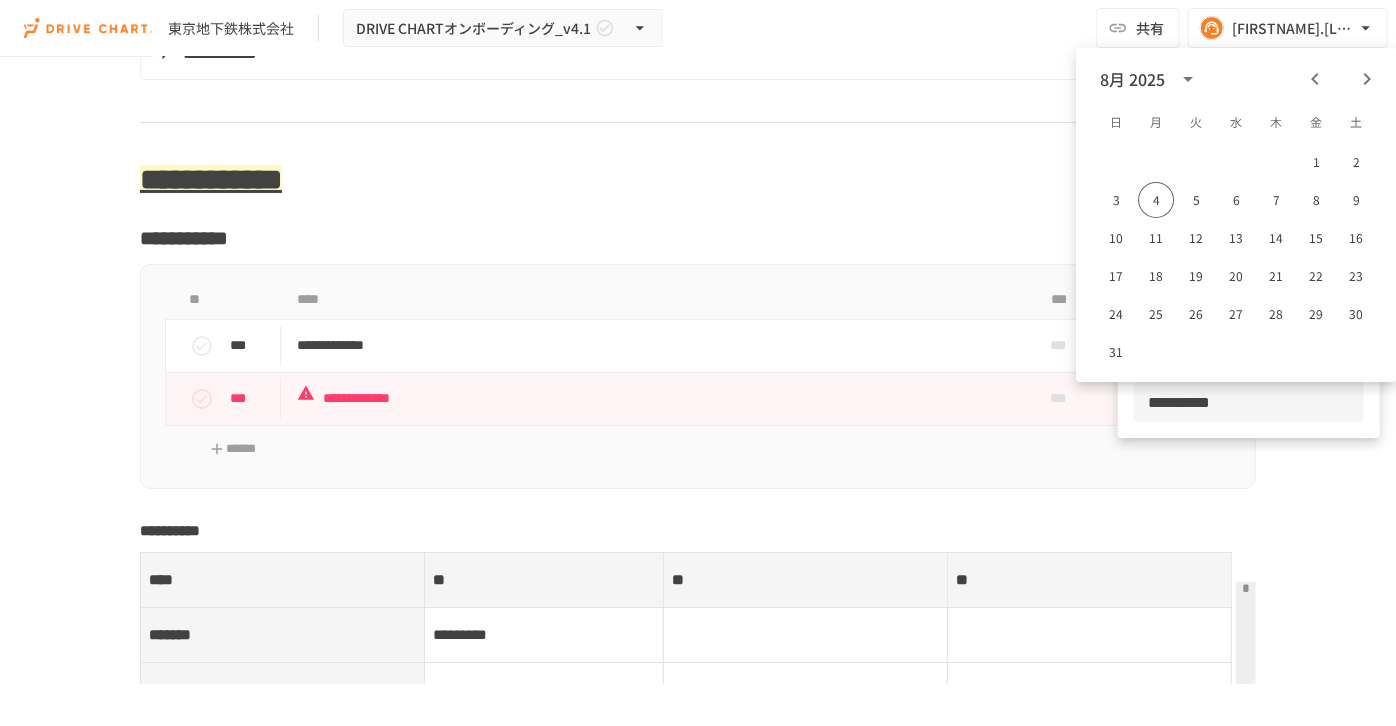 click 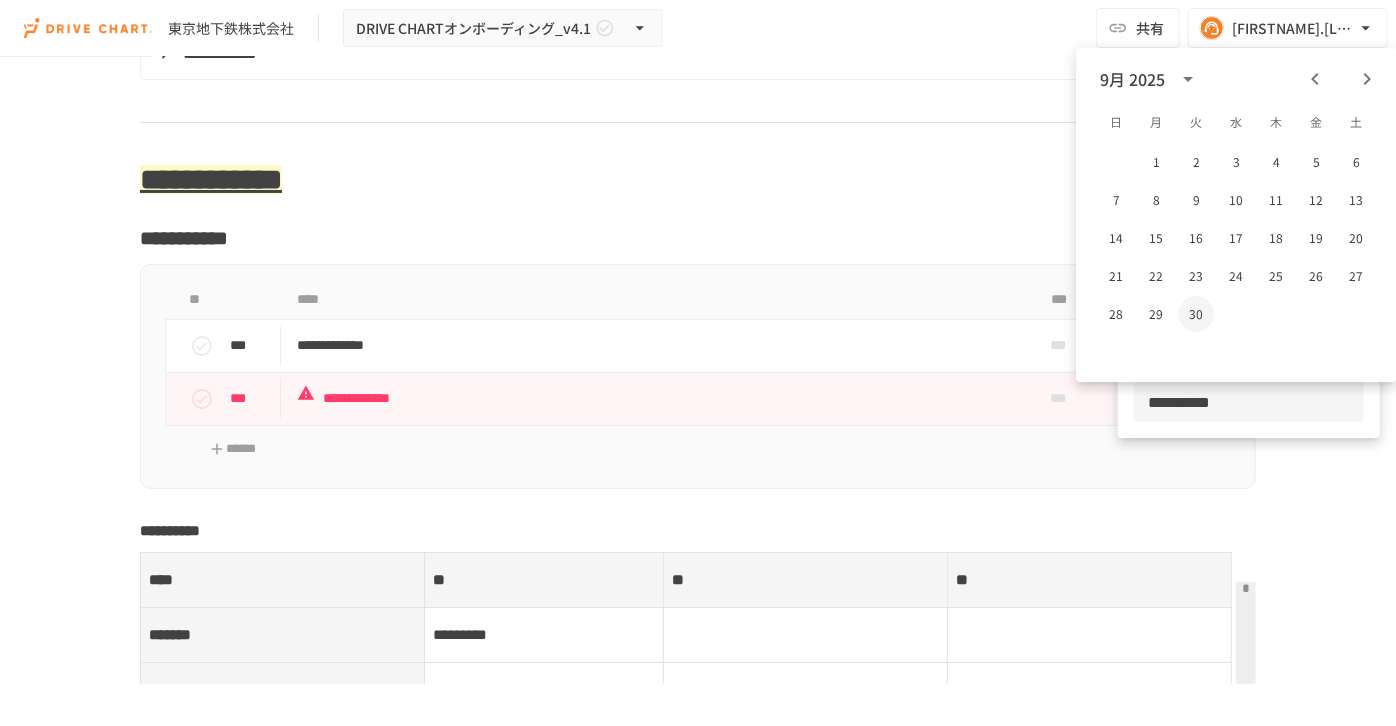 click on "30" at bounding box center (1196, 314) 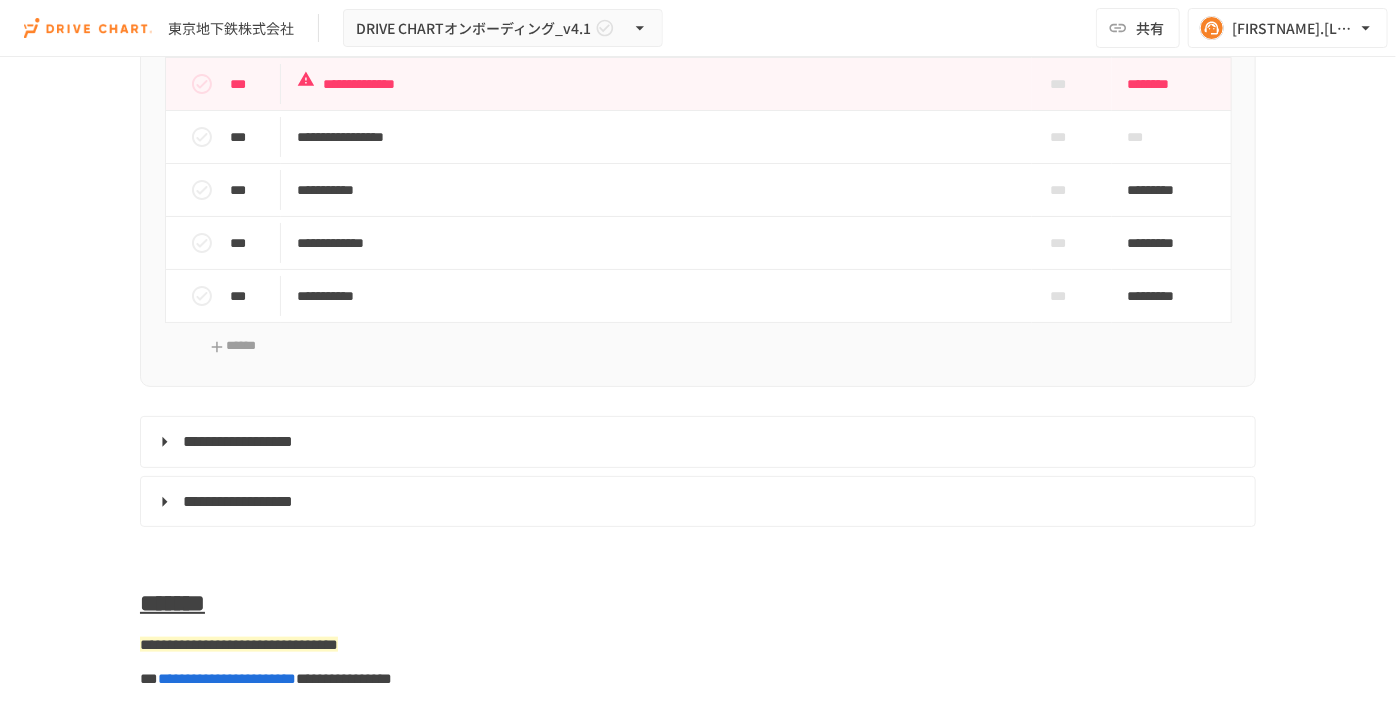 scroll, scrollTop: 8181, scrollLeft: 0, axis: vertical 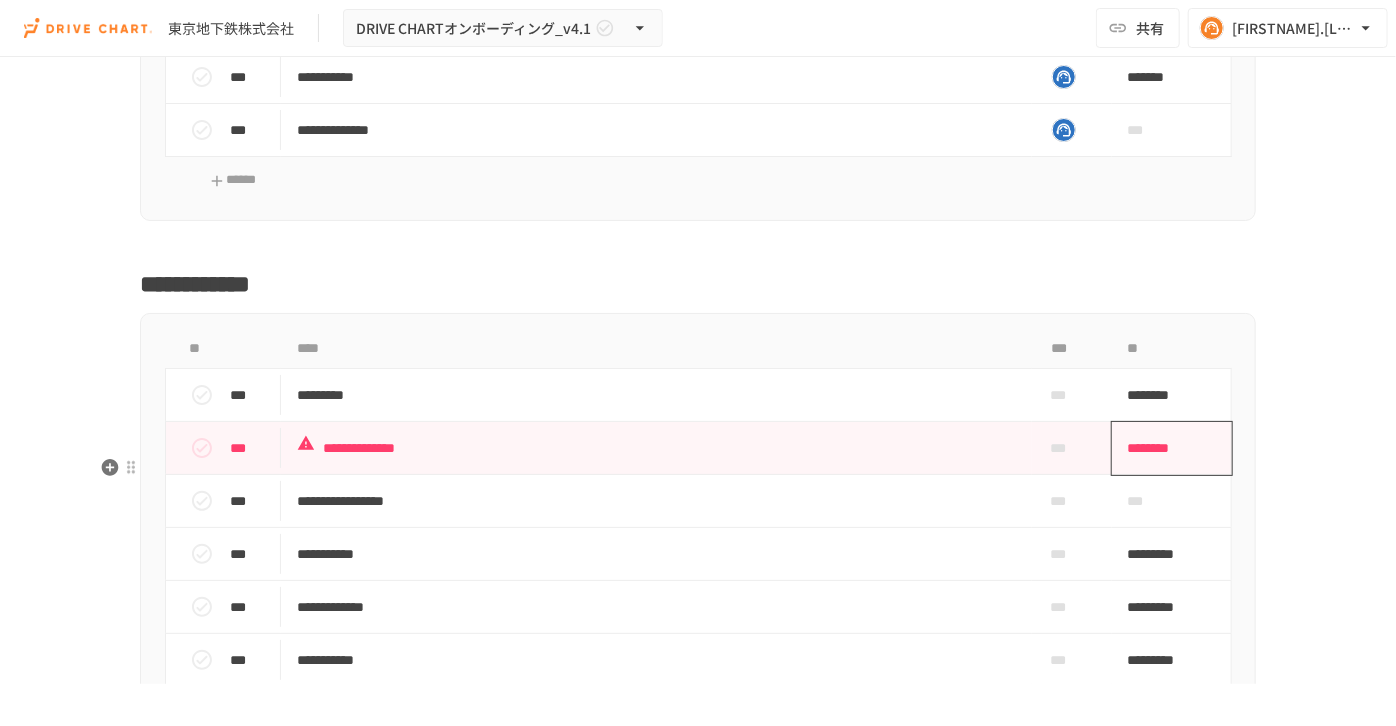 click on "********" at bounding box center (1165, 448) 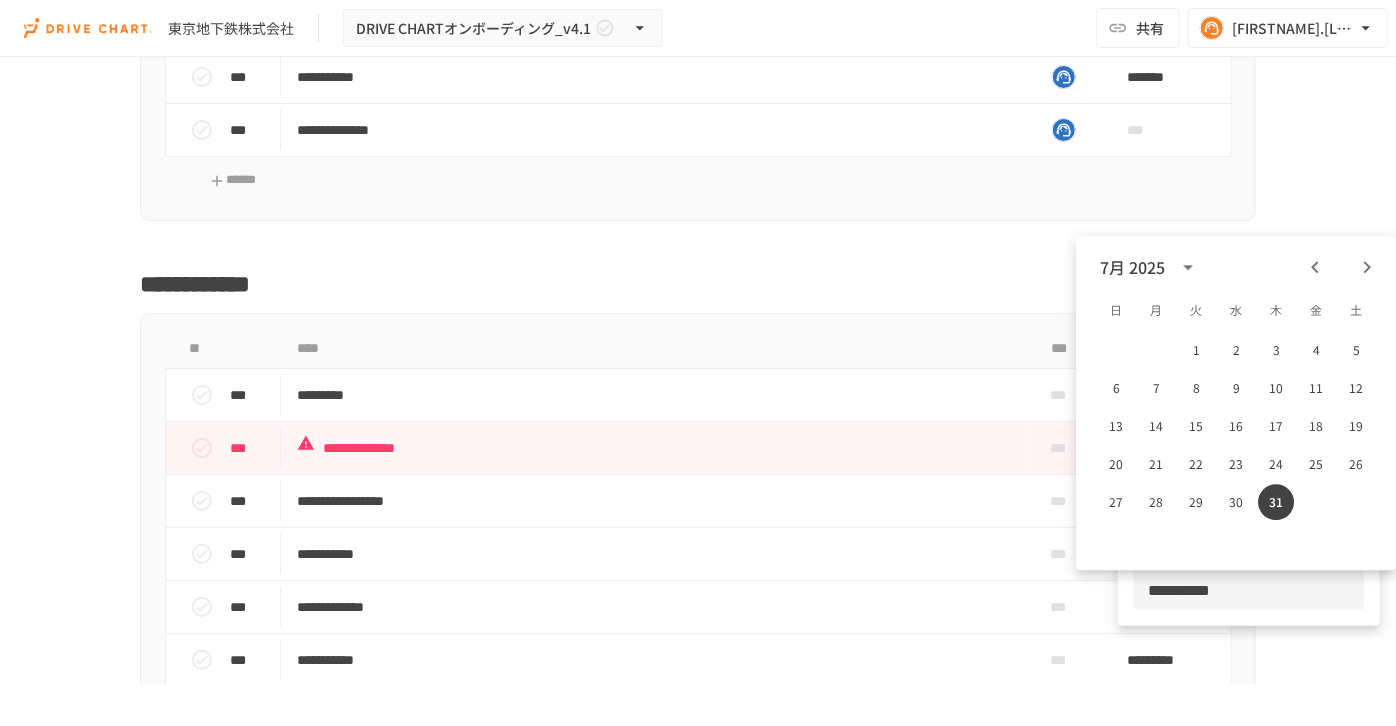 click 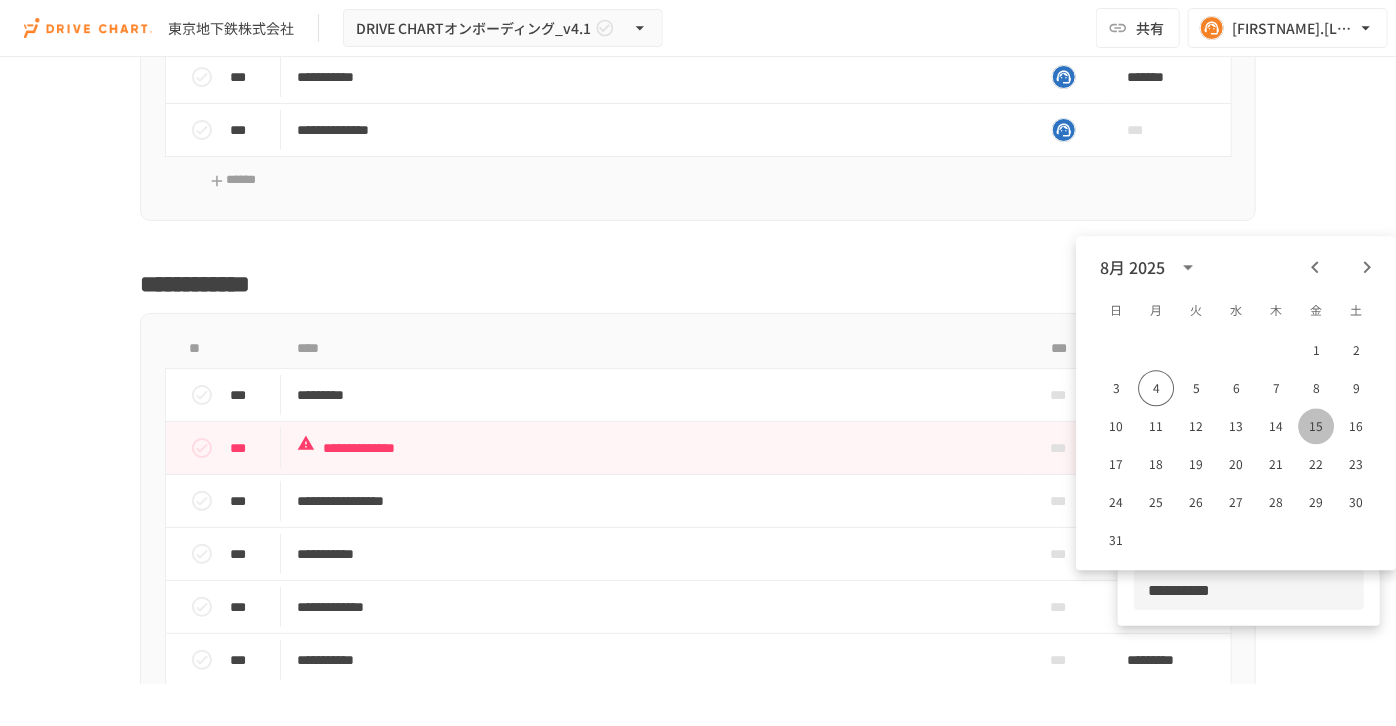 click on "15" at bounding box center [1316, 426] 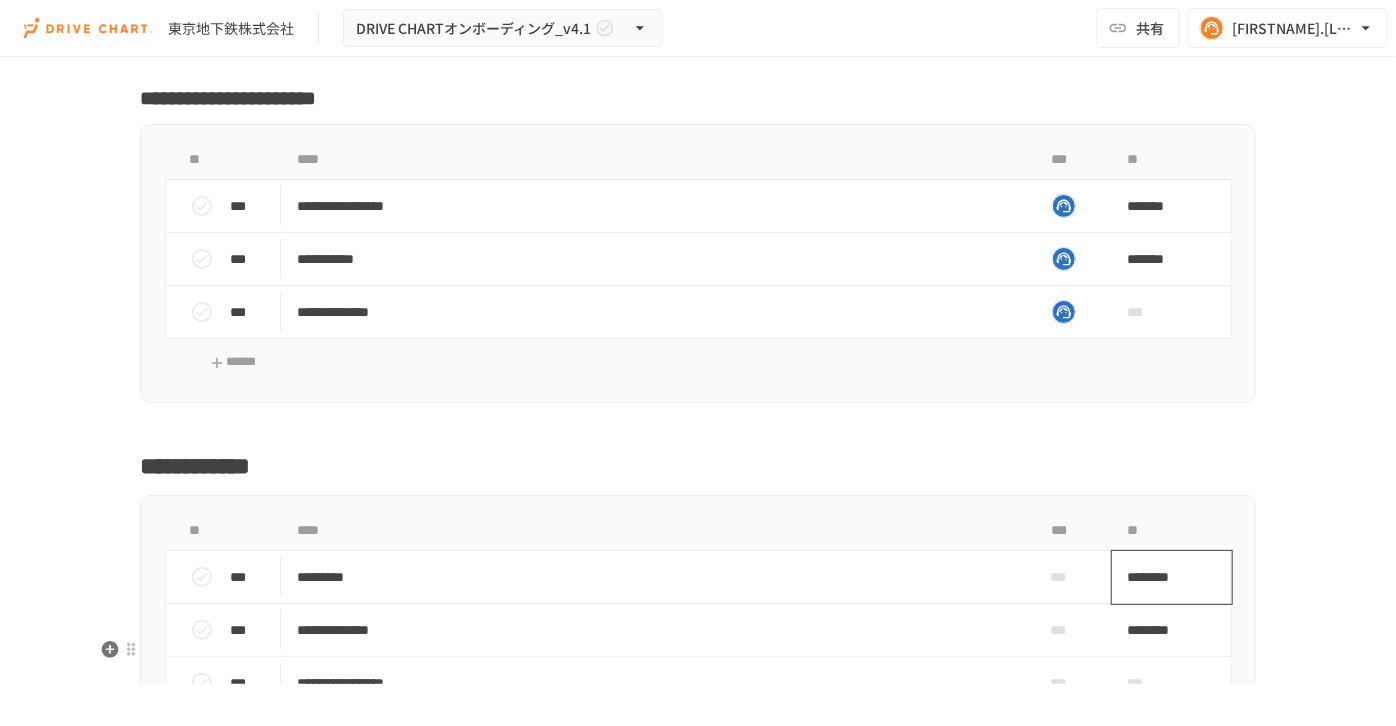 scroll, scrollTop: 7818, scrollLeft: 0, axis: vertical 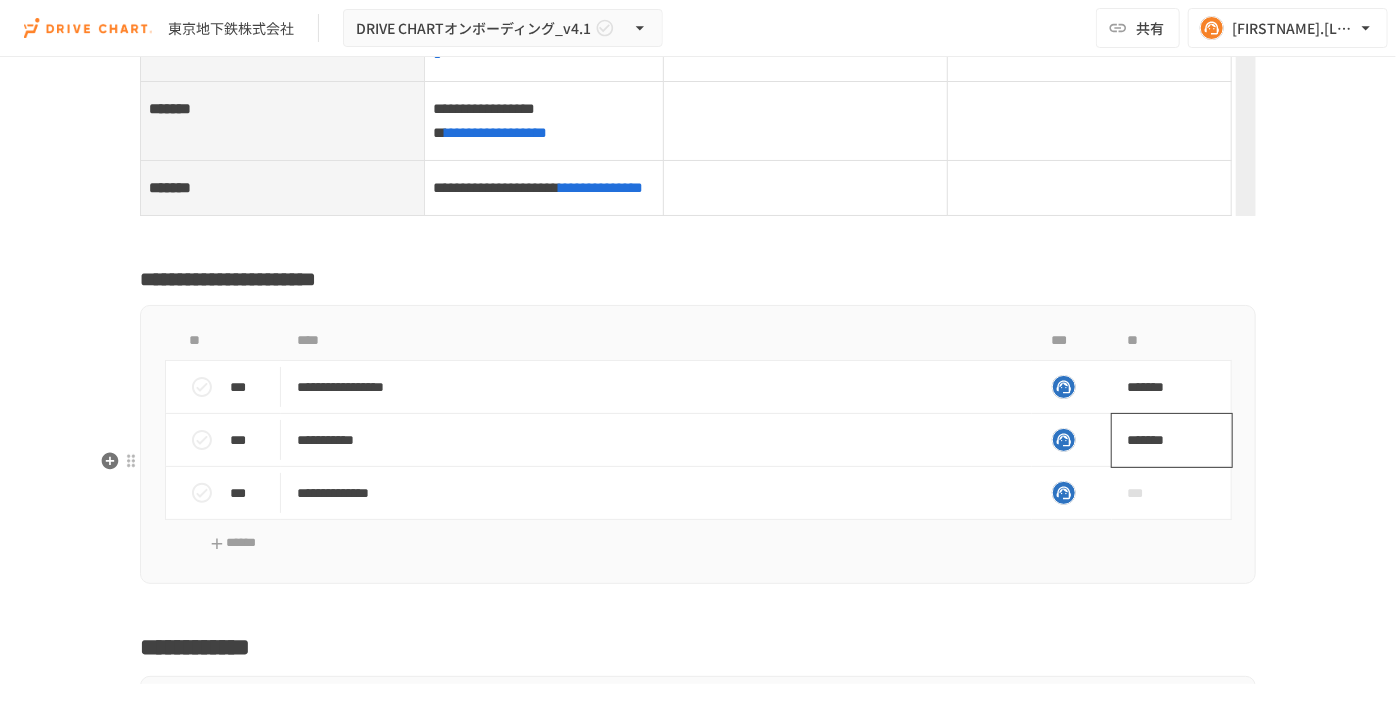 click on "*******" at bounding box center (1161, 440) 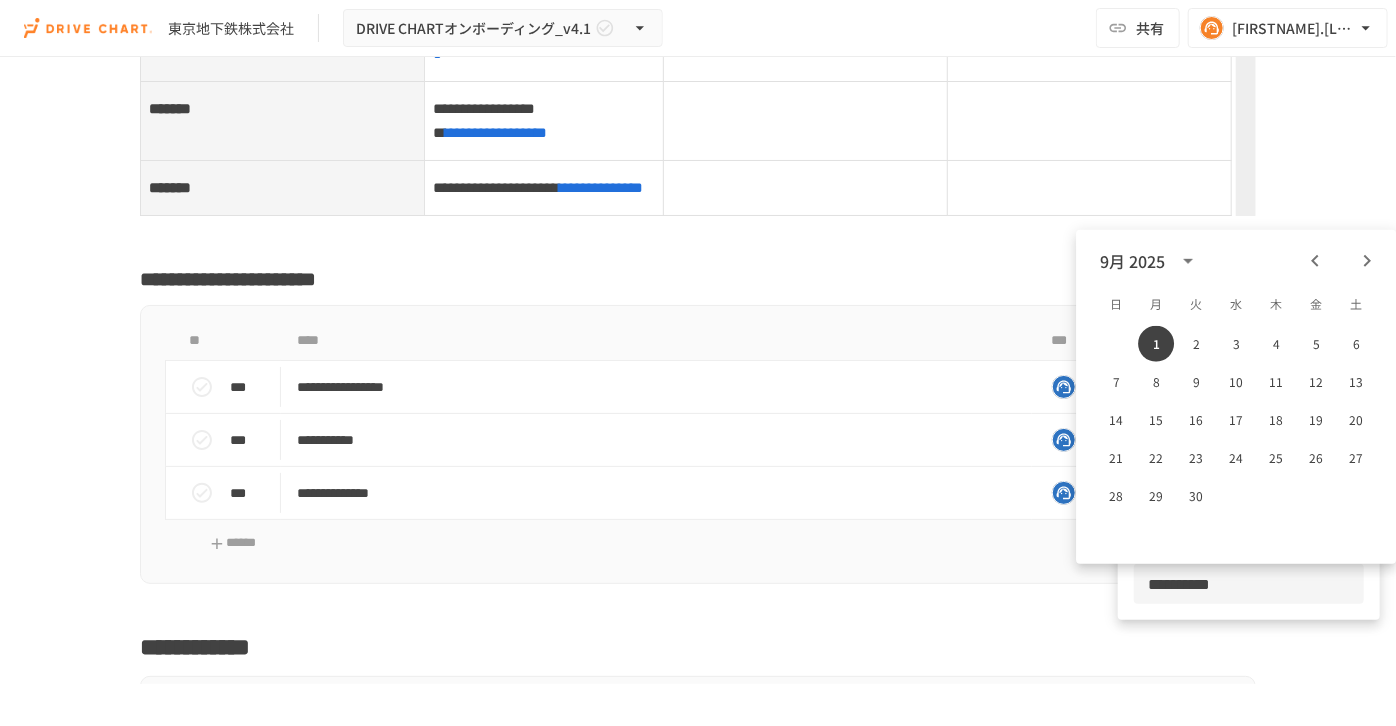 click 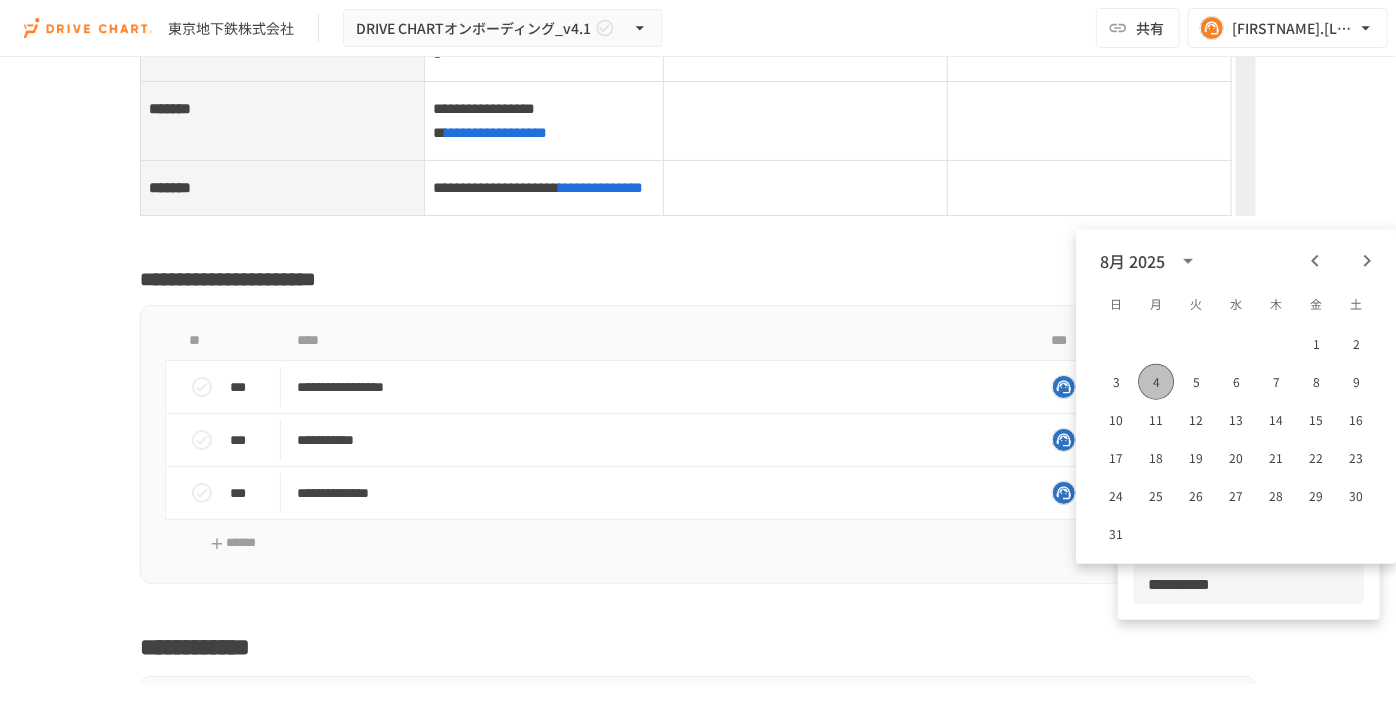 click on "4" at bounding box center [1156, 382] 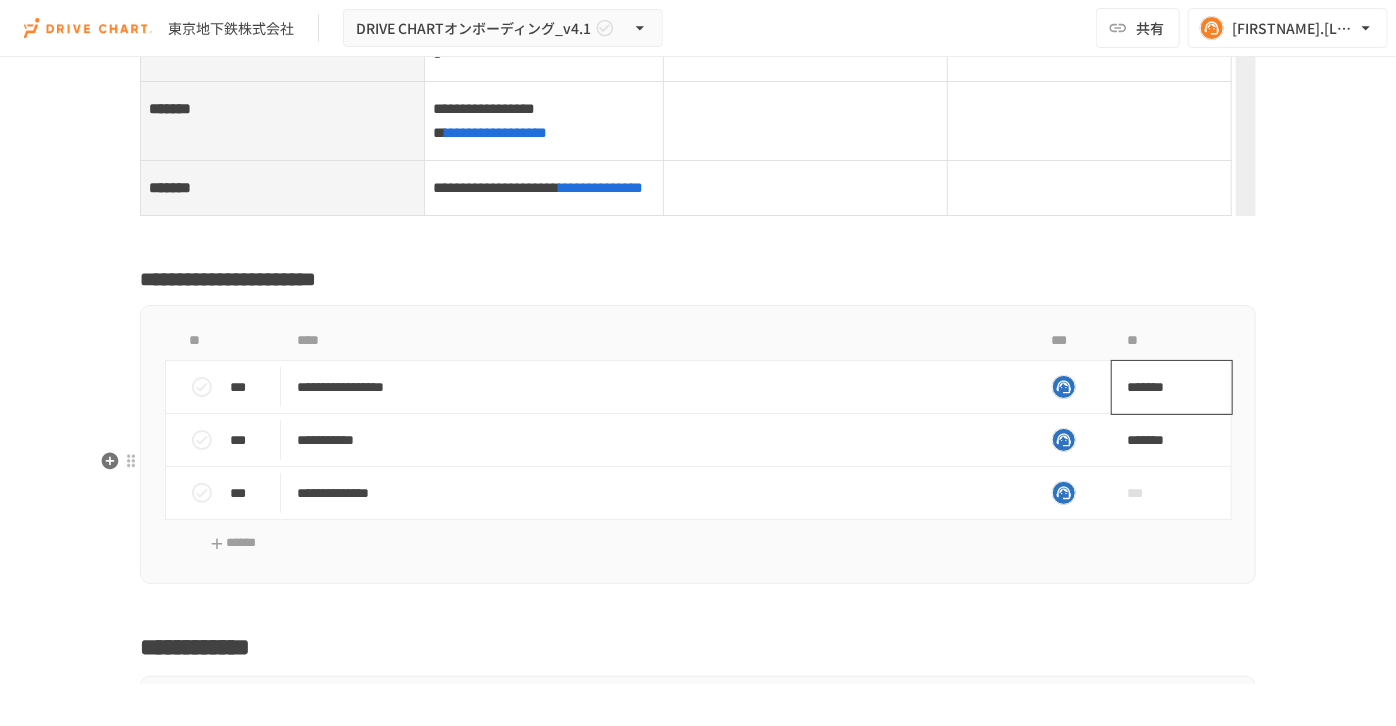 click on "*******" at bounding box center (1161, 387) 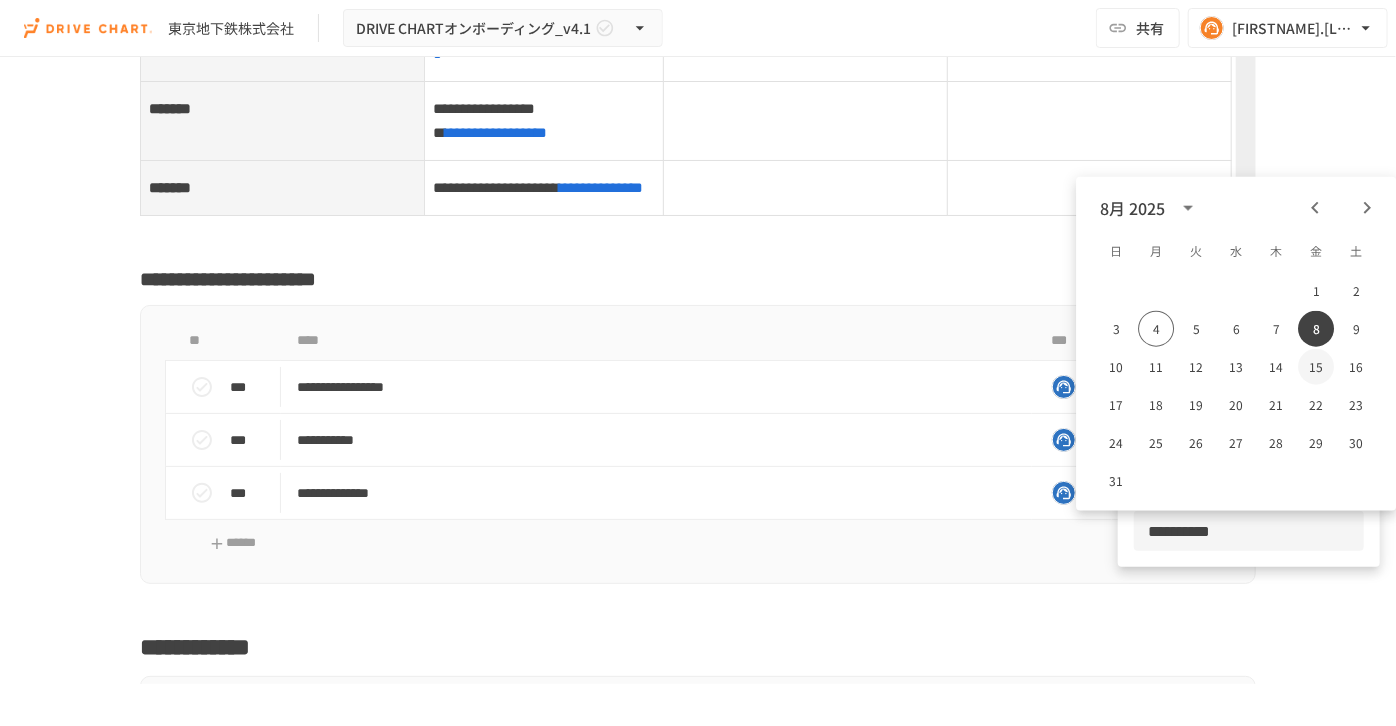 click on "15" at bounding box center (1316, 367) 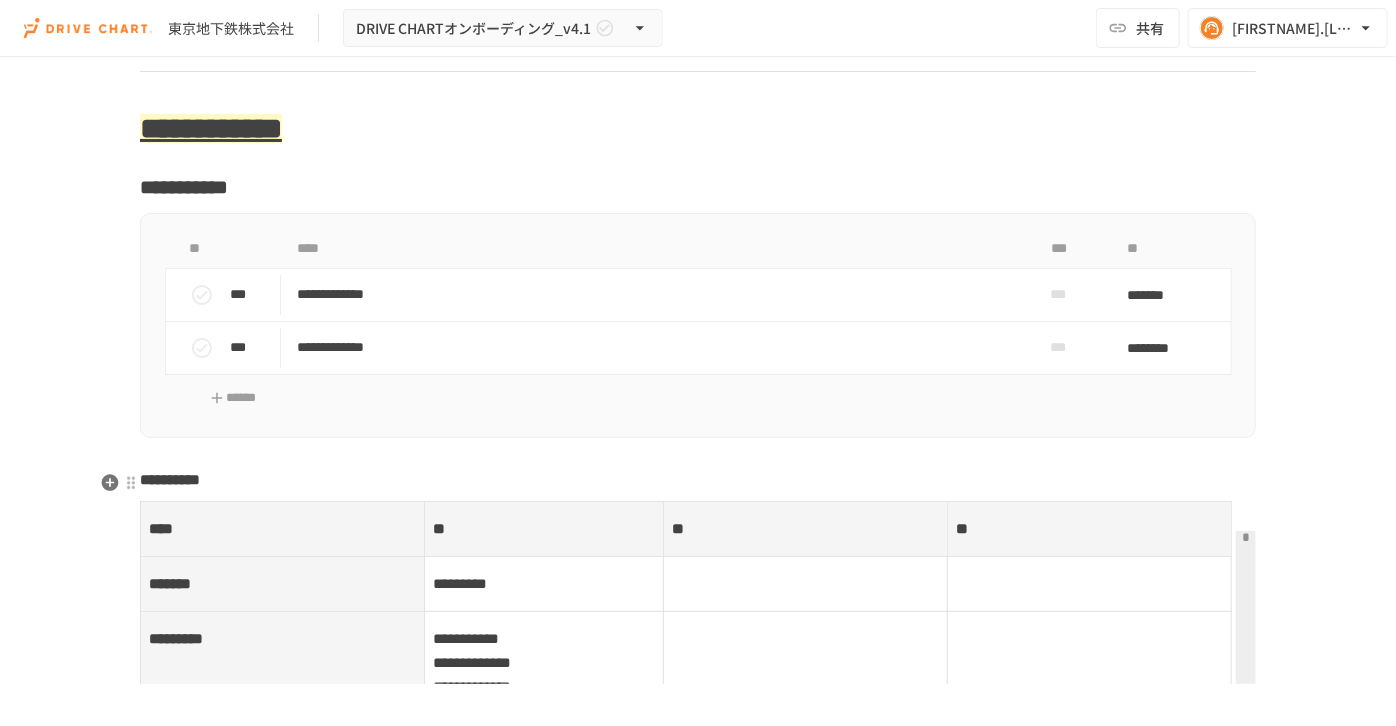 scroll, scrollTop: 6636, scrollLeft: 0, axis: vertical 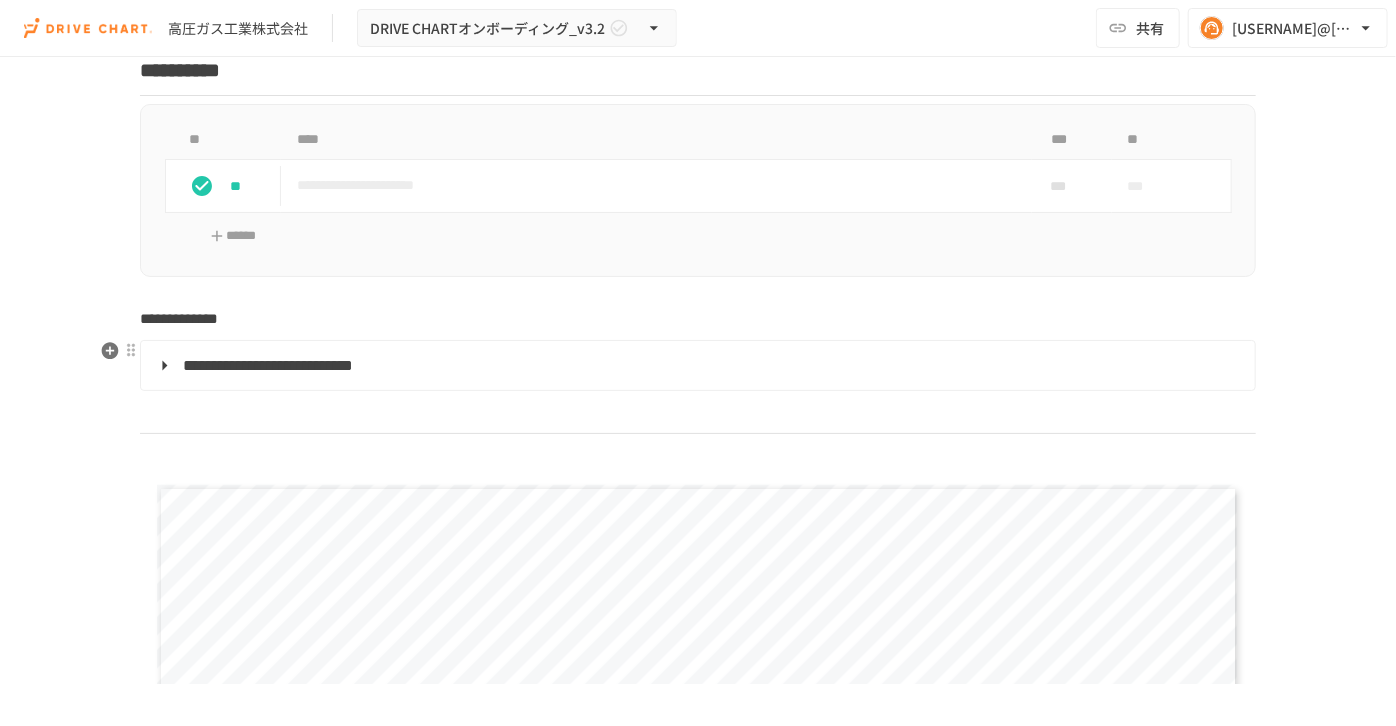 click on "**********" at bounding box center [696, 366] 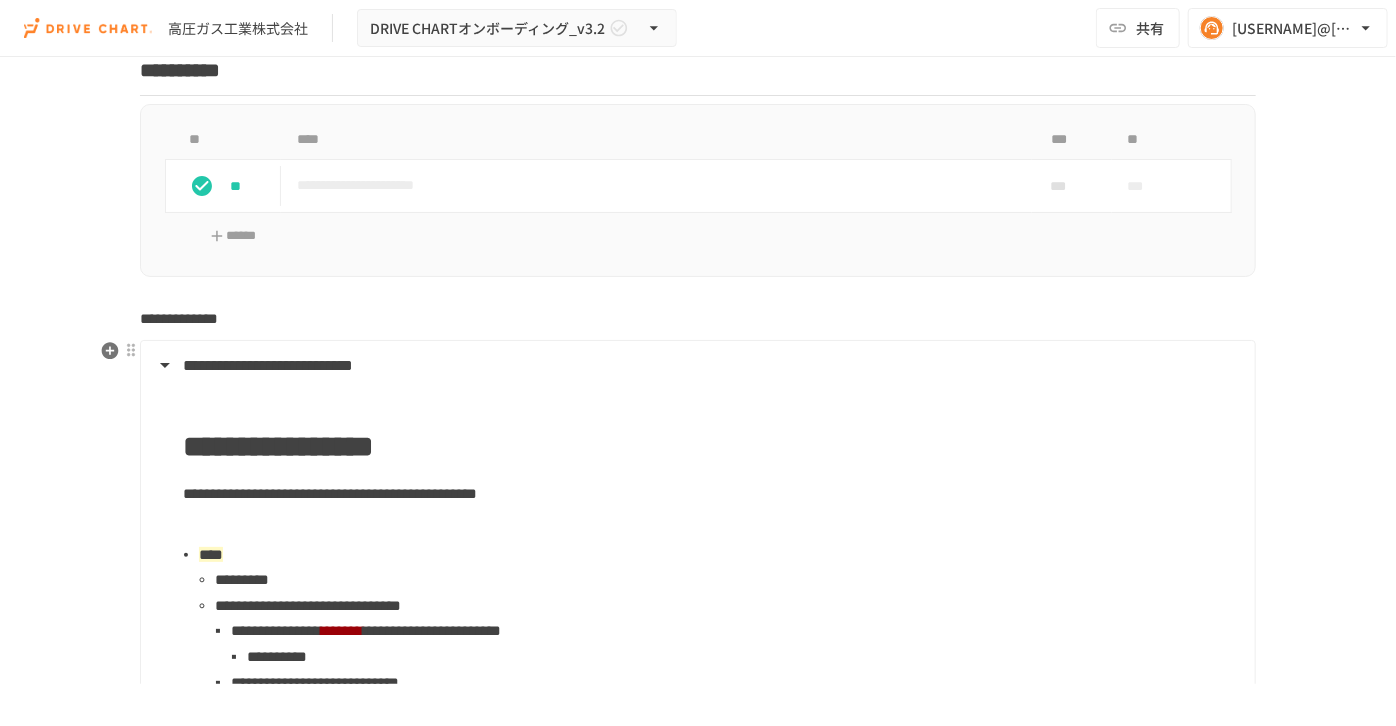 scroll, scrollTop: 1636, scrollLeft: 0, axis: vertical 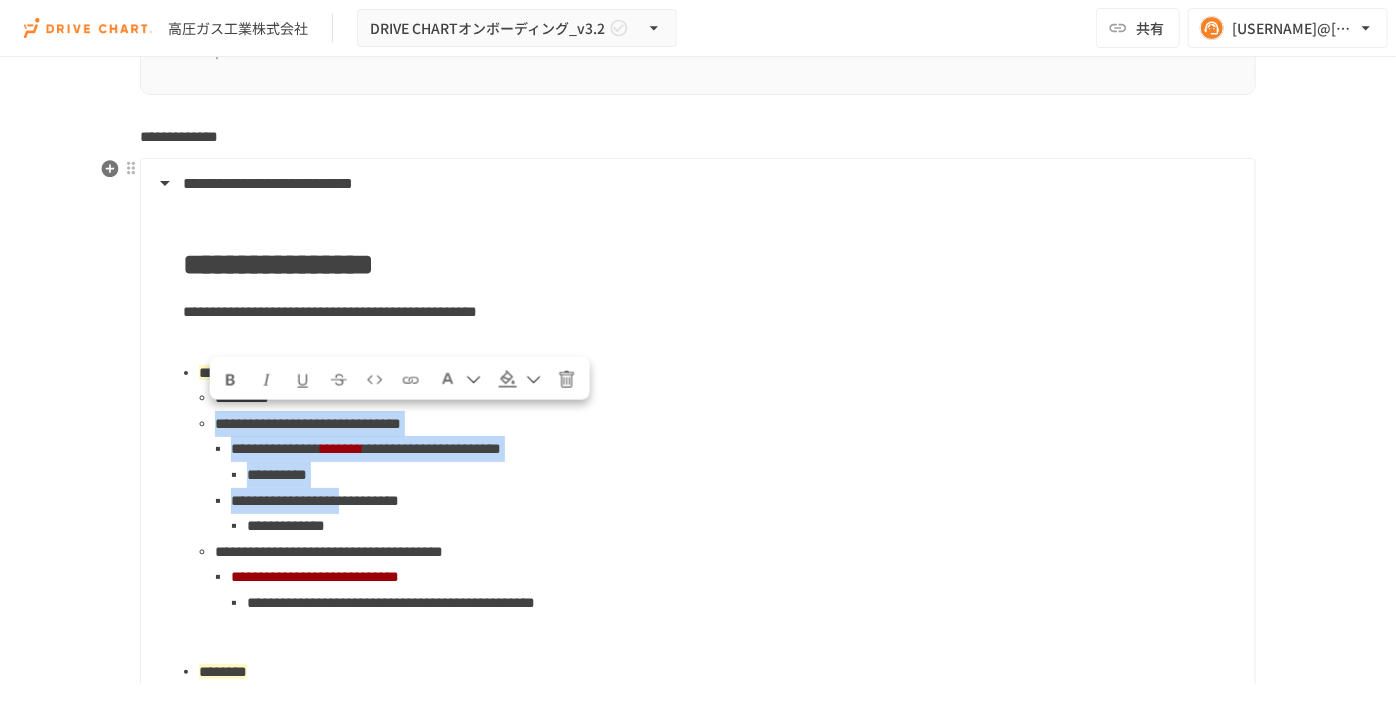 drag, startPoint x: 202, startPoint y: 421, endPoint x: 468, endPoint y: 510, distance: 280.4942 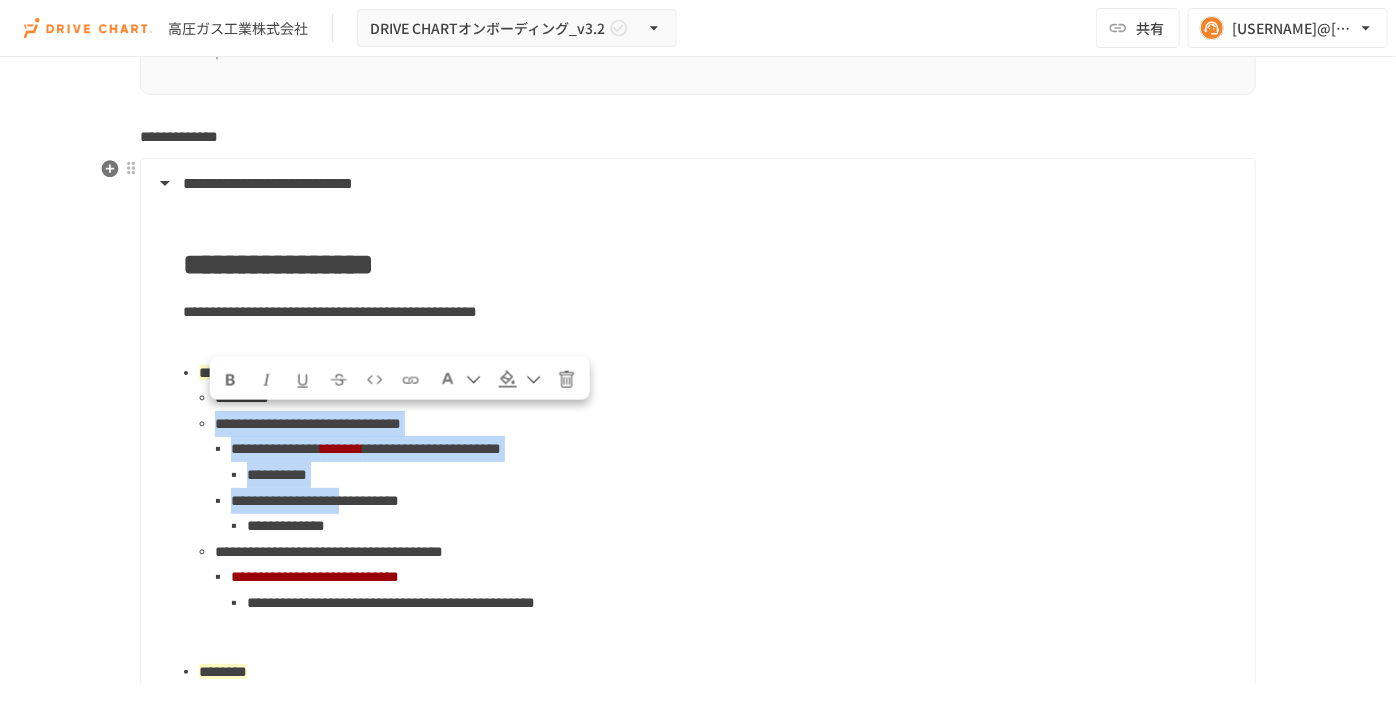 click on "[FIRST_NAME] [LAST_NAME] [STREET_ADDRESS] [CITY], [STATE] [ZIP_CODE] [COUNTRY] [PHONE_NUMBER]" at bounding box center [719, 500] 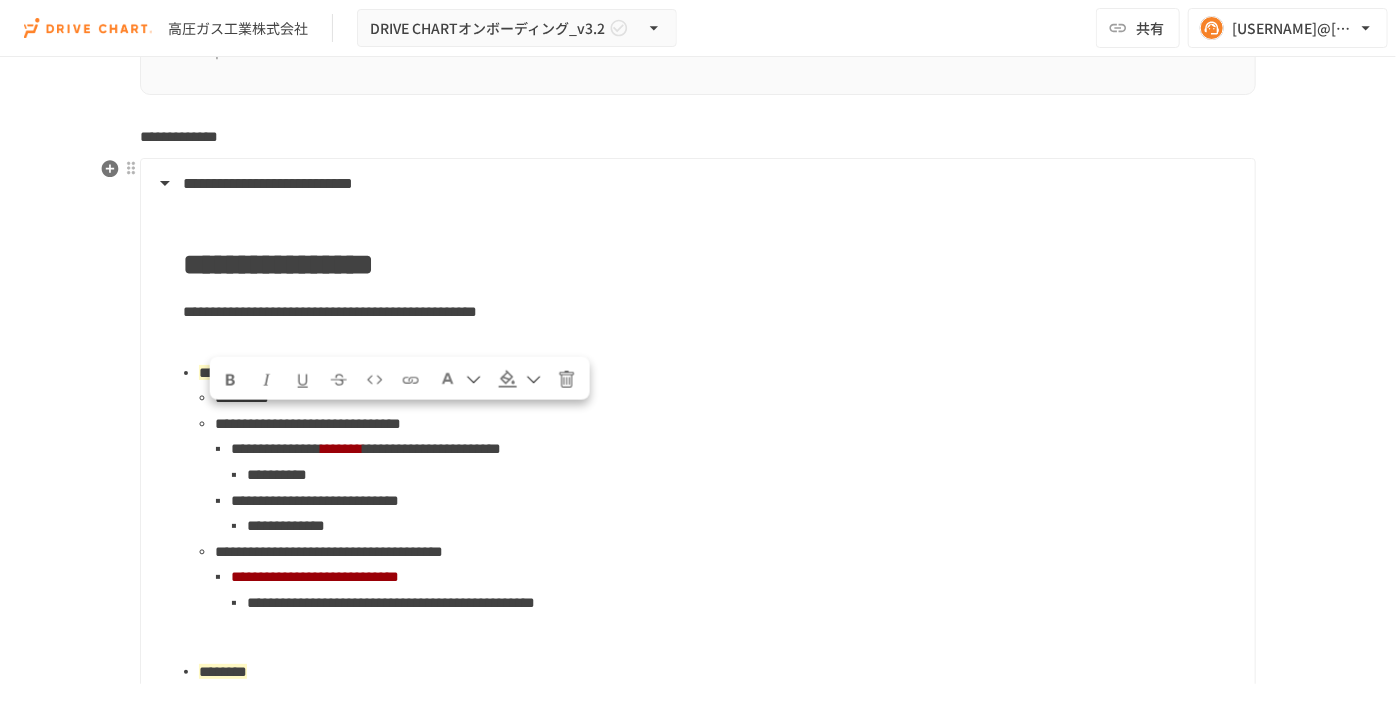 click on "**********" at bounding box center [743, 526] 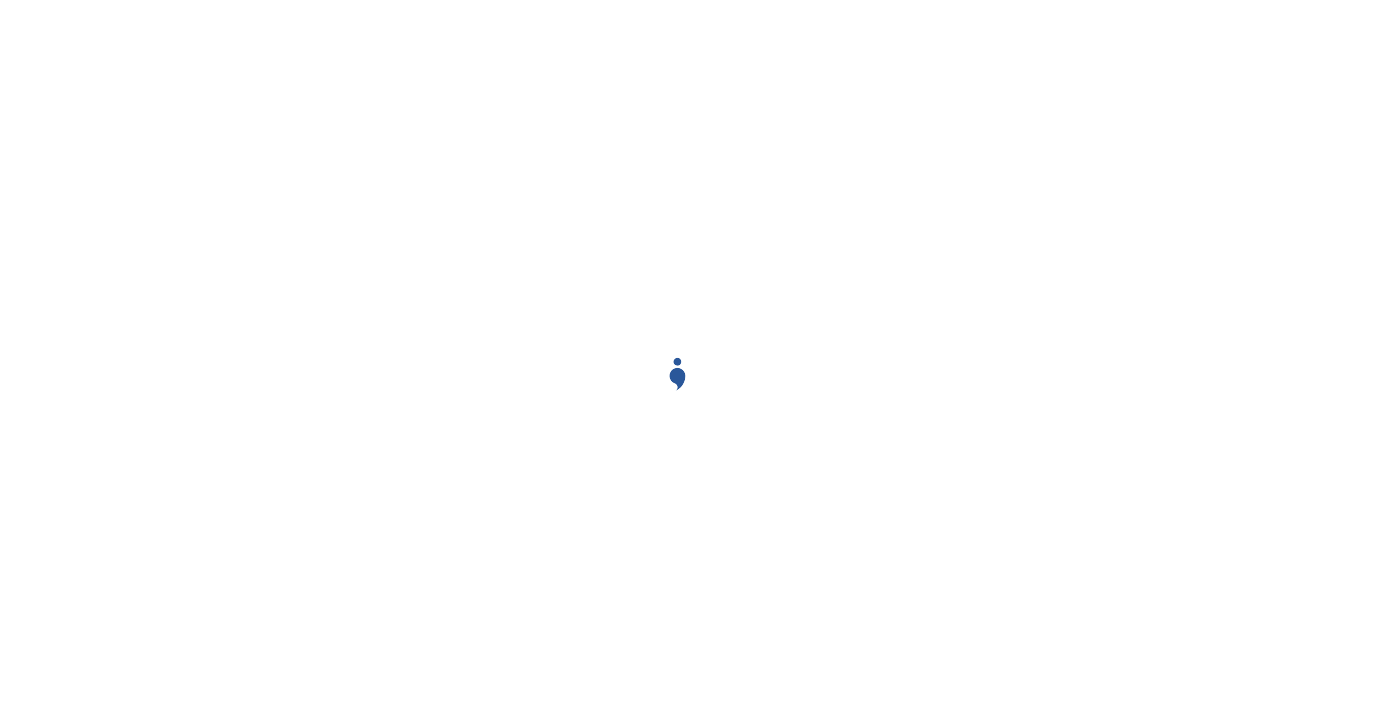 scroll, scrollTop: 0, scrollLeft: 0, axis: both 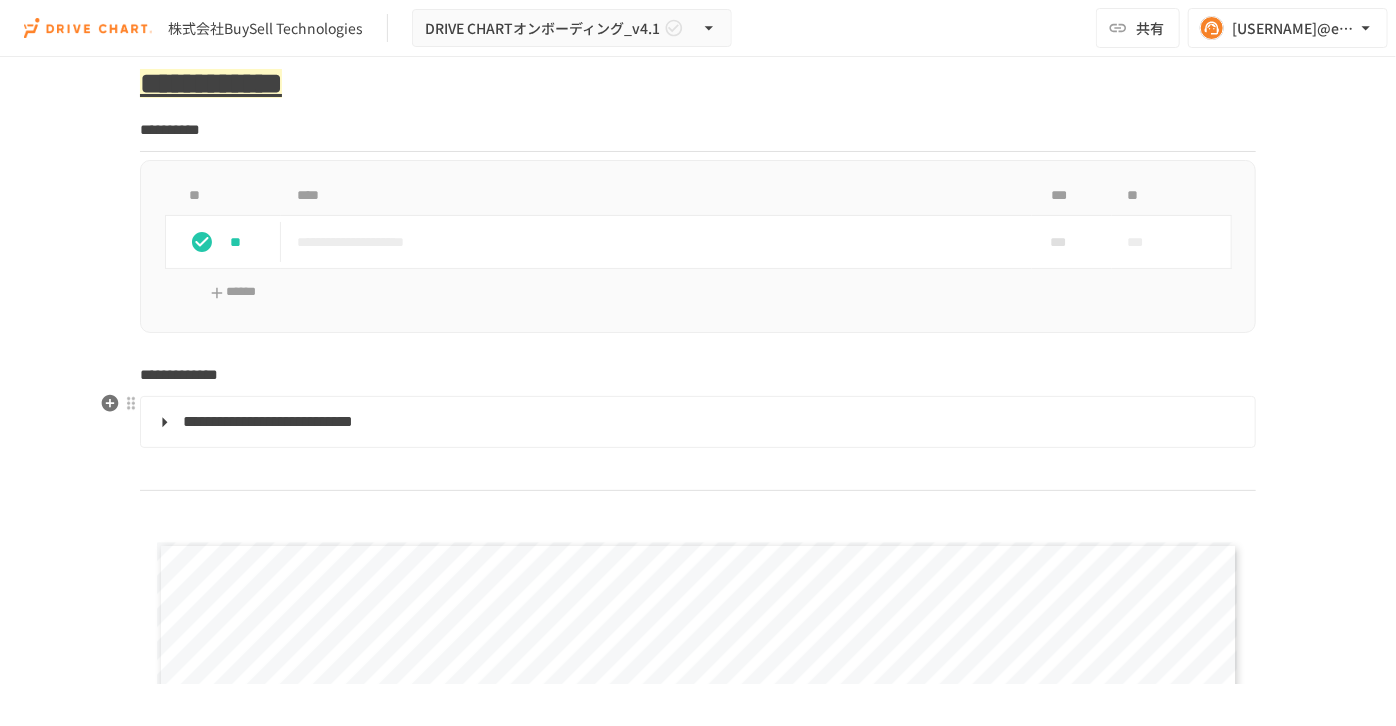 click on "**********" at bounding box center (696, 422) 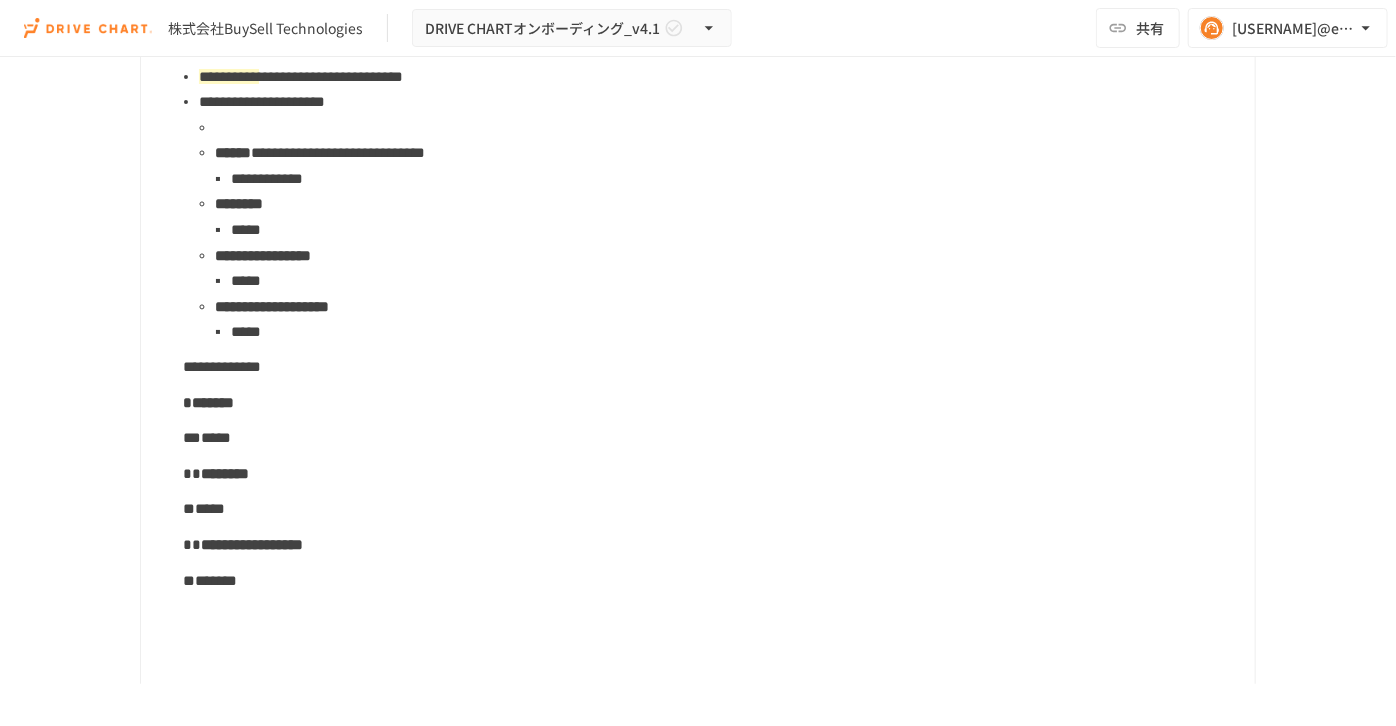 scroll, scrollTop: 3709, scrollLeft: 0, axis: vertical 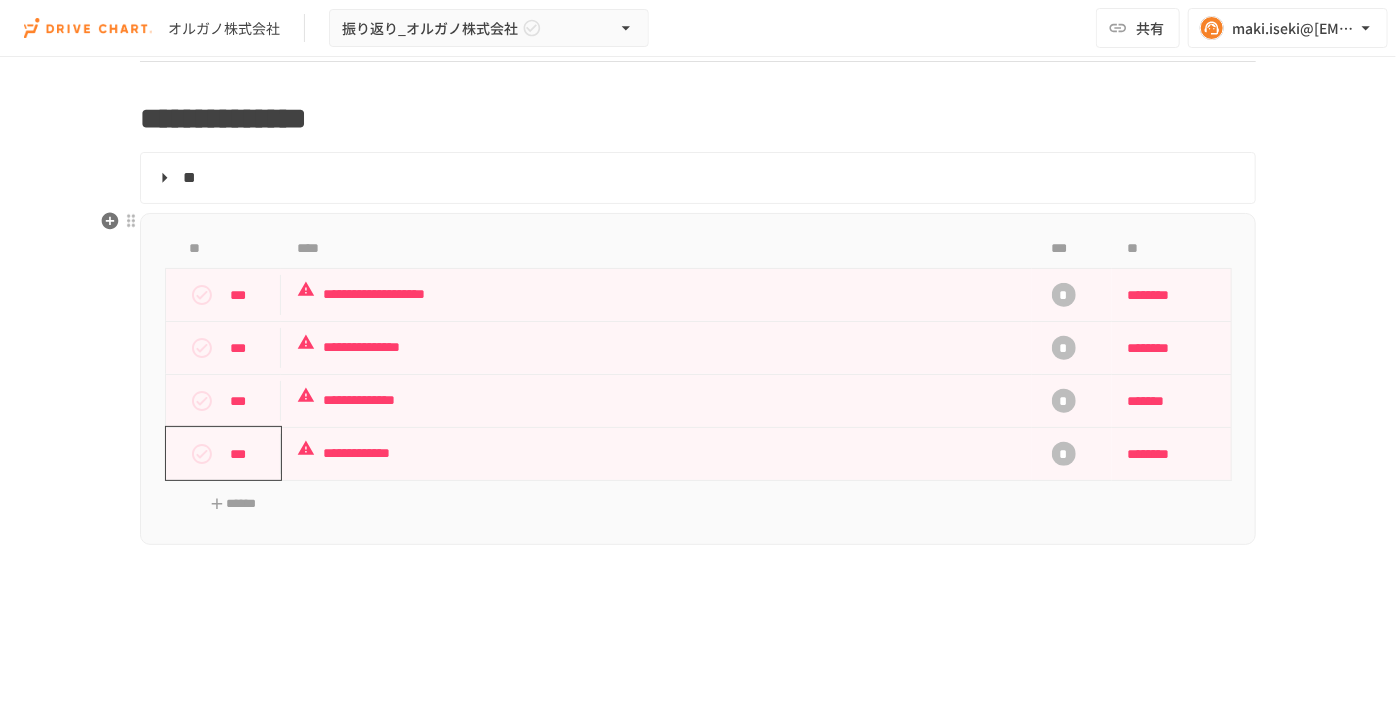 click 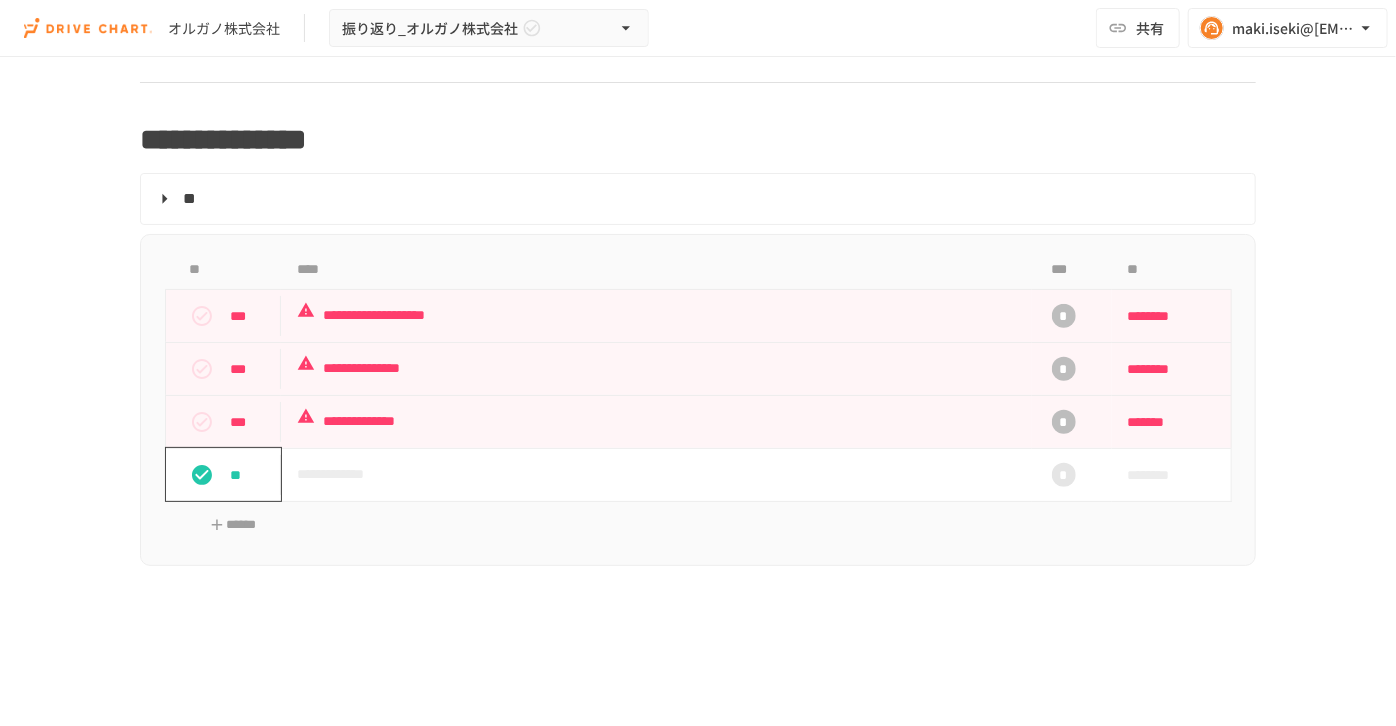 scroll, scrollTop: 624, scrollLeft: 0, axis: vertical 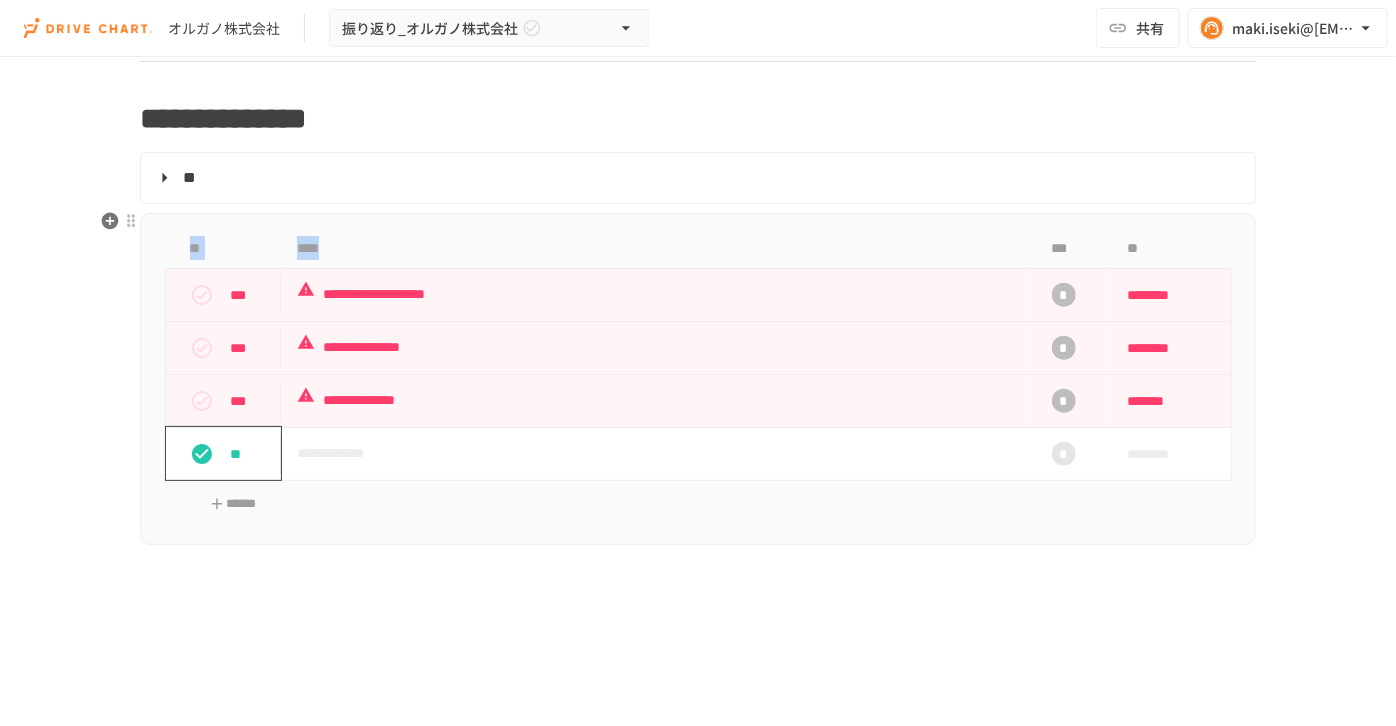 drag, startPoint x: 746, startPoint y: 239, endPoint x: 554, endPoint y: 202, distance: 195.53261 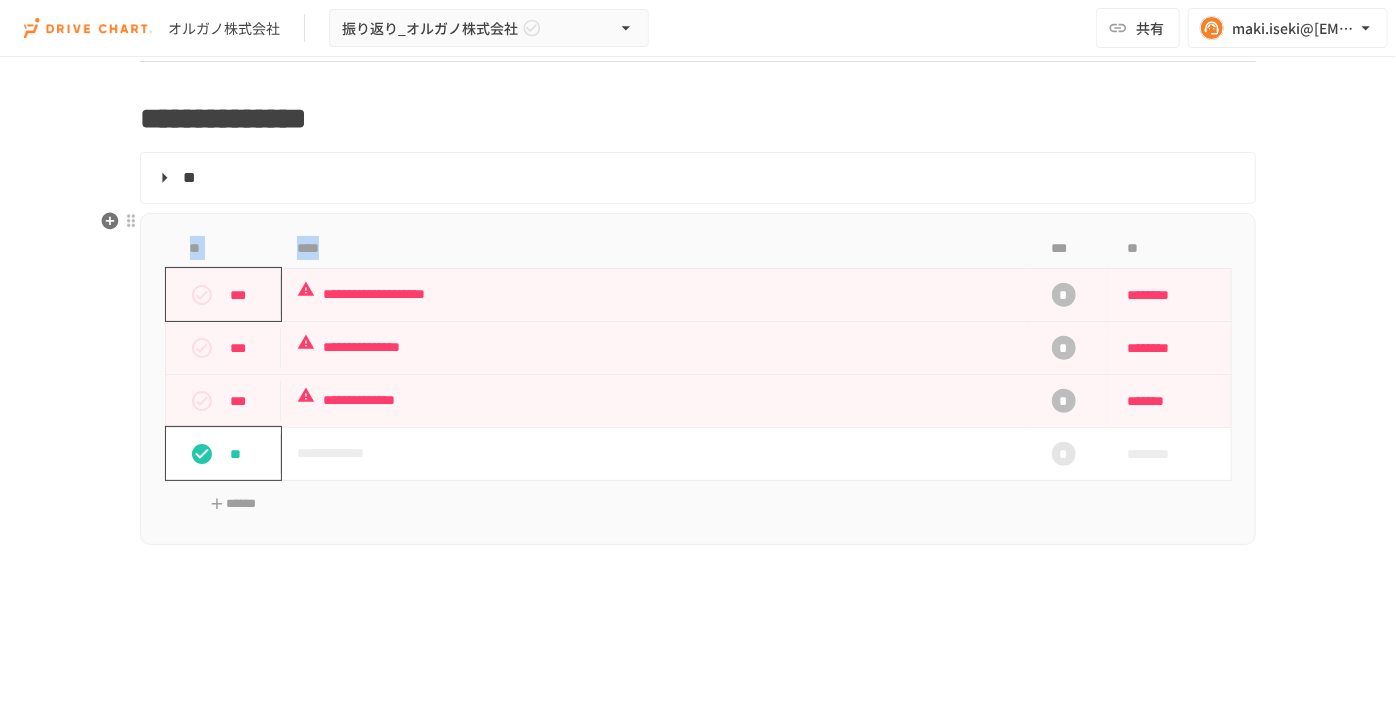 click at bounding box center (202, 295) 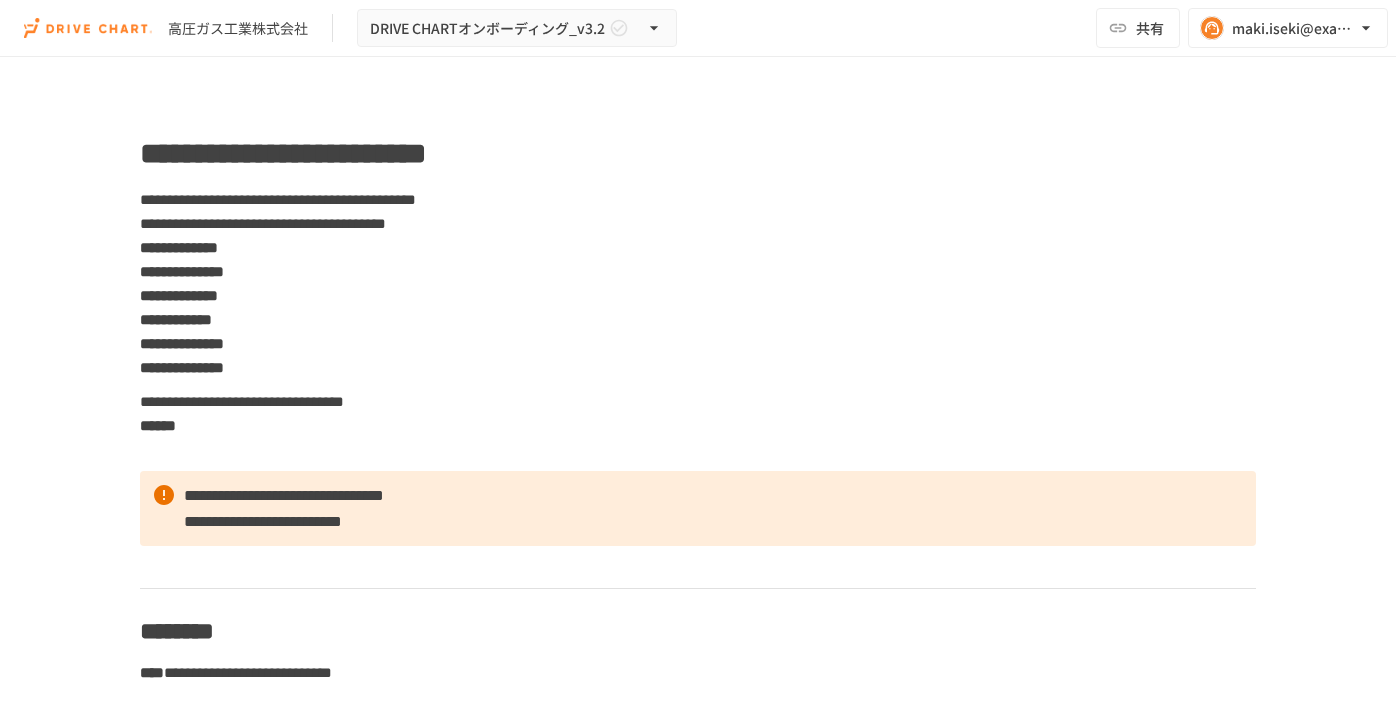 scroll, scrollTop: 0, scrollLeft: 0, axis: both 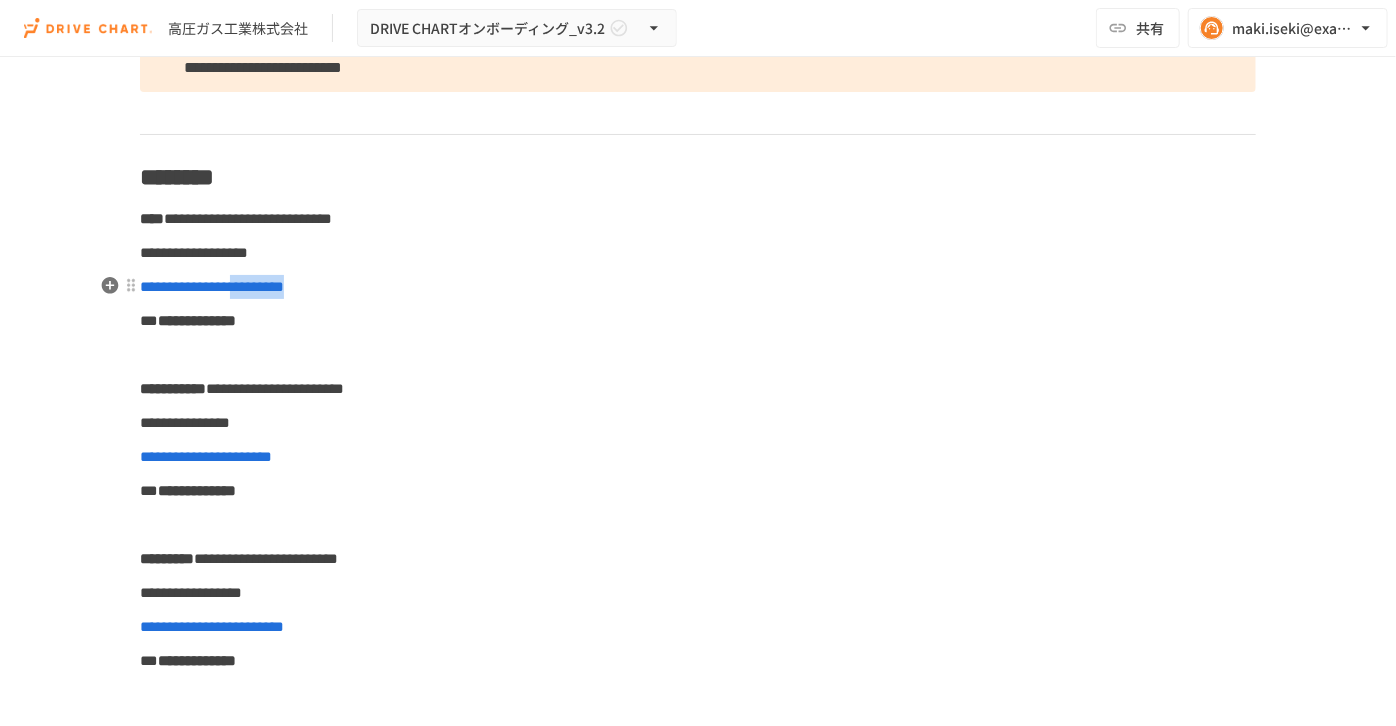drag, startPoint x: 397, startPoint y: 292, endPoint x: 266, endPoint y: 290, distance: 131.01526 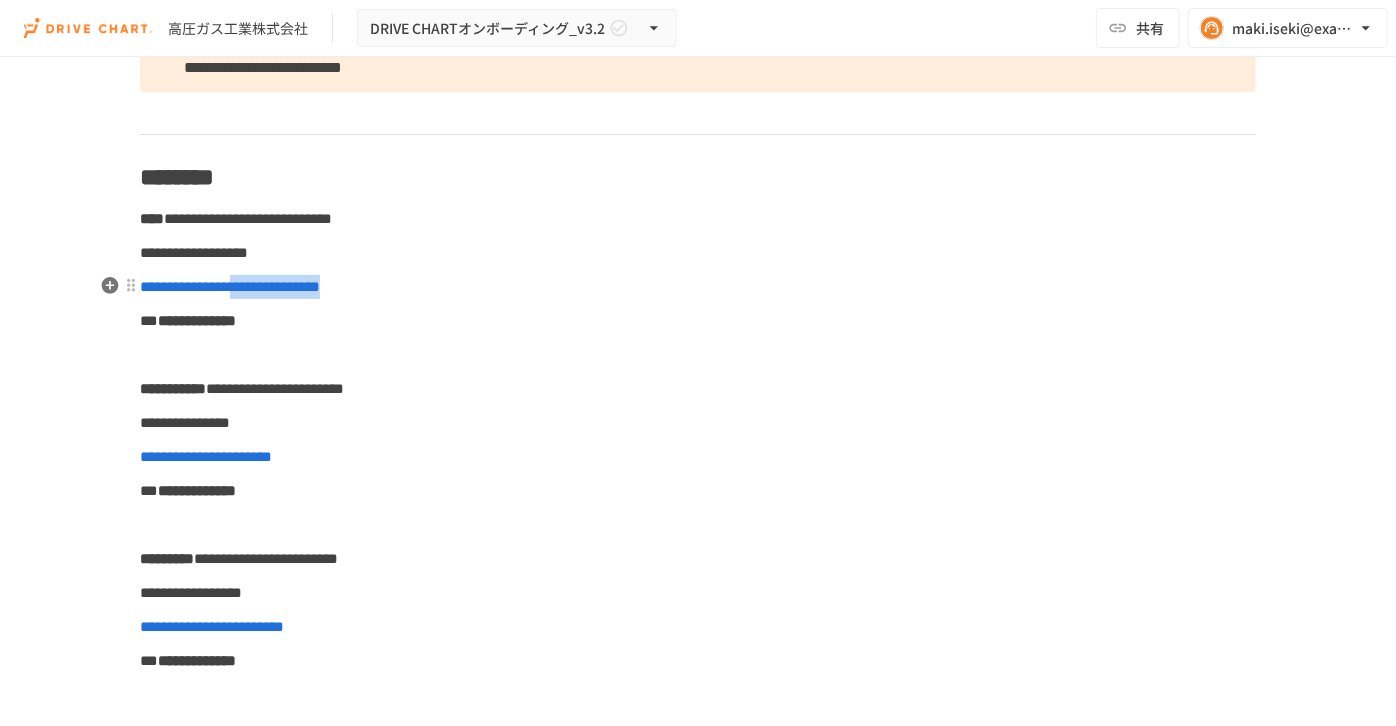 drag, startPoint x: 424, startPoint y: 287, endPoint x: 263, endPoint y: 279, distance: 161.19864 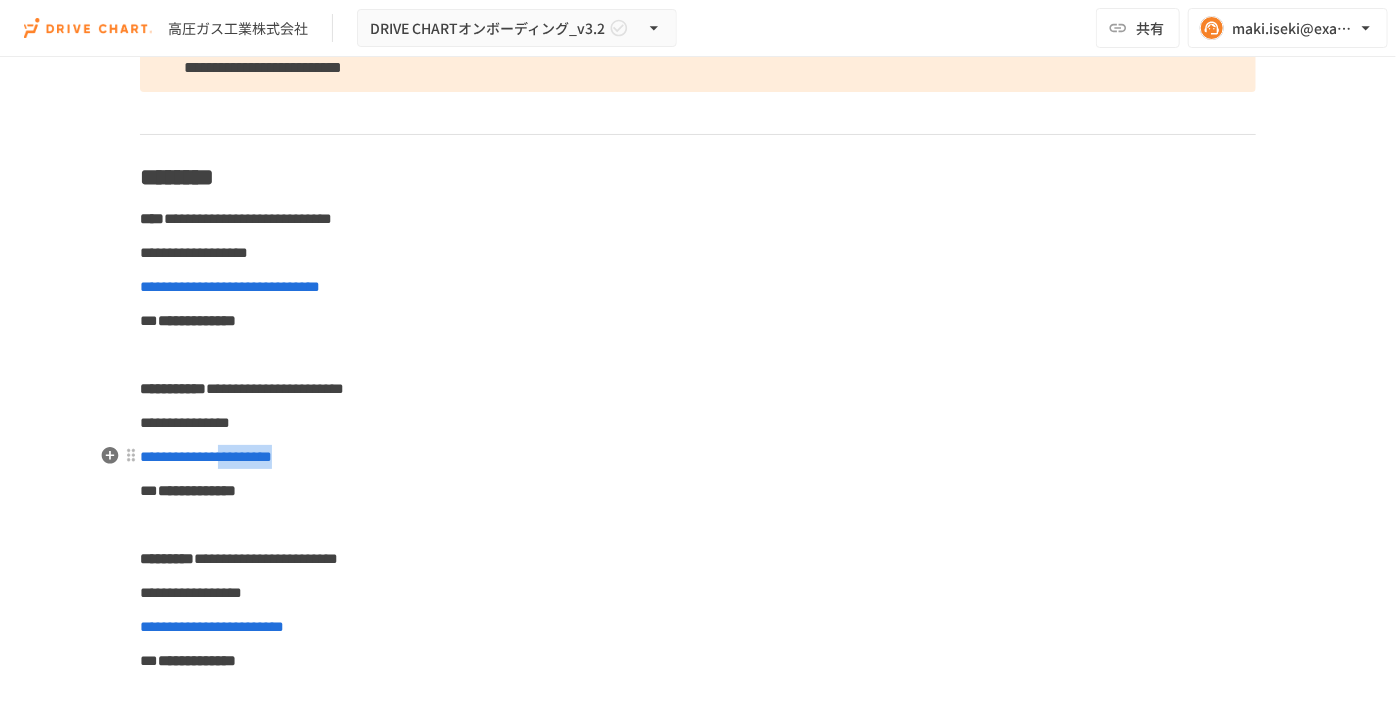 drag, startPoint x: 333, startPoint y: 464, endPoint x: 242, endPoint y: 463, distance: 91.00549 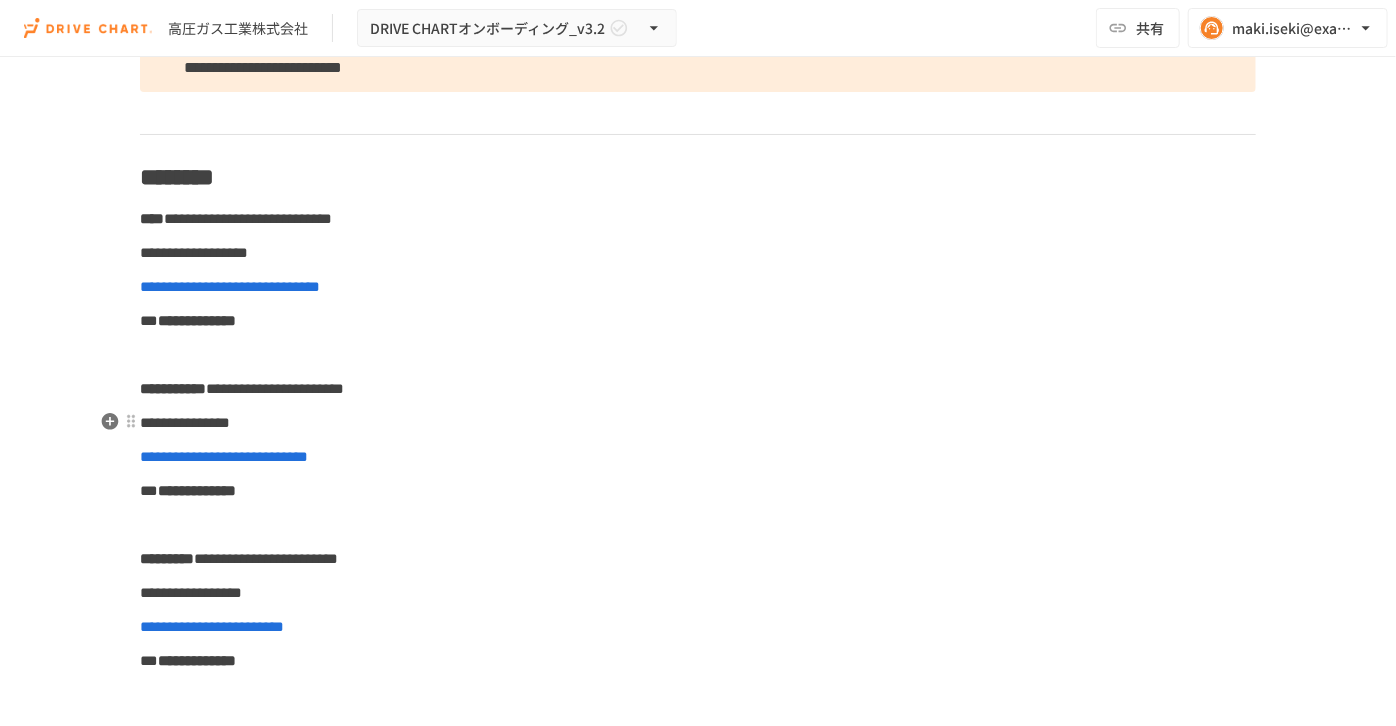 scroll, scrollTop: 636, scrollLeft: 0, axis: vertical 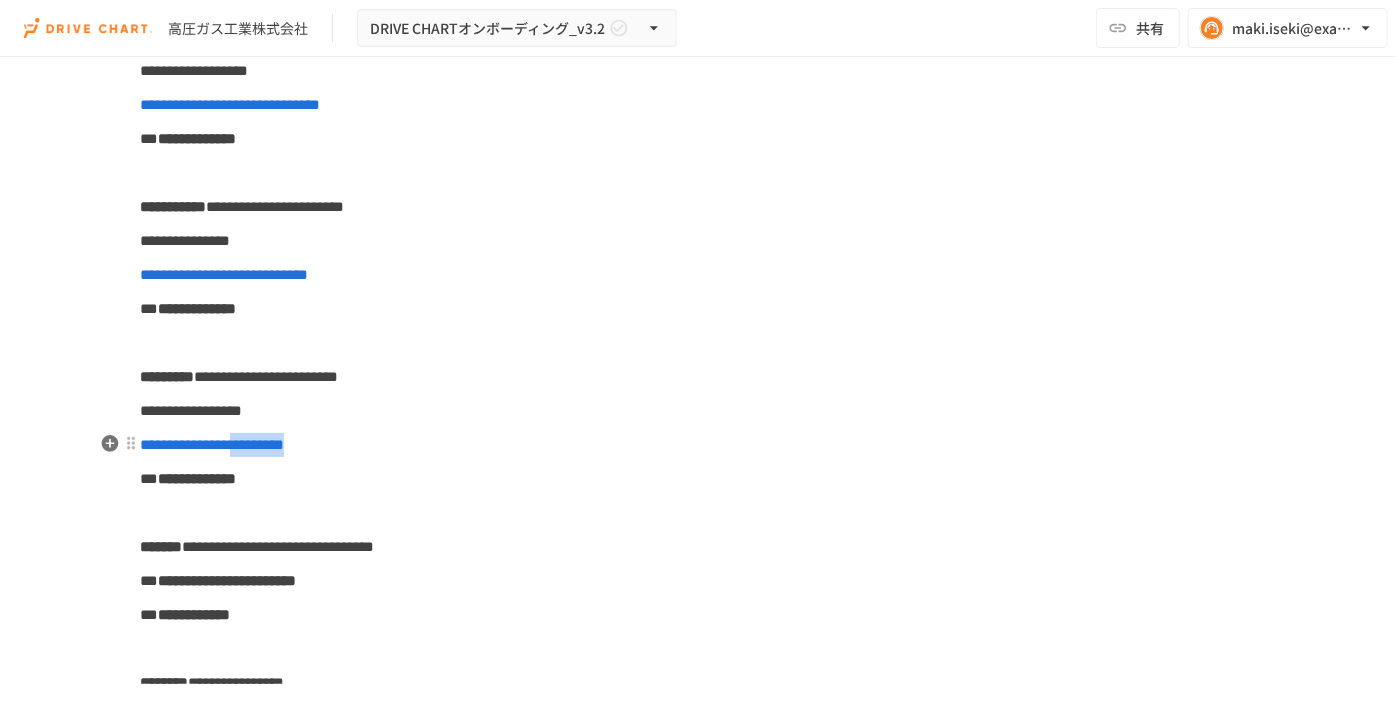 drag, startPoint x: 360, startPoint y: 444, endPoint x: 265, endPoint y: 444, distance: 95 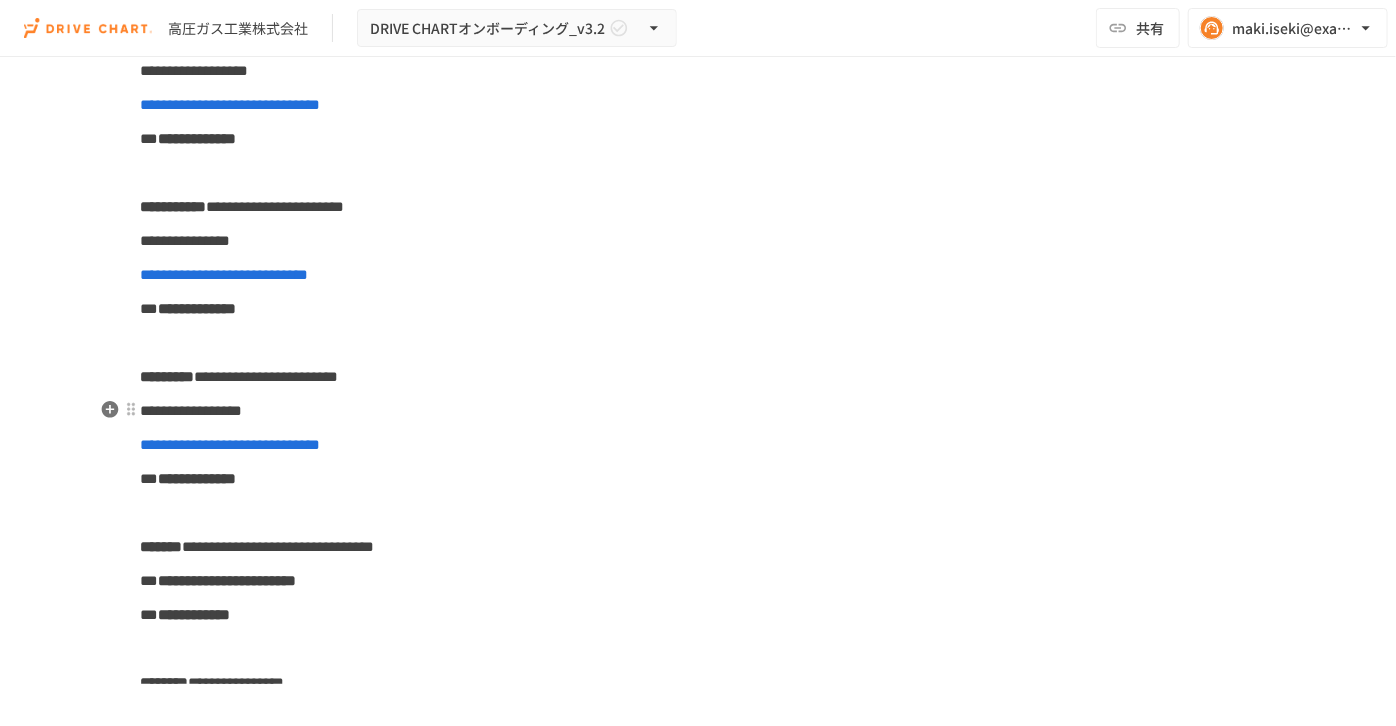 click on "**********" at bounding box center (698, 411) 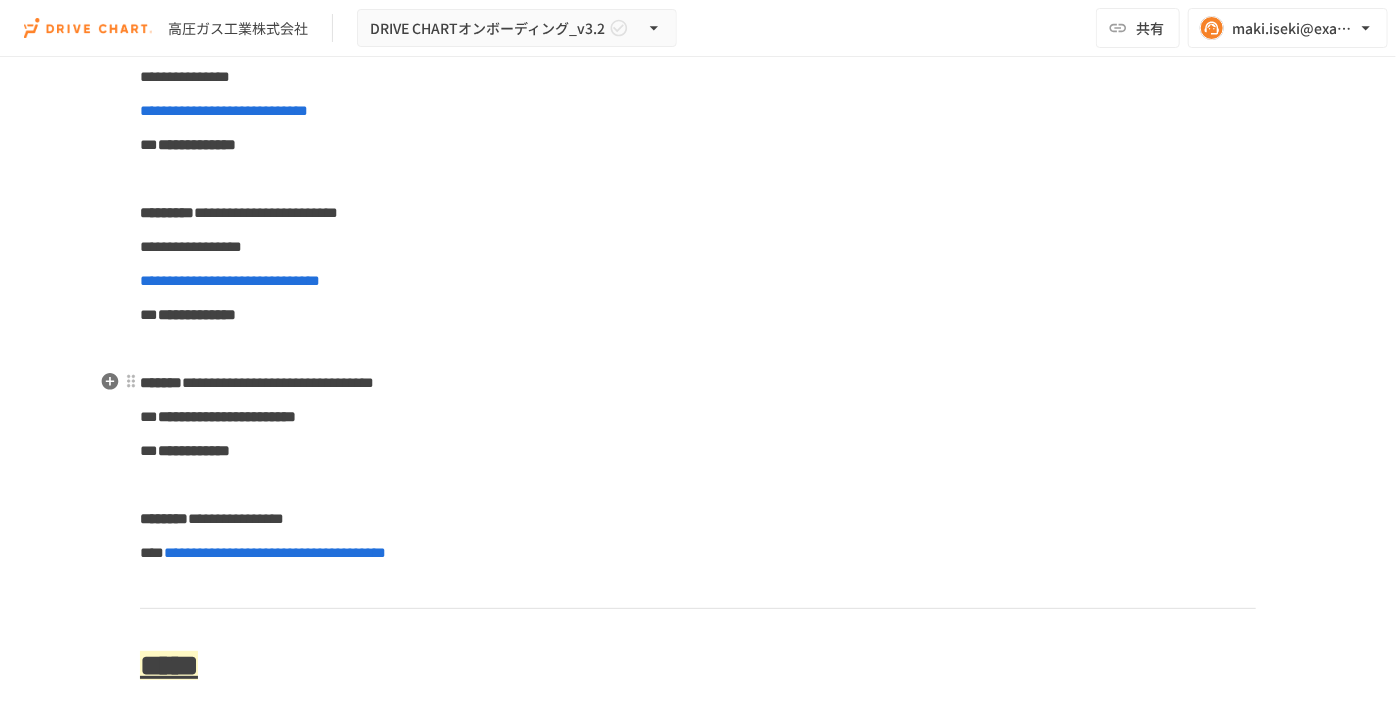 scroll, scrollTop: 818, scrollLeft: 0, axis: vertical 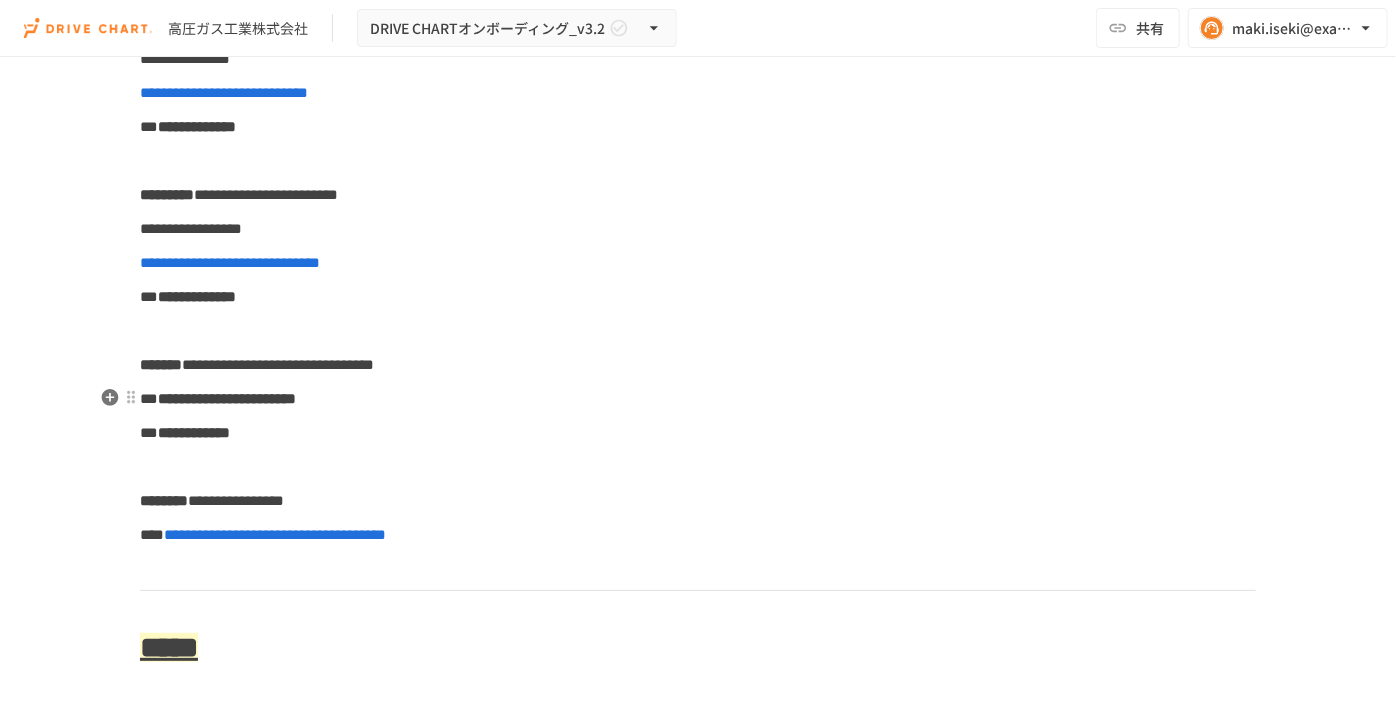 click on "**********" at bounding box center [698, 3549] 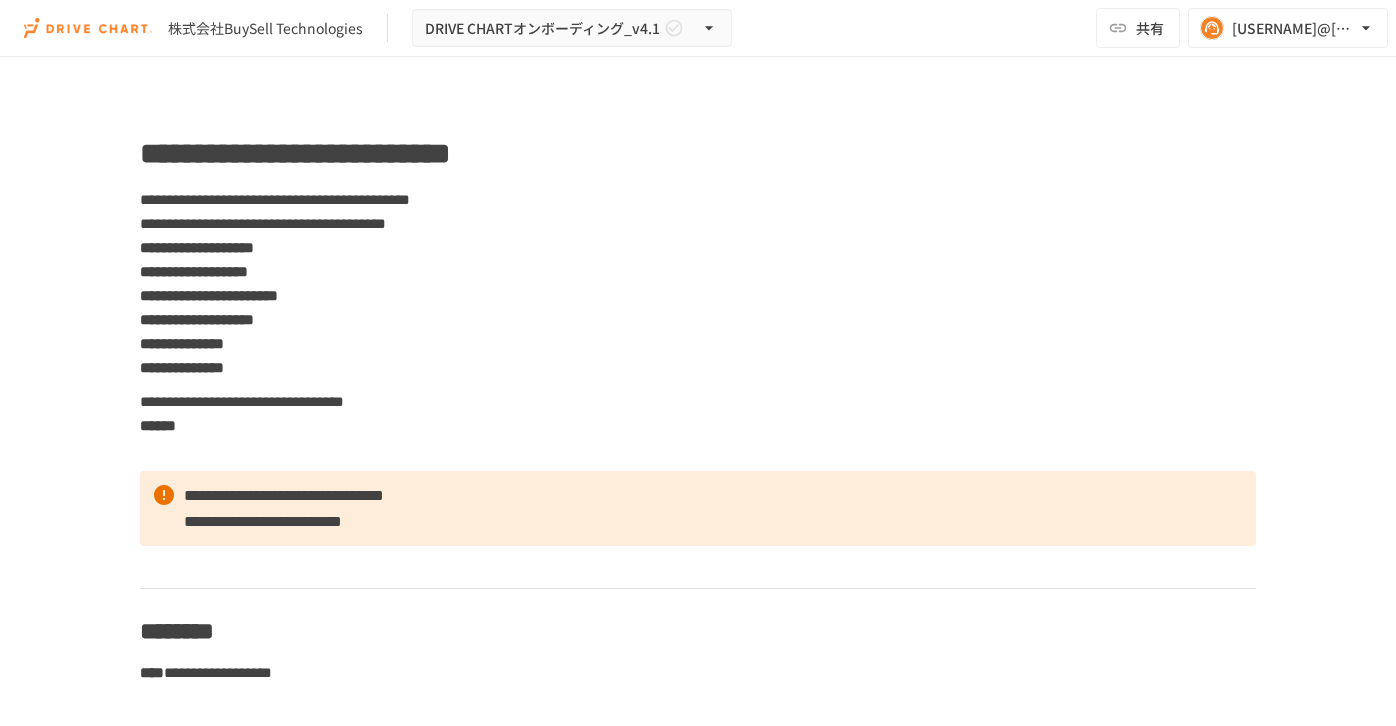 scroll, scrollTop: 0, scrollLeft: 0, axis: both 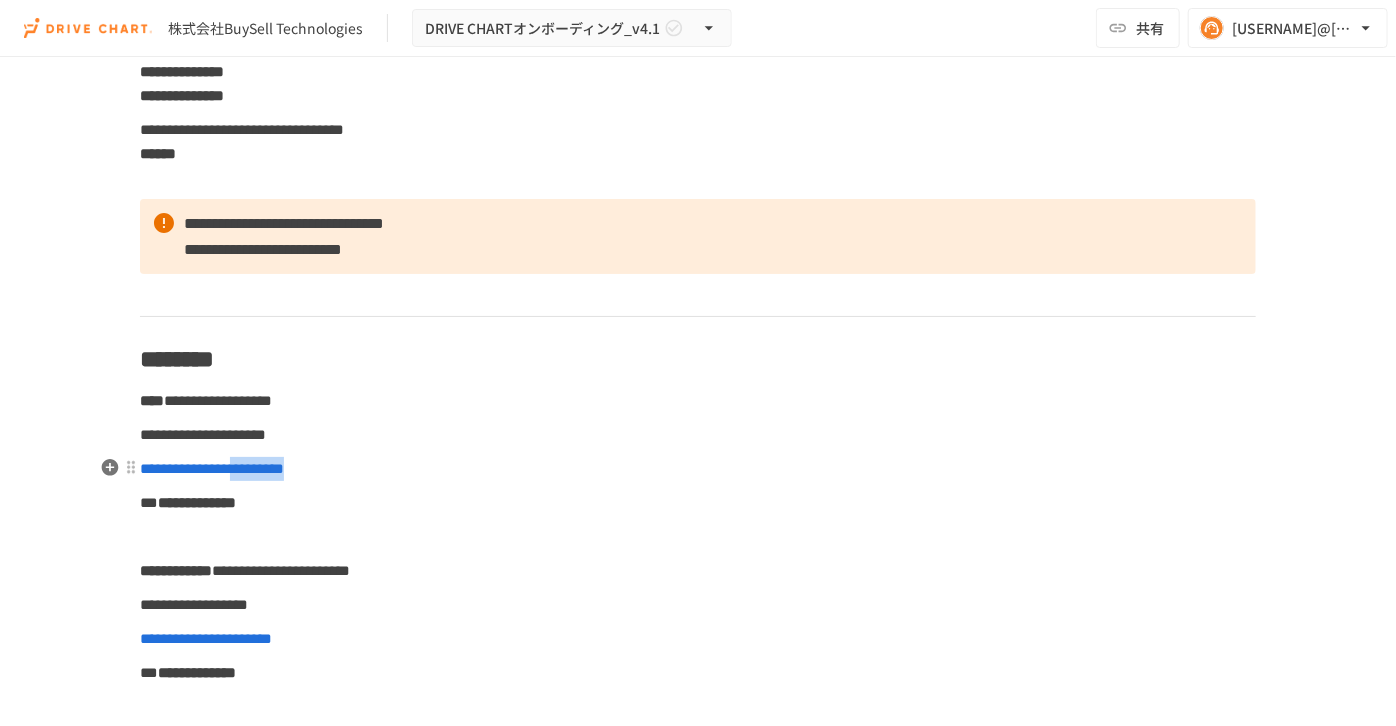 drag, startPoint x: 359, startPoint y: 474, endPoint x: 265, endPoint y: 471, distance: 94.04786 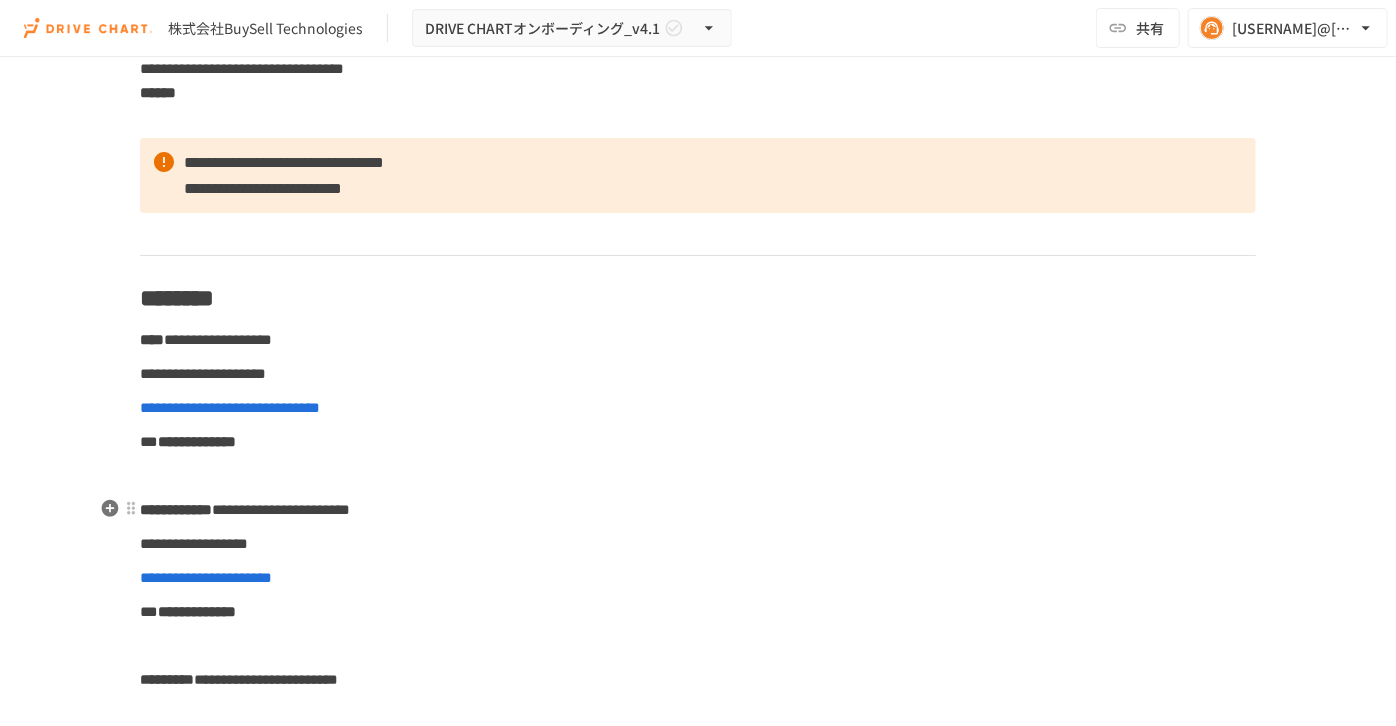 scroll, scrollTop: 363, scrollLeft: 0, axis: vertical 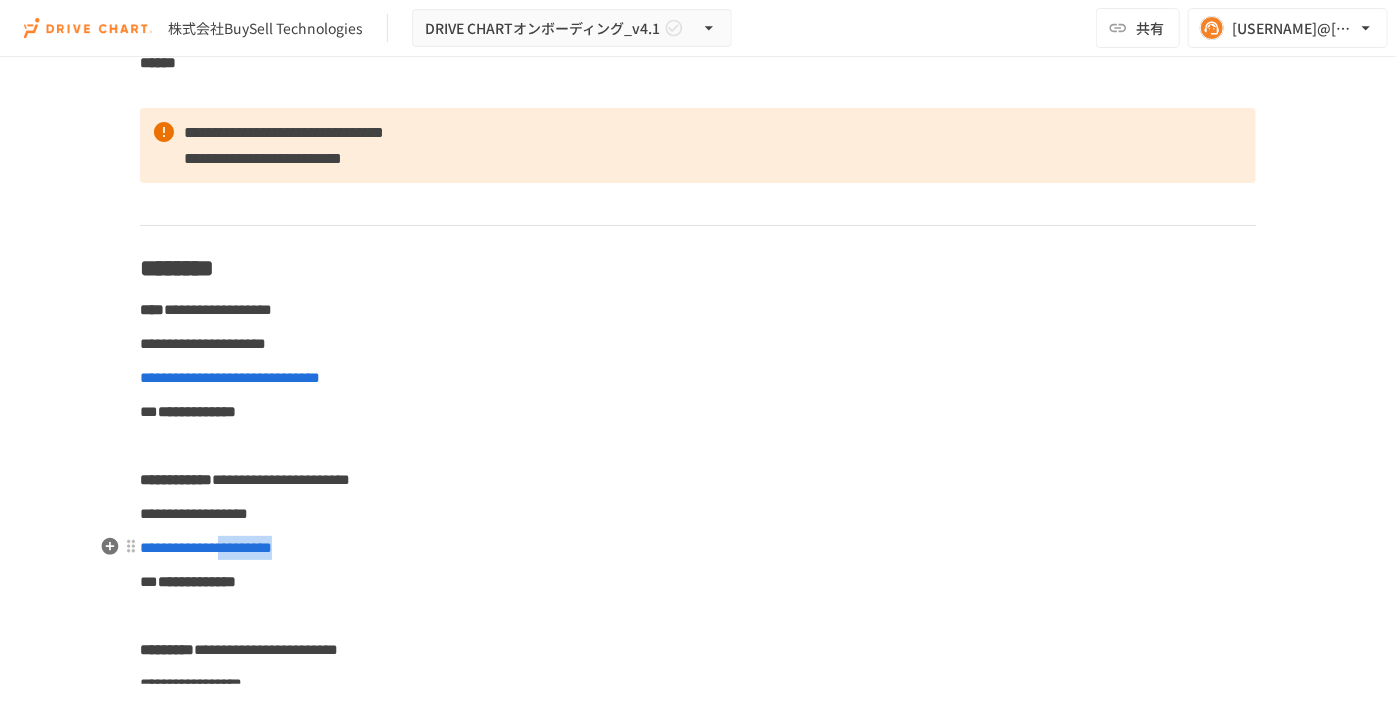 drag, startPoint x: 353, startPoint y: 548, endPoint x: 240, endPoint y: 559, distance: 113.534134 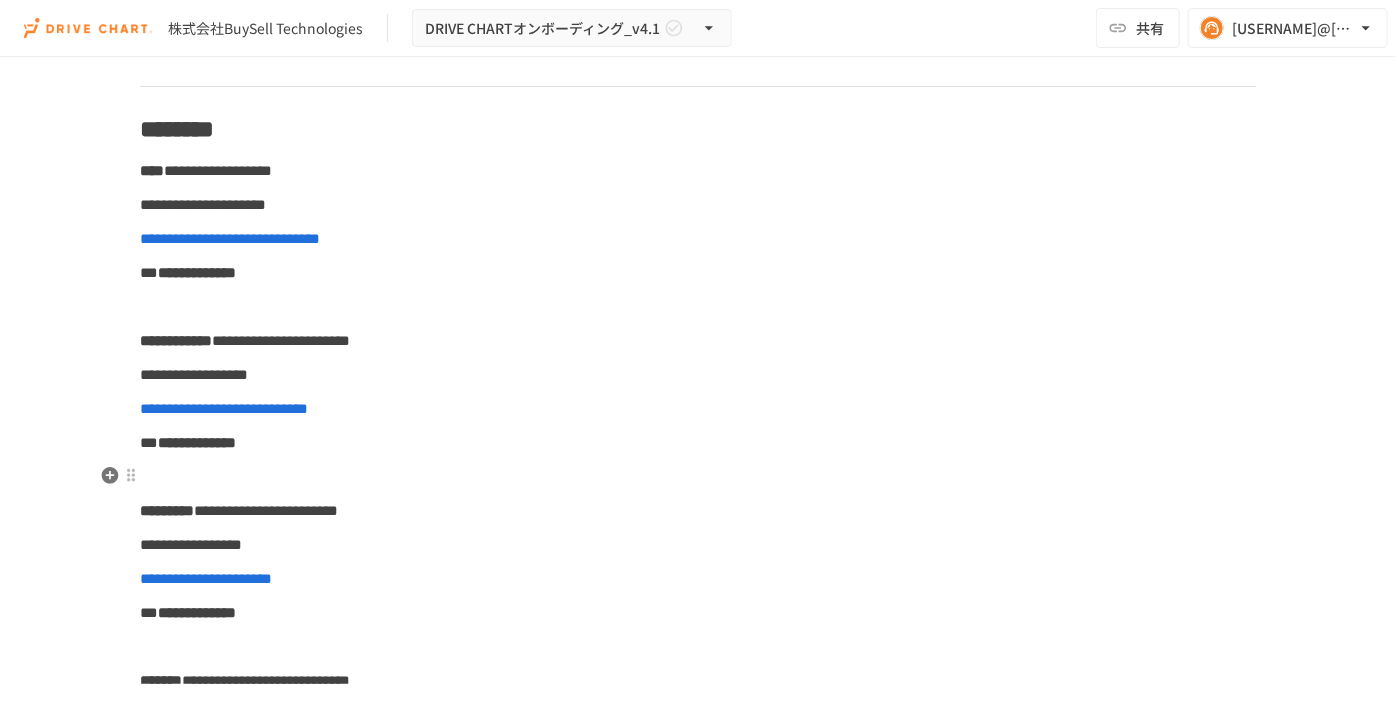 scroll, scrollTop: 818, scrollLeft: 0, axis: vertical 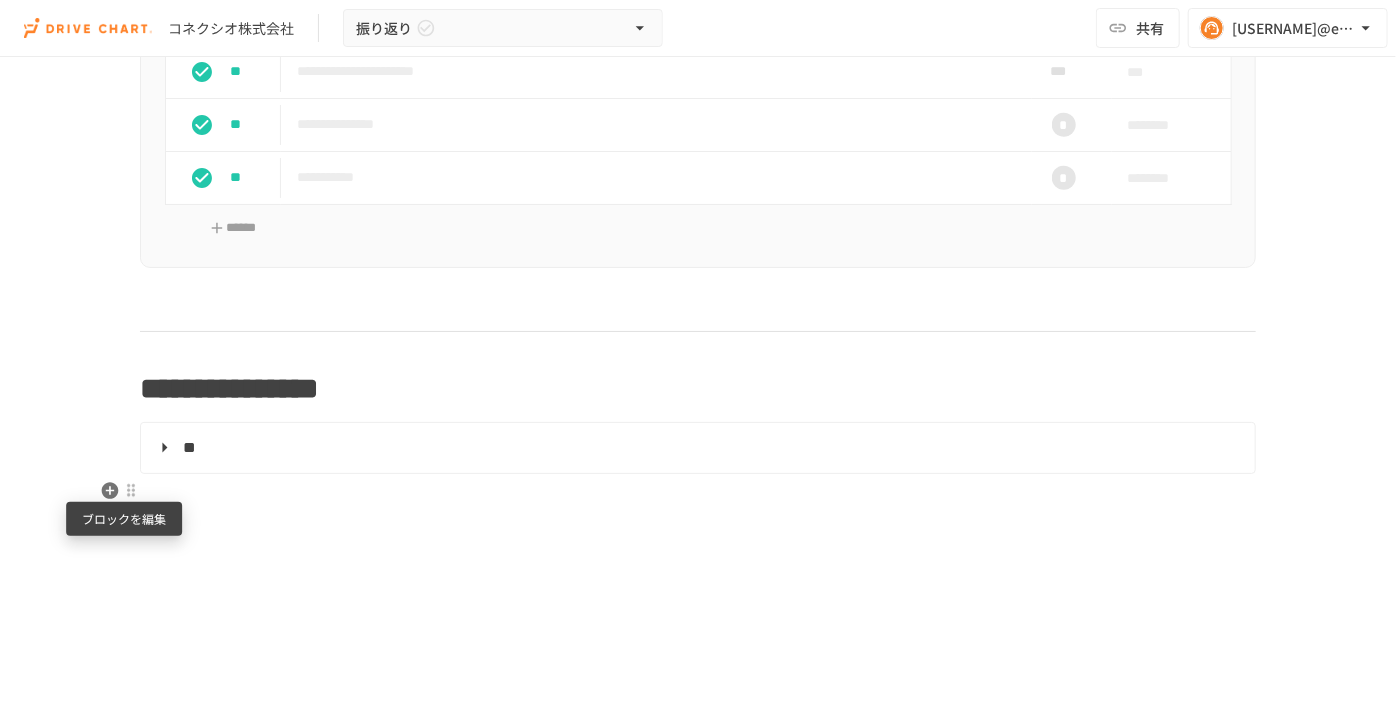click at bounding box center (131, 491) 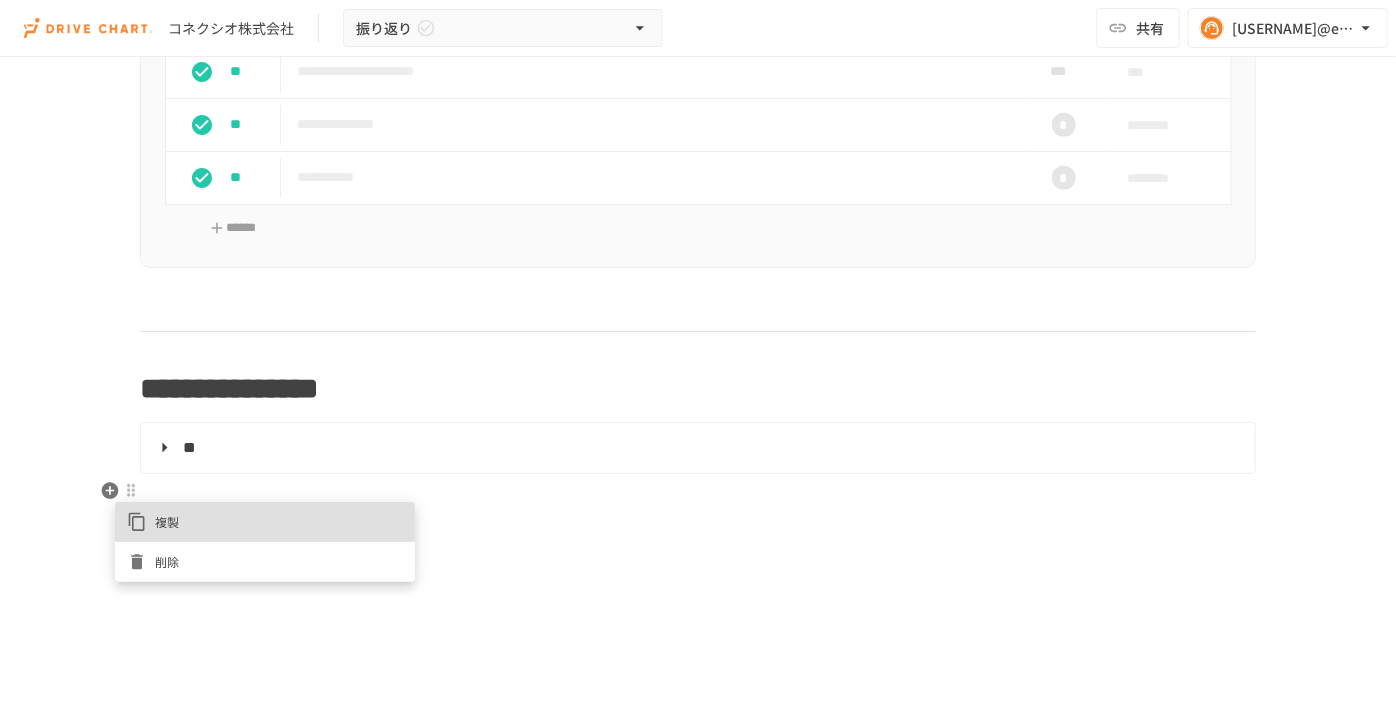 click at bounding box center [698, 363] 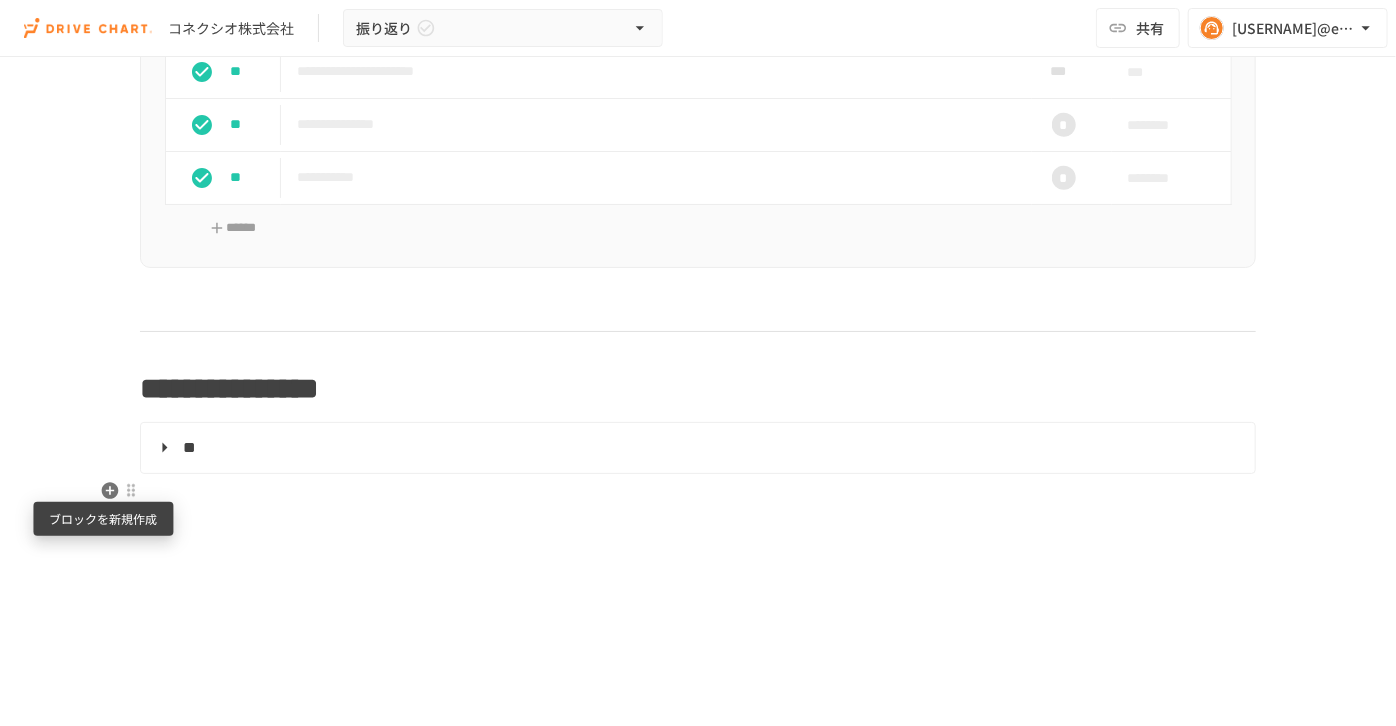 click 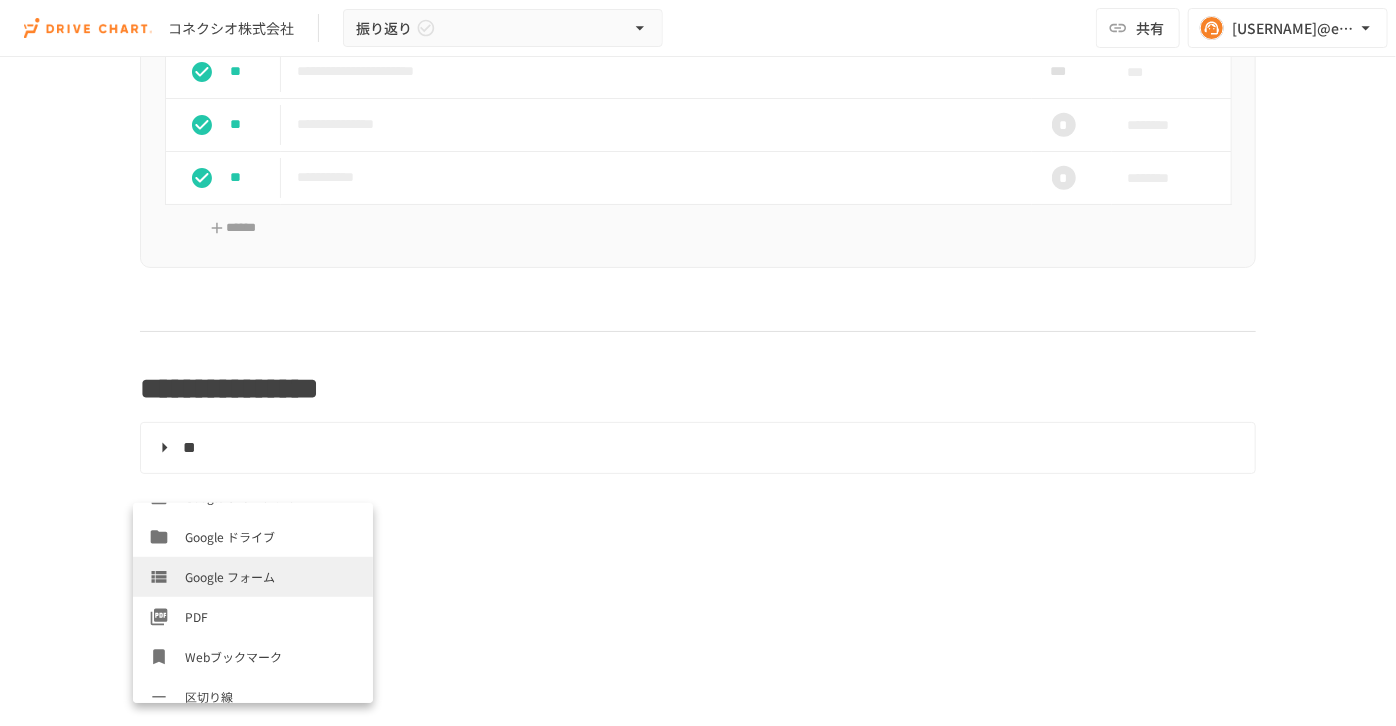 scroll, scrollTop: 680, scrollLeft: 0, axis: vertical 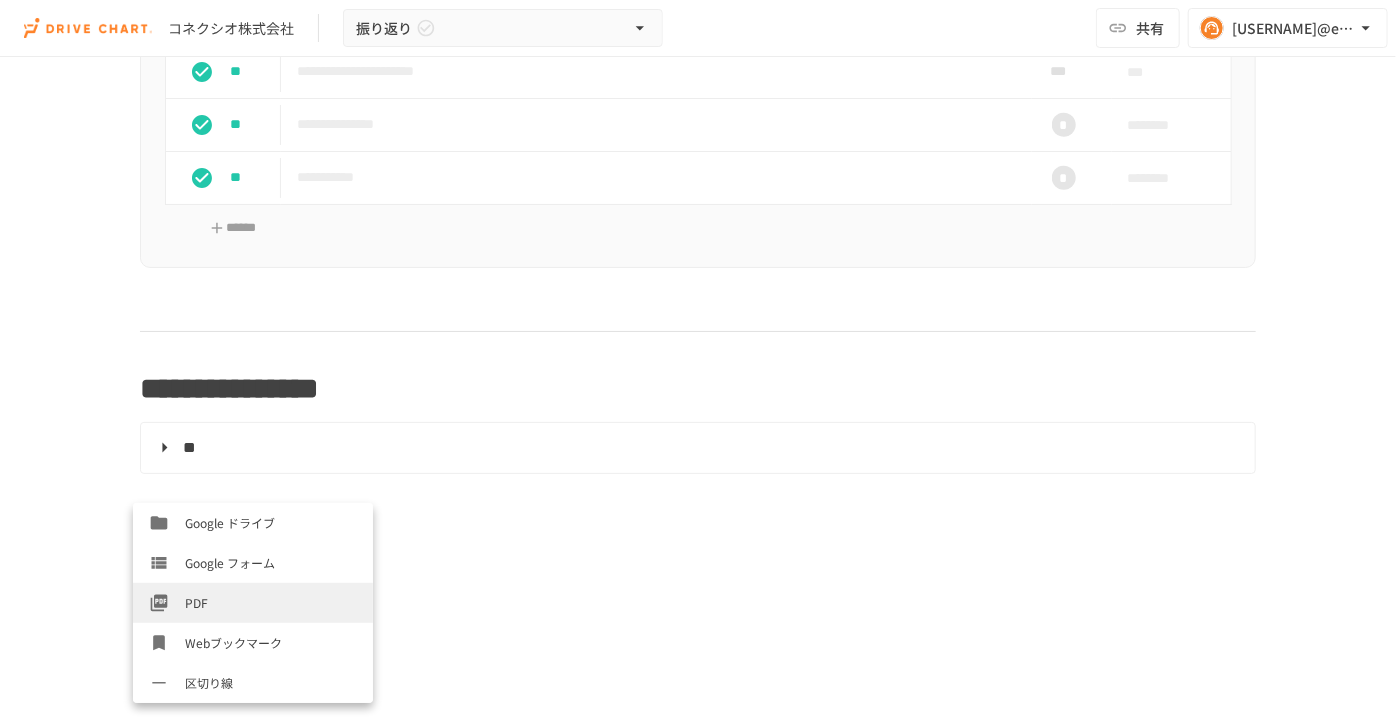 click on "**********" at bounding box center (698, -117) 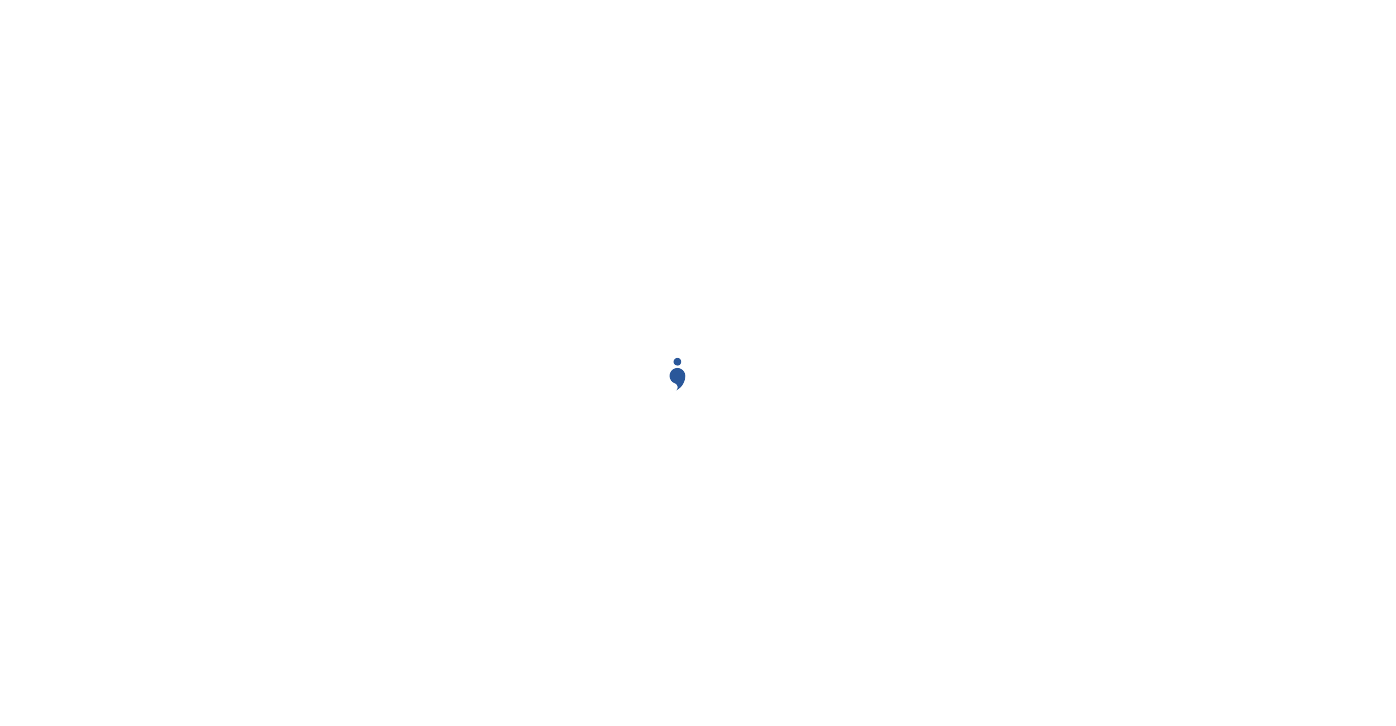 scroll, scrollTop: 0, scrollLeft: 0, axis: both 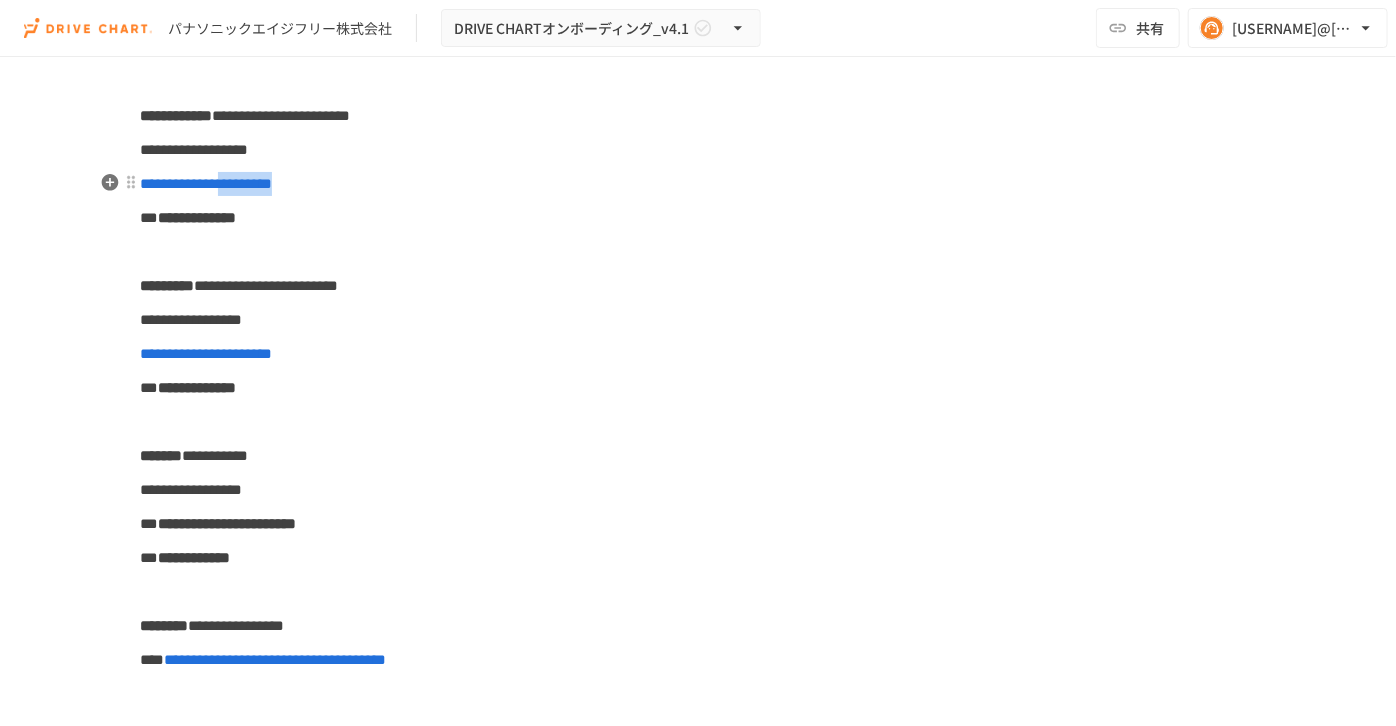 drag, startPoint x: 328, startPoint y: 183, endPoint x: 240, endPoint y: 184, distance: 88.005684 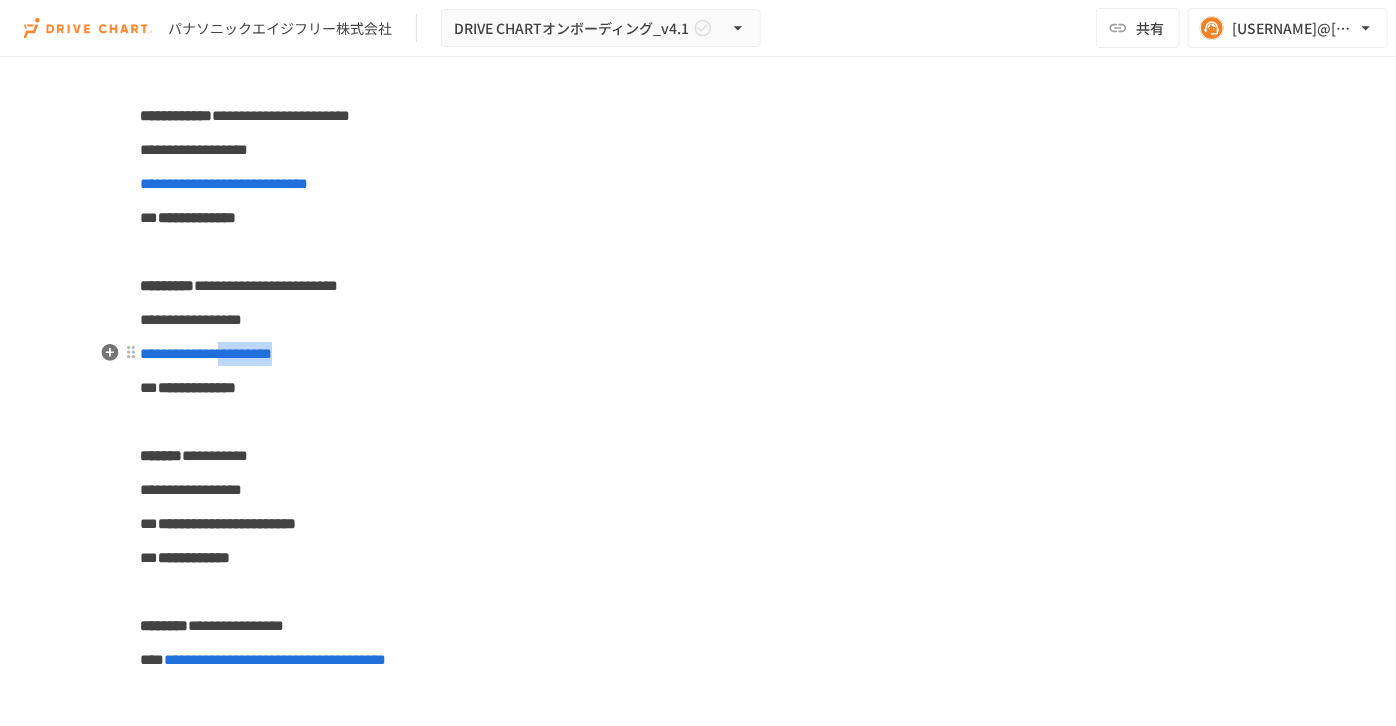 drag, startPoint x: 338, startPoint y: 356, endPoint x: 240, endPoint y: 359, distance: 98.045906 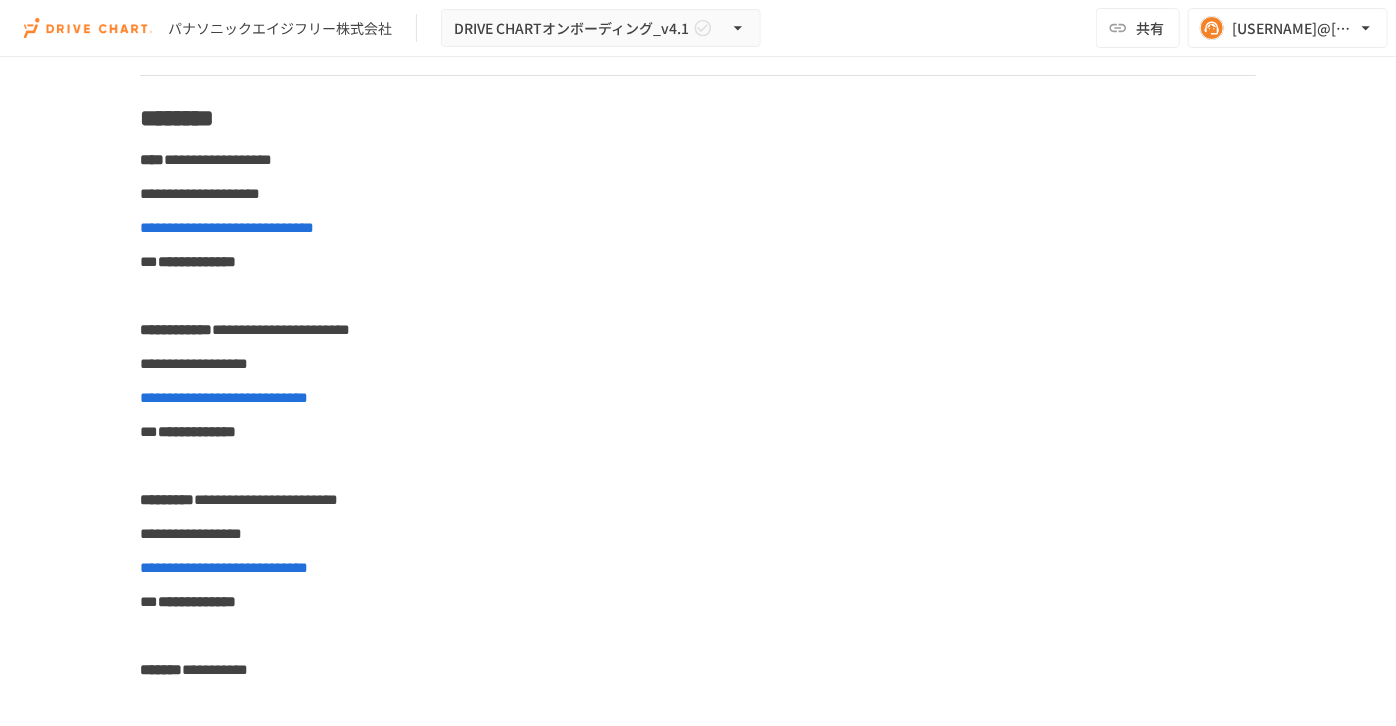 scroll, scrollTop: 454, scrollLeft: 0, axis: vertical 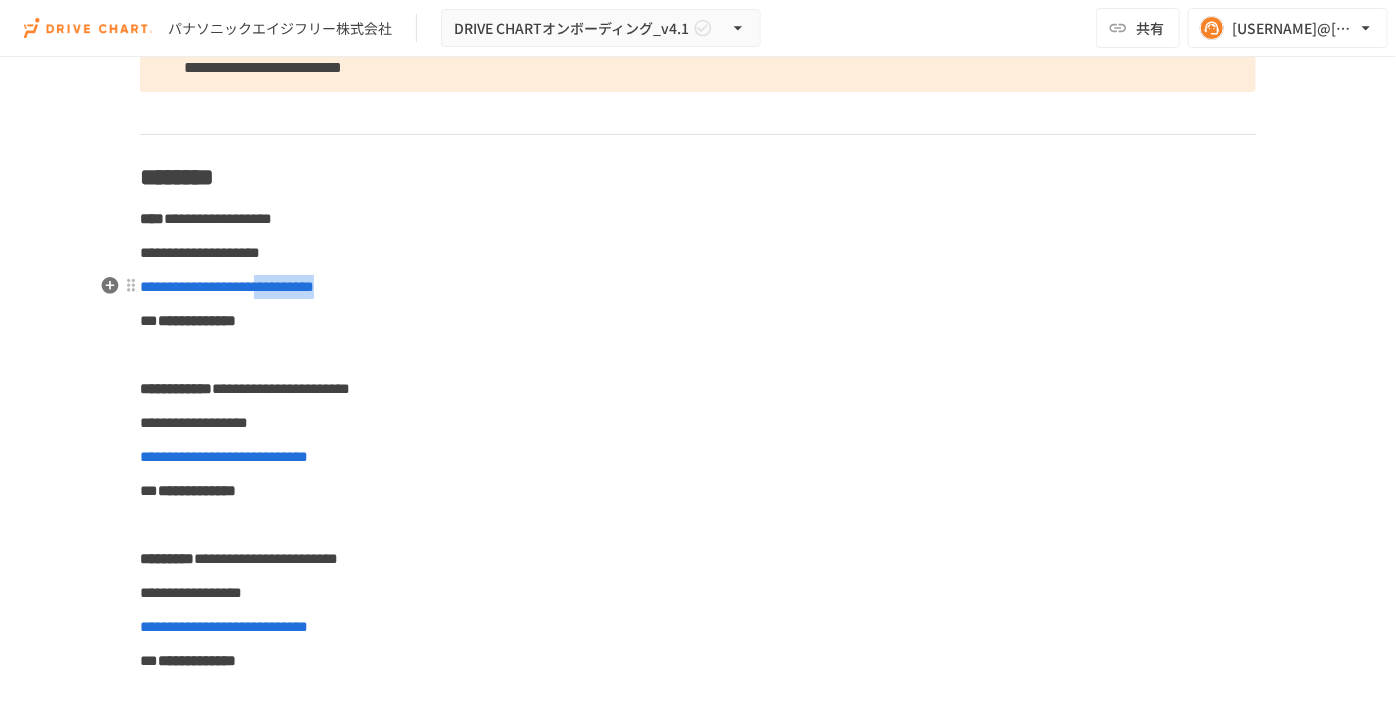 drag, startPoint x: 396, startPoint y: 296, endPoint x: 276, endPoint y: 289, distance: 120.203995 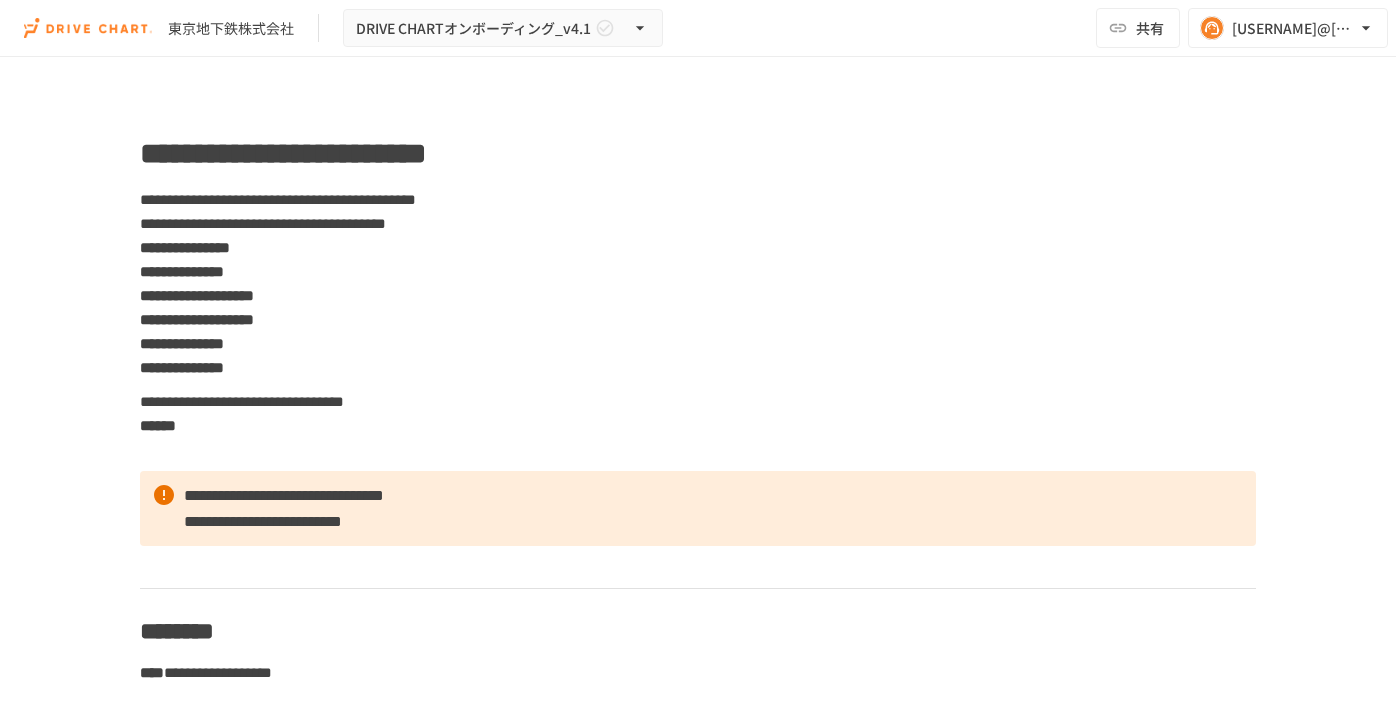 scroll, scrollTop: 0, scrollLeft: 0, axis: both 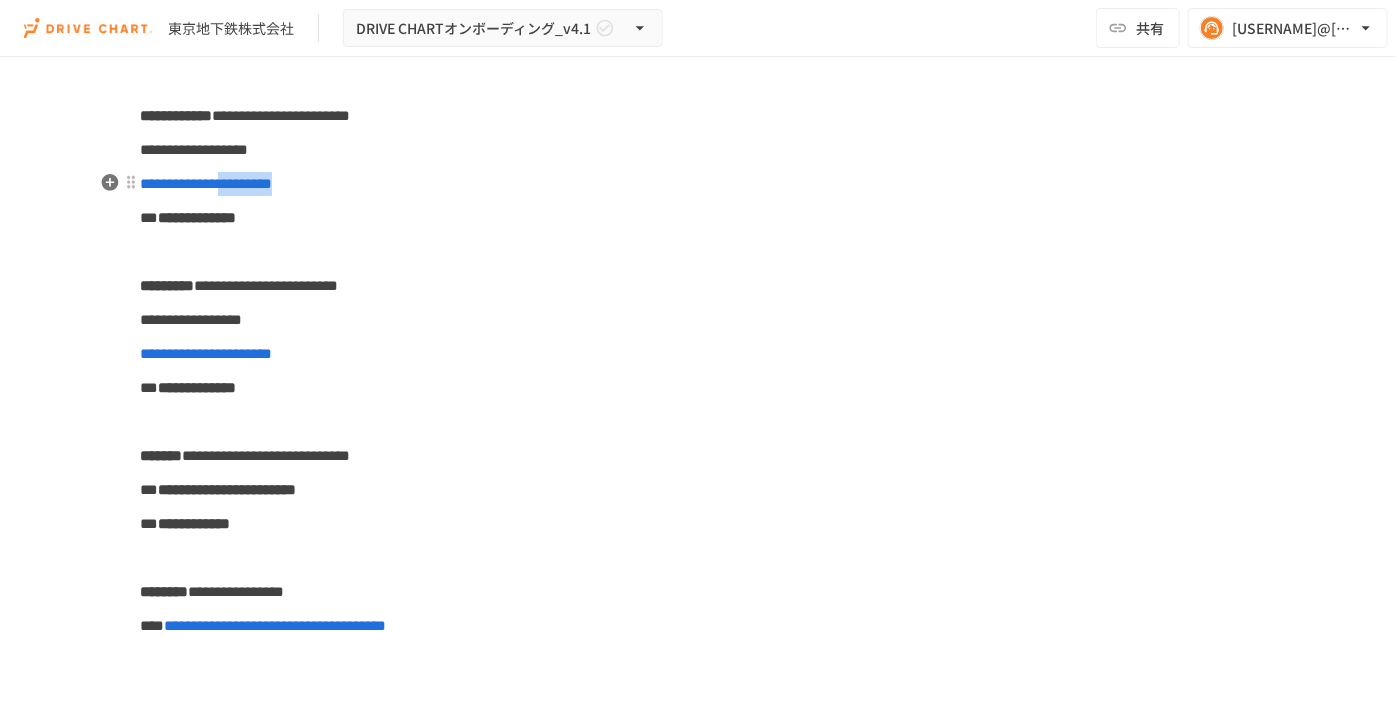 drag, startPoint x: 329, startPoint y: 182, endPoint x: 244, endPoint y: 186, distance: 85.09406 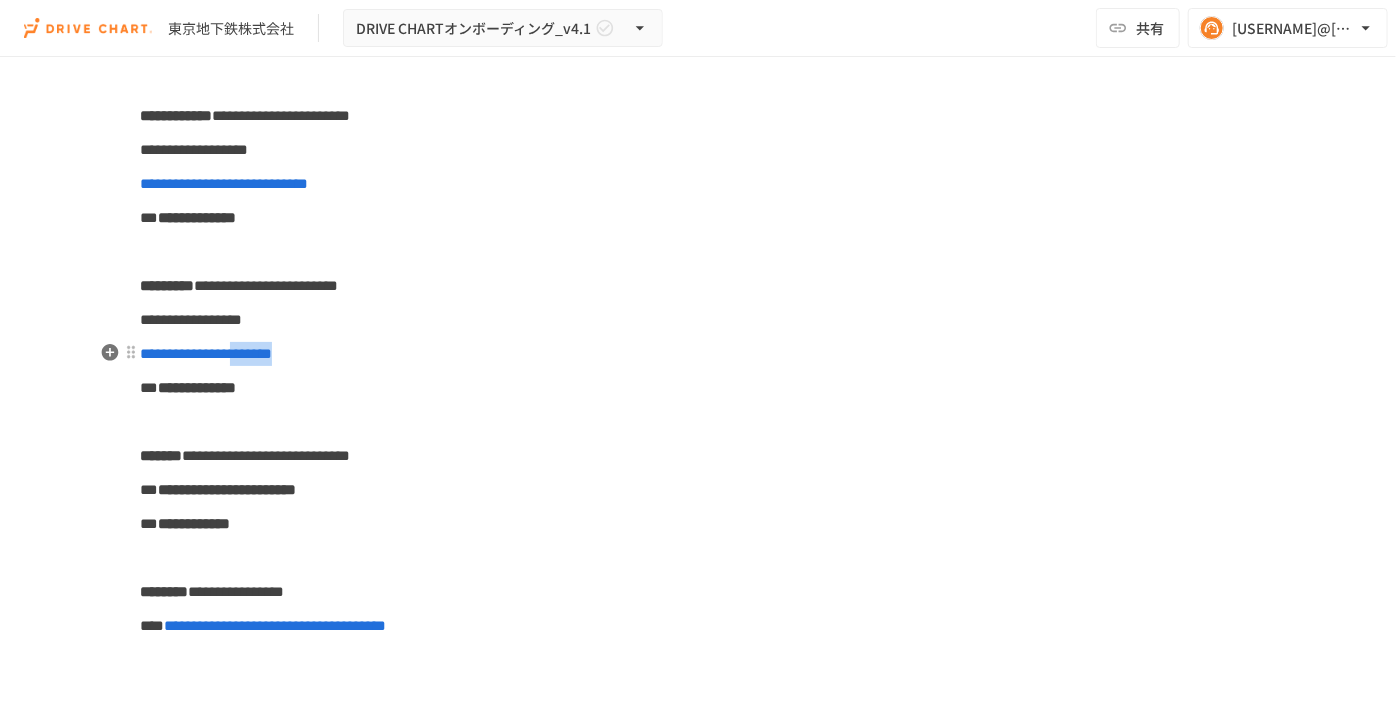 drag, startPoint x: 337, startPoint y: 354, endPoint x: 253, endPoint y: 346, distance: 84.38009 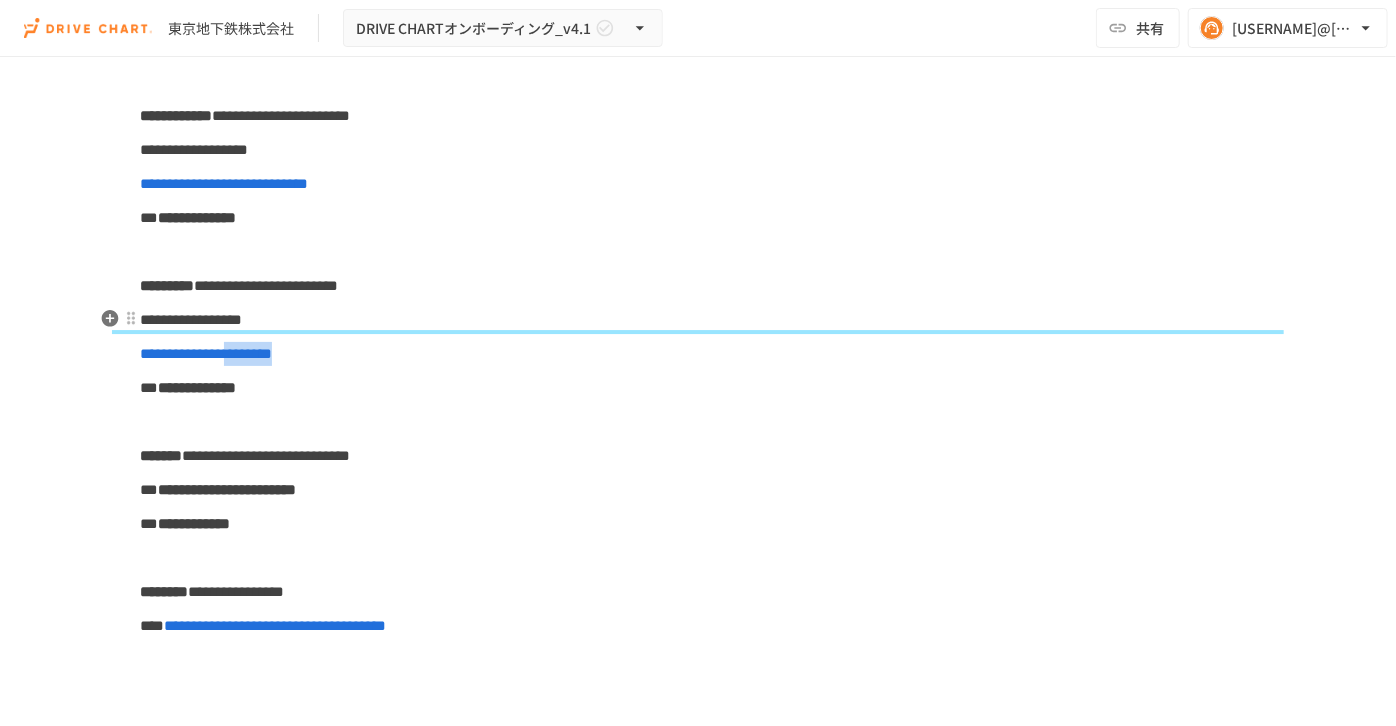 click on "**********" at bounding box center (698, 354) 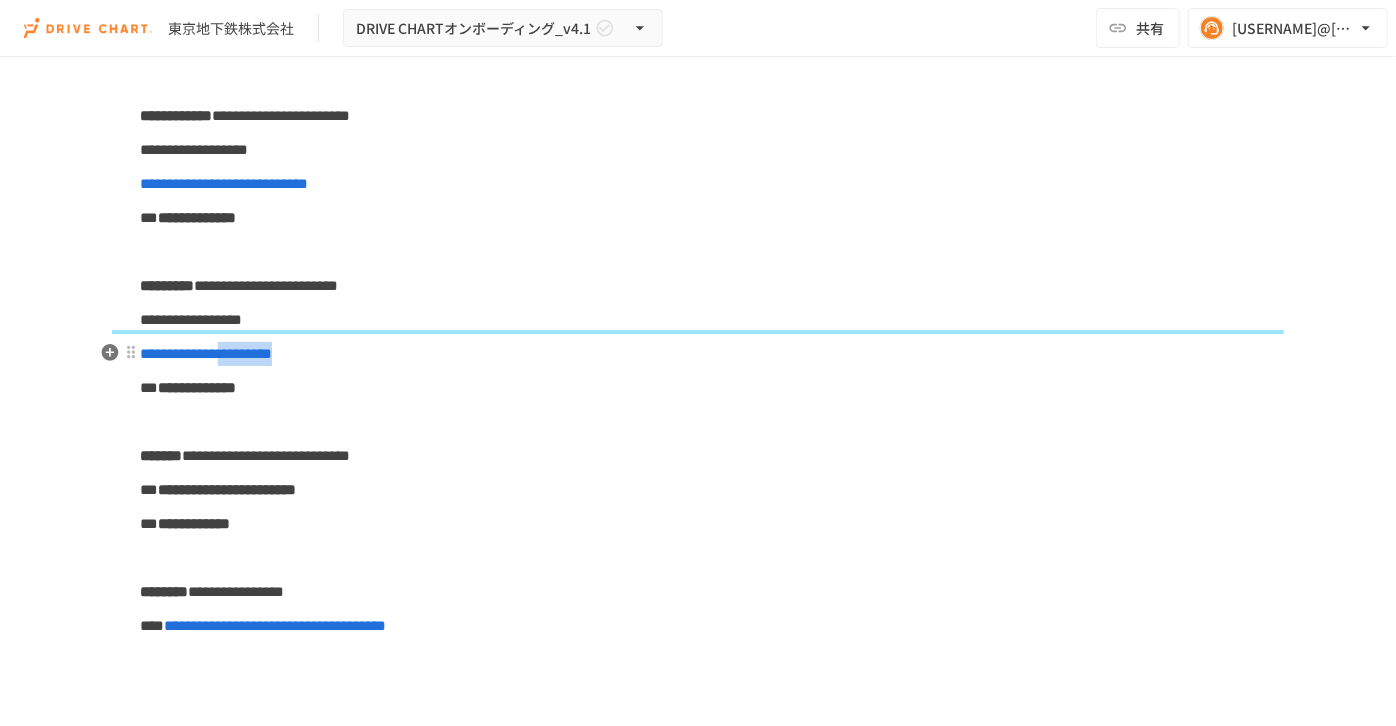 drag, startPoint x: 378, startPoint y: 355, endPoint x: 239, endPoint y: 358, distance: 139.03236 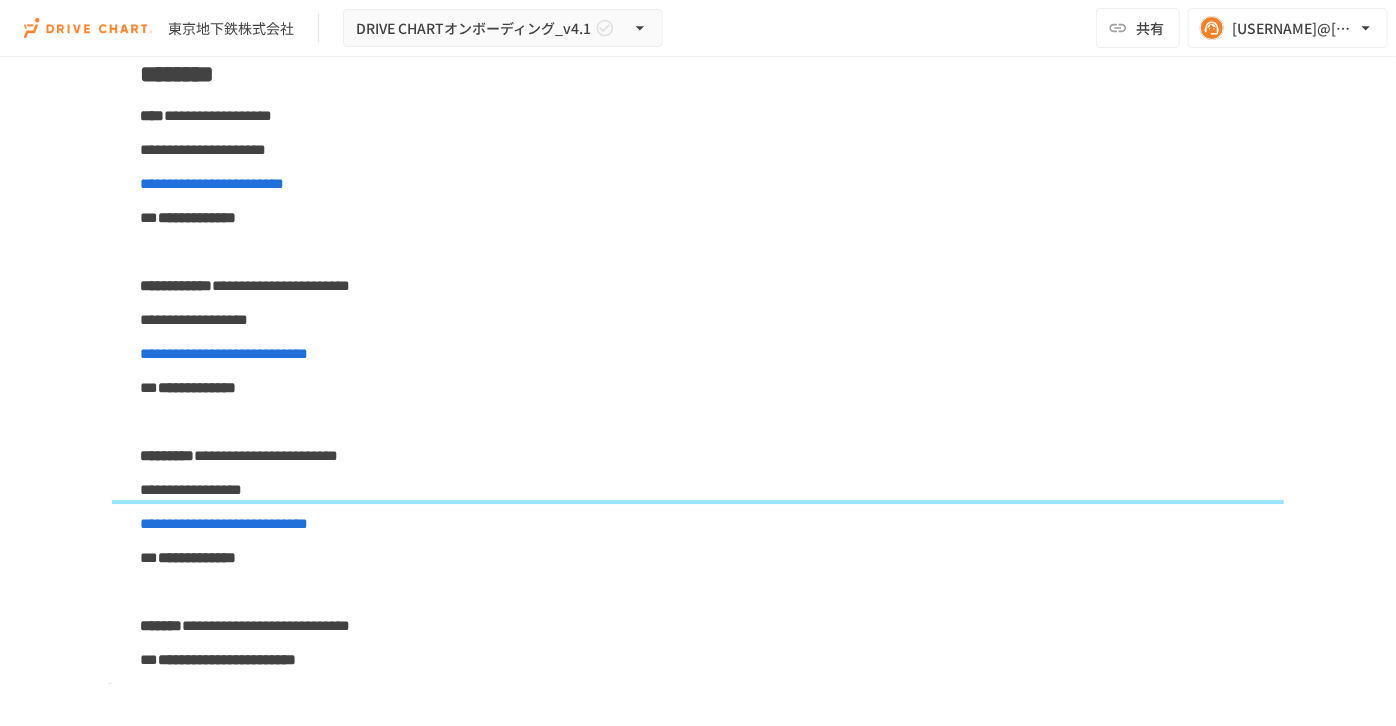 scroll, scrollTop: 454, scrollLeft: 0, axis: vertical 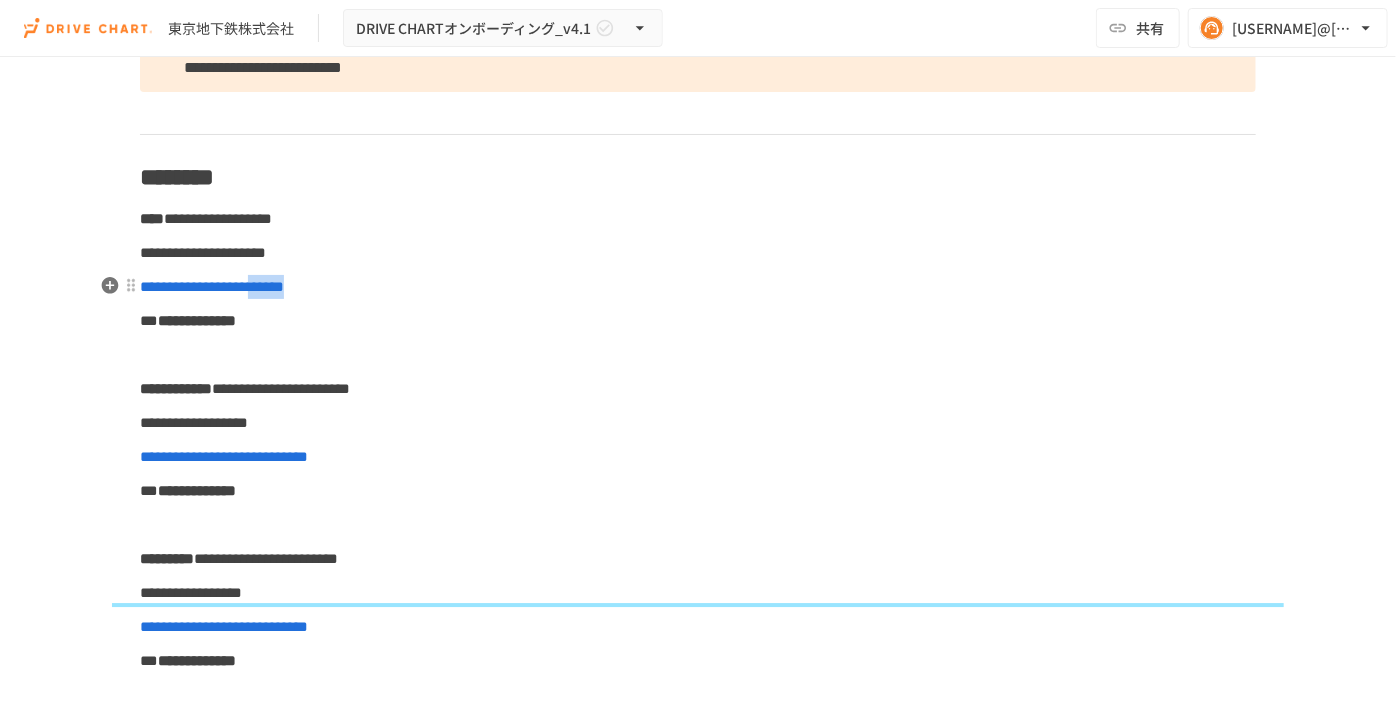 drag, startPoint x: 383, startPoint y: 287, endPoint x: 280, endPoint y: 285, distance: 103.01942 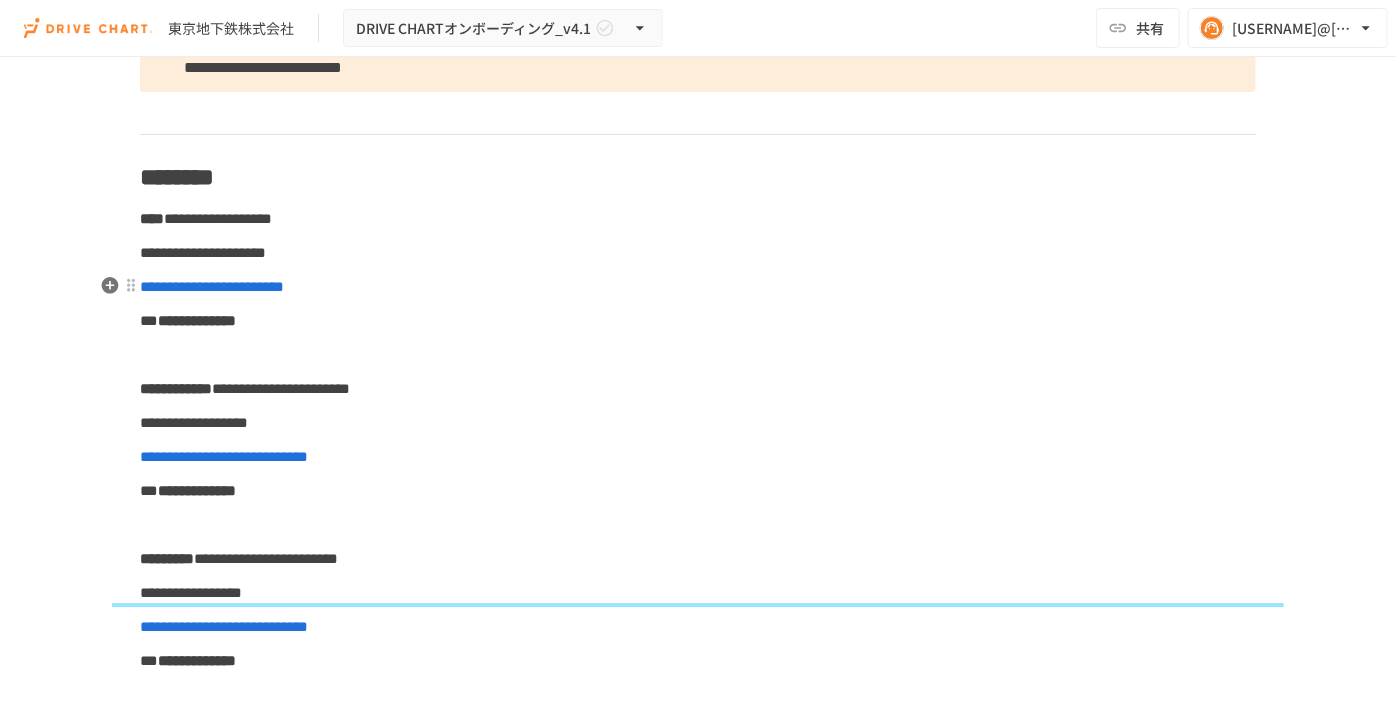 click on "**********" at bounding box center [698, 4332] 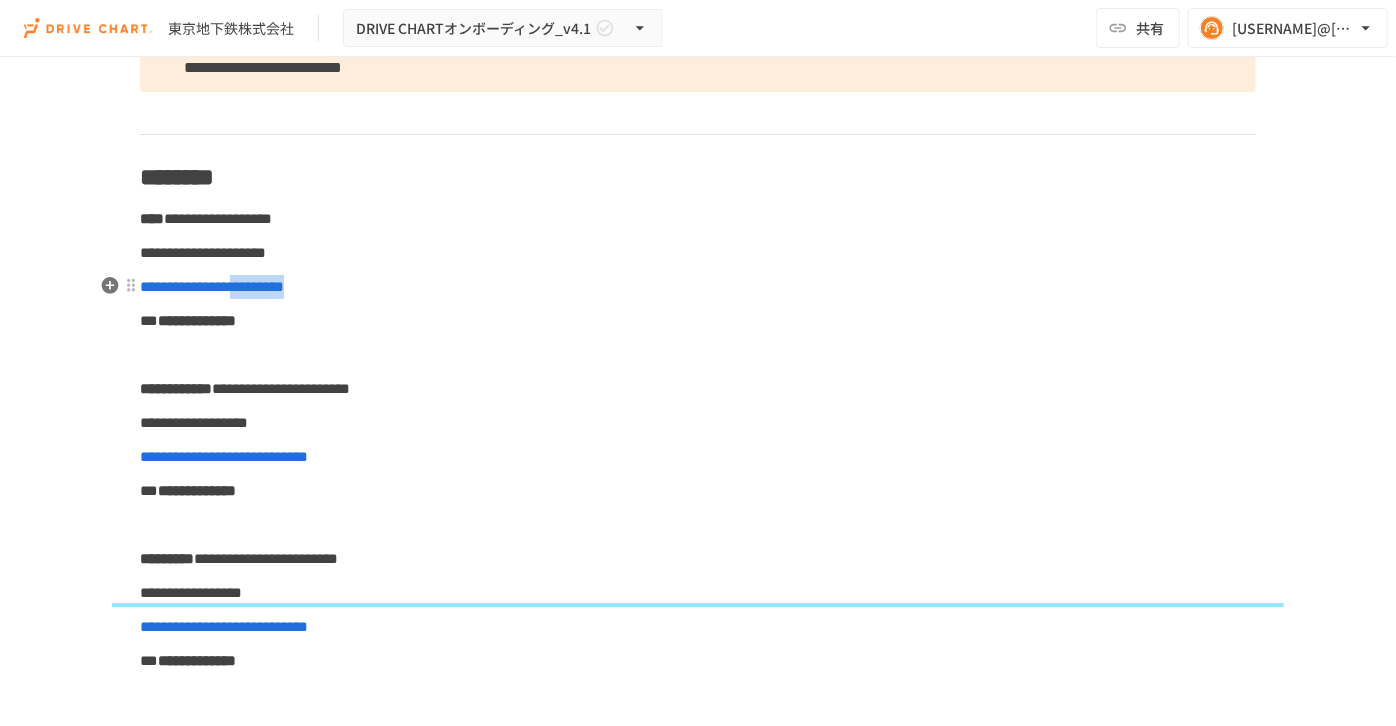 drag, startPoint x: 347, startPoint y: 290, endPoint x: 267, endPoint y: 295, distance: 80.1561 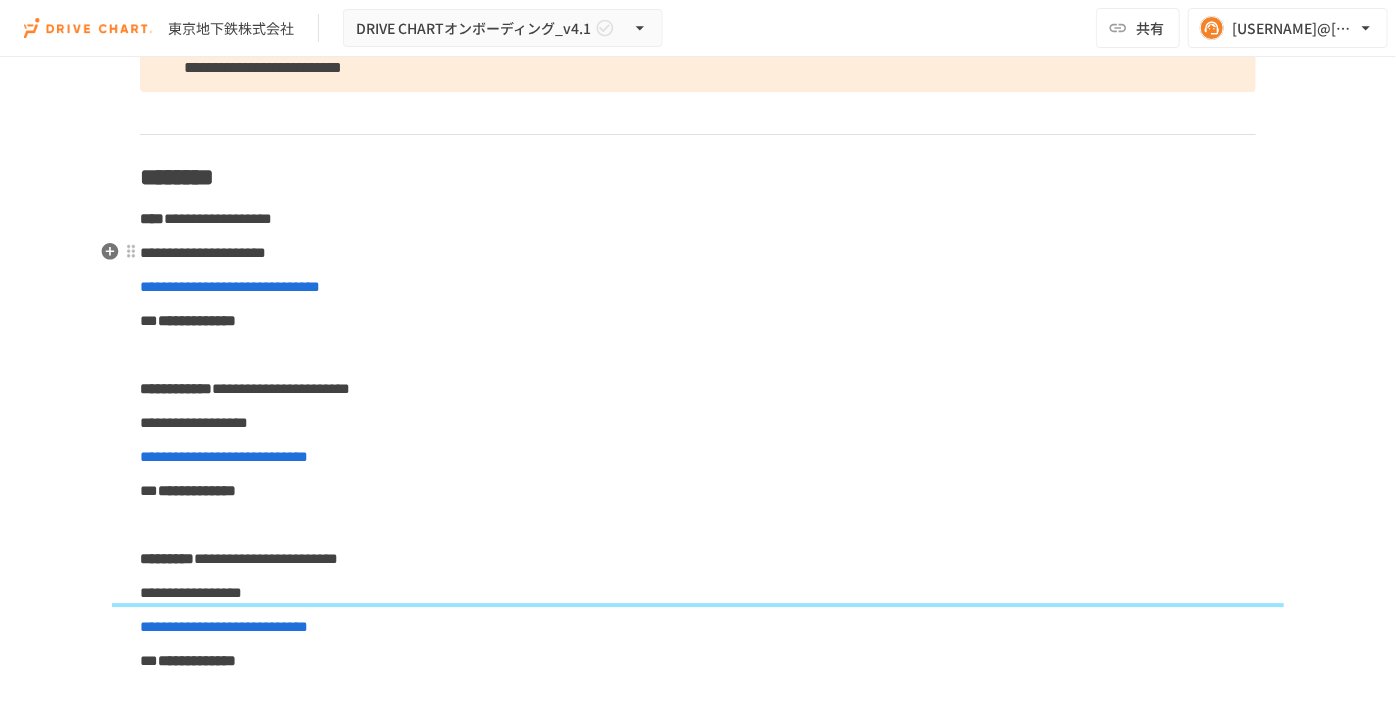 click on "**********" at bounding box center (698, 253) 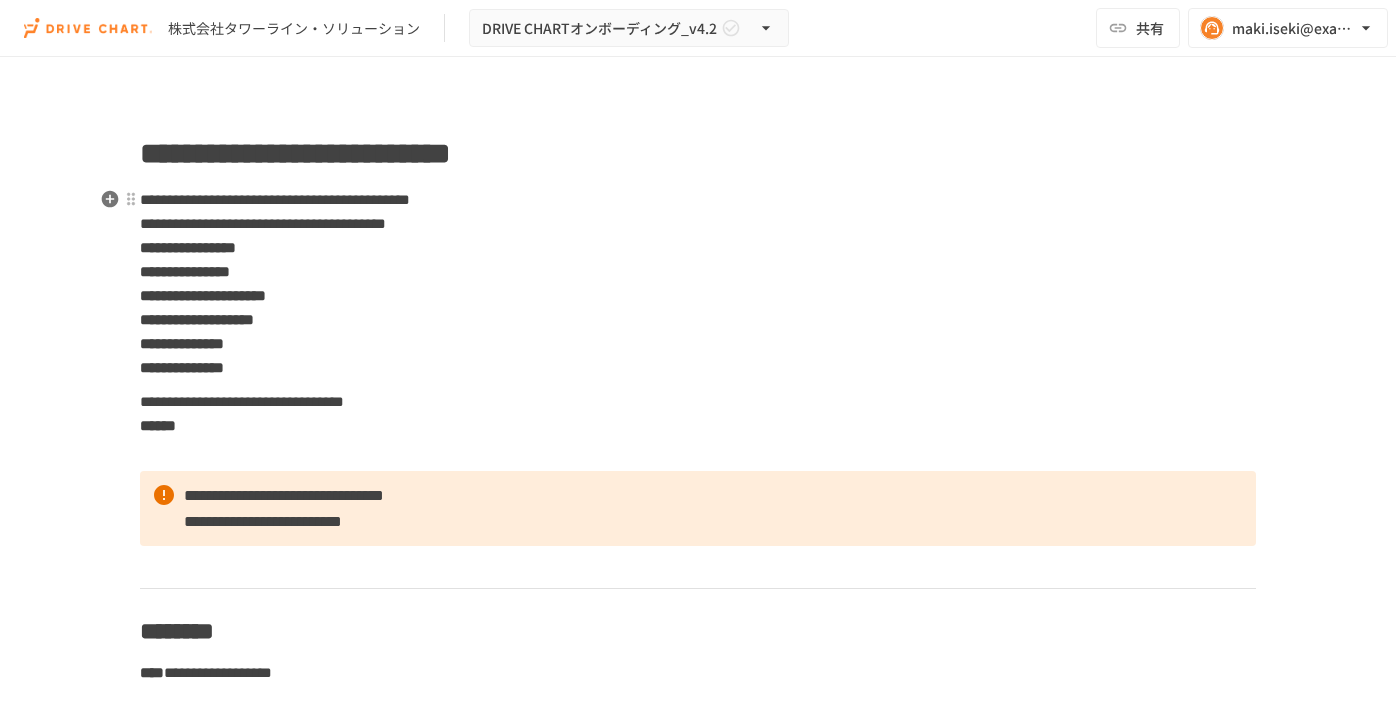 scroll, scrollTop: 0, scrollLeft: 0, axis: both 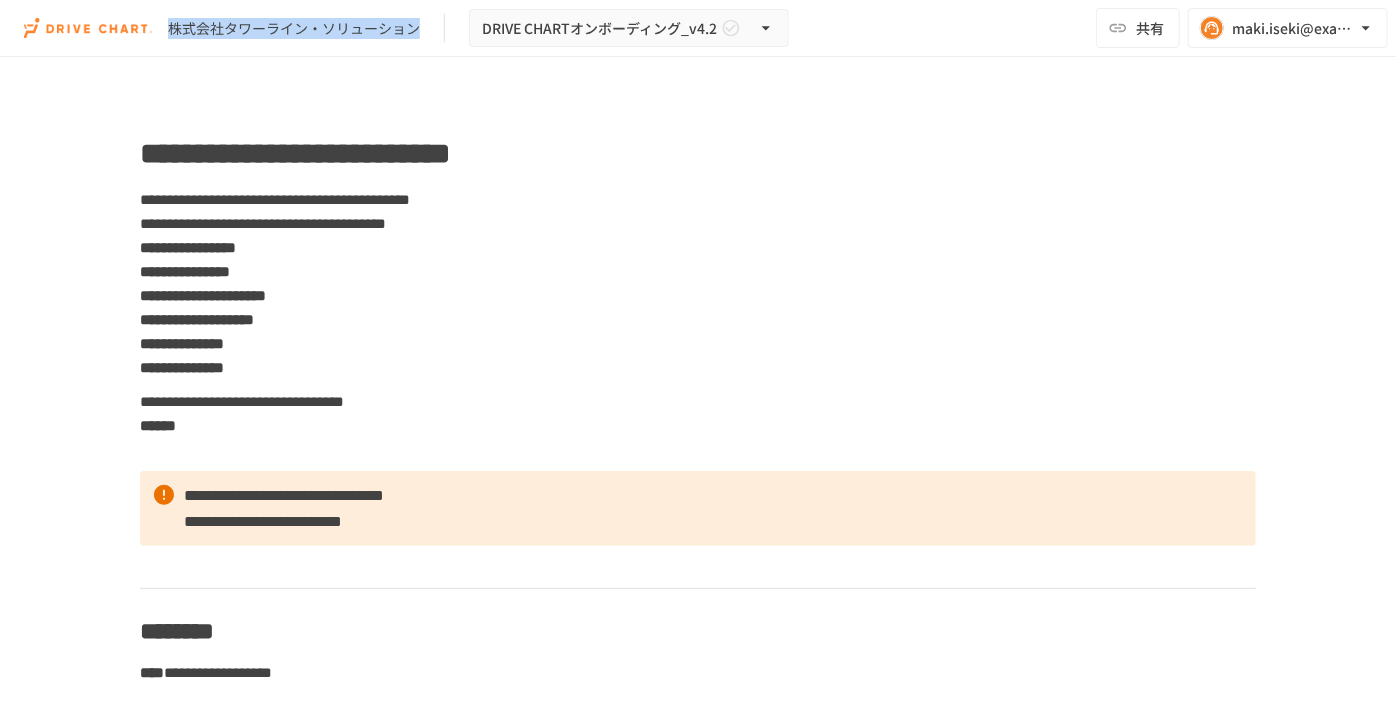drag, startPoint x: 169, startPoint y: 31, endPoint x: 424, endPoint y: 28, distance: 255.01764 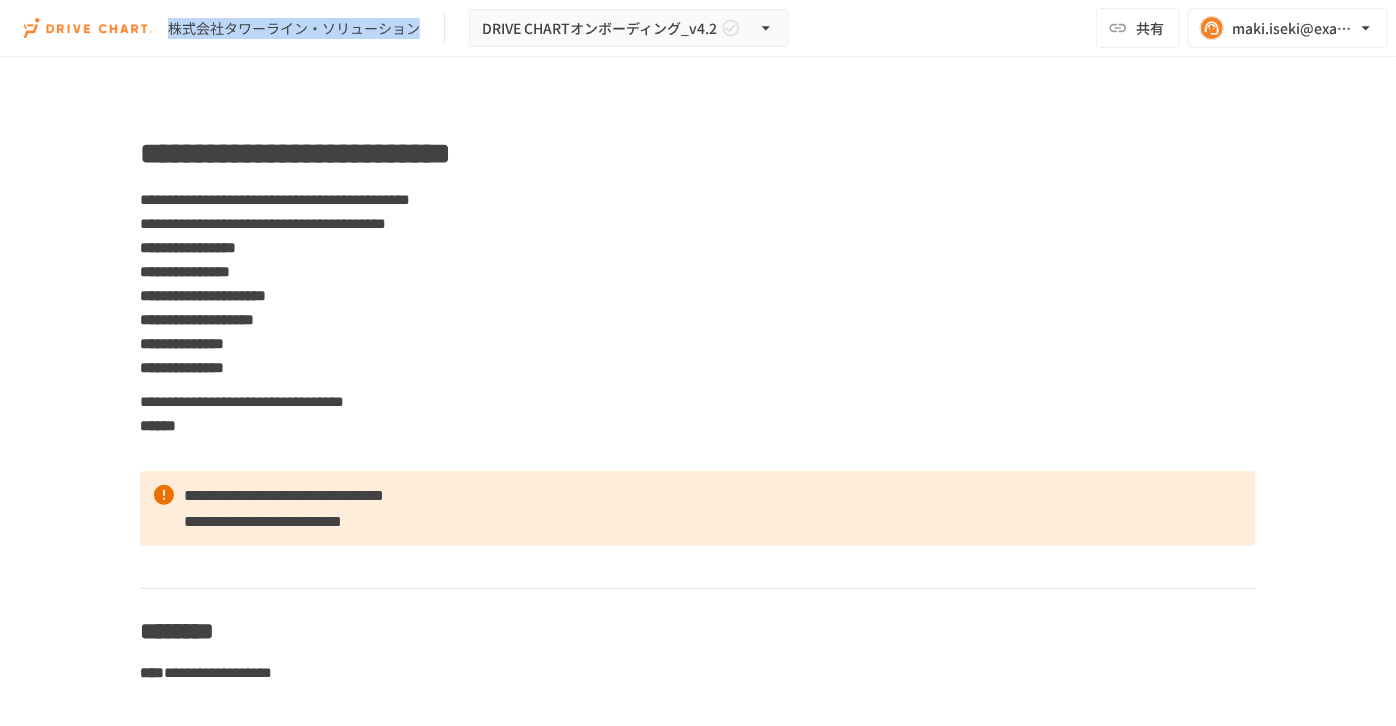 click on "株式会社タワーライン・ソリューション DRIVE CHARTオンボーディング_v4.2" at bounding box center [406, 28] 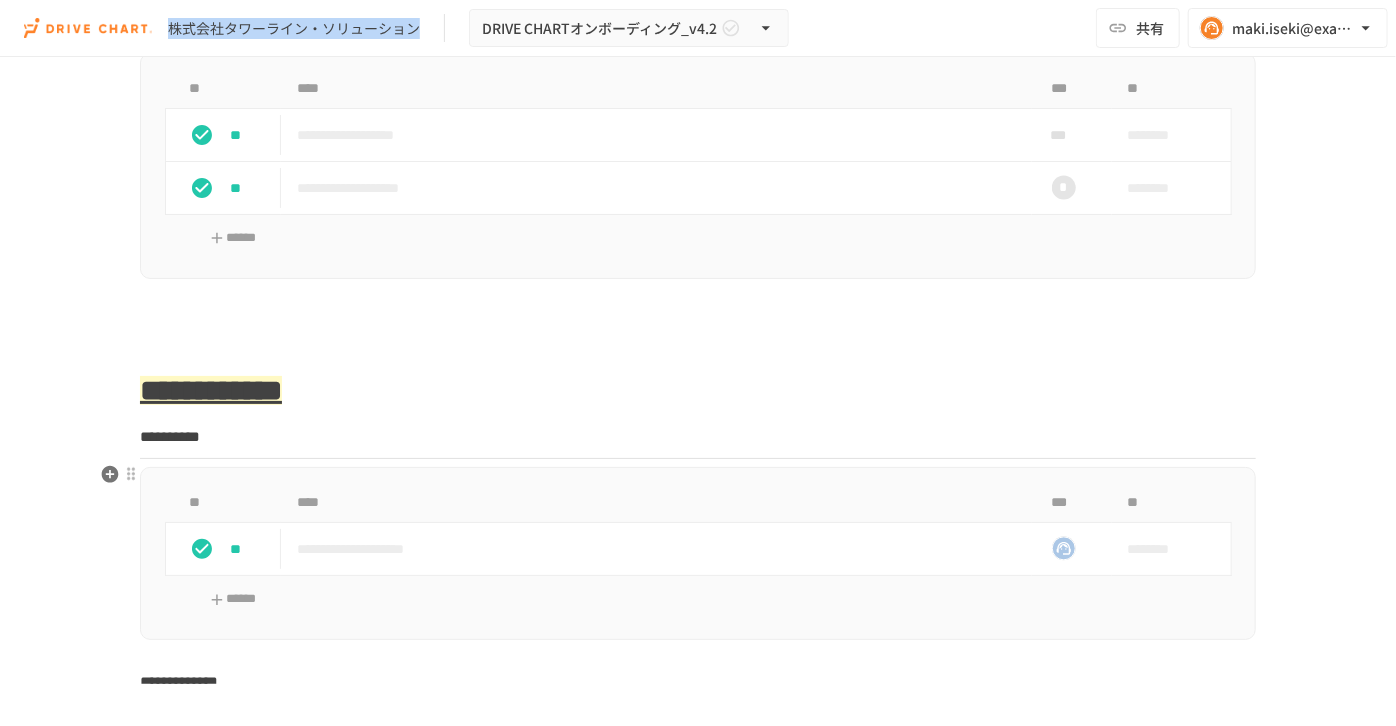scroll, scrollTop: 2181, scrollLeft: 0, axis: vertical 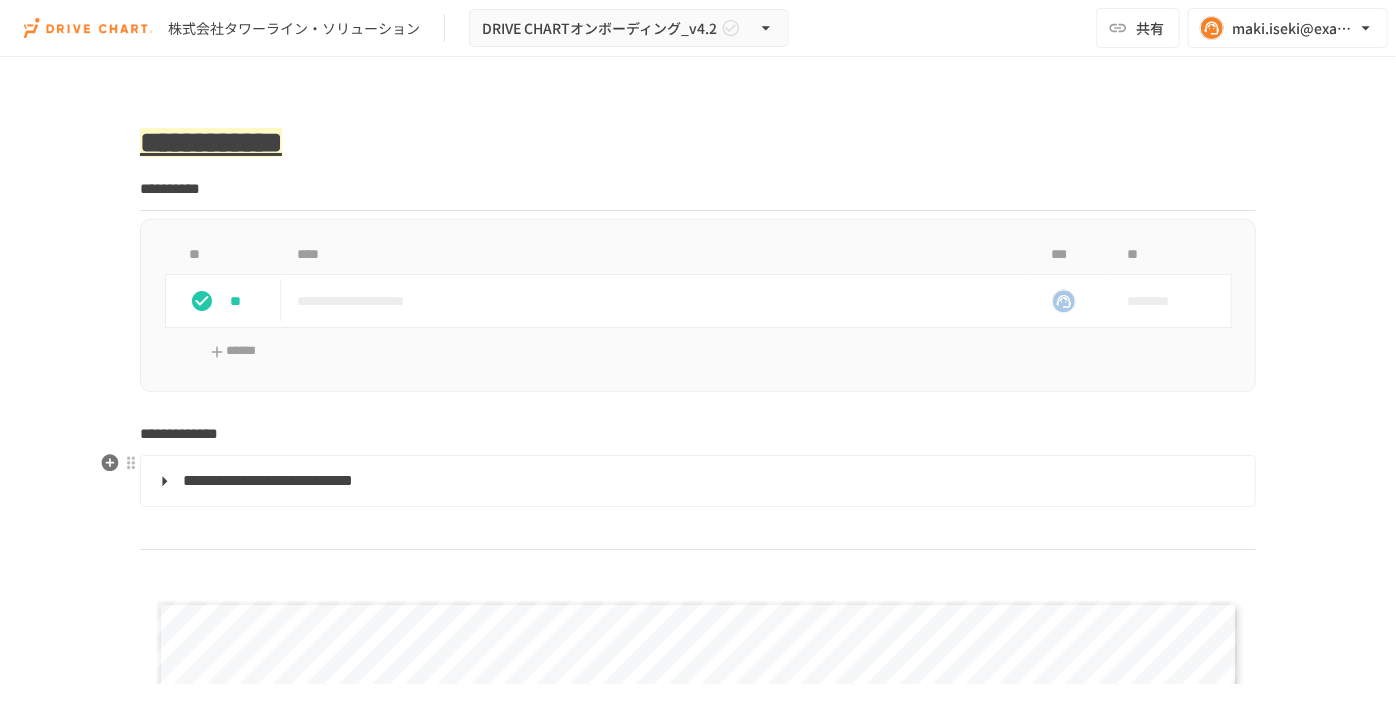 click on "**********" at bounding box center [696, 481] 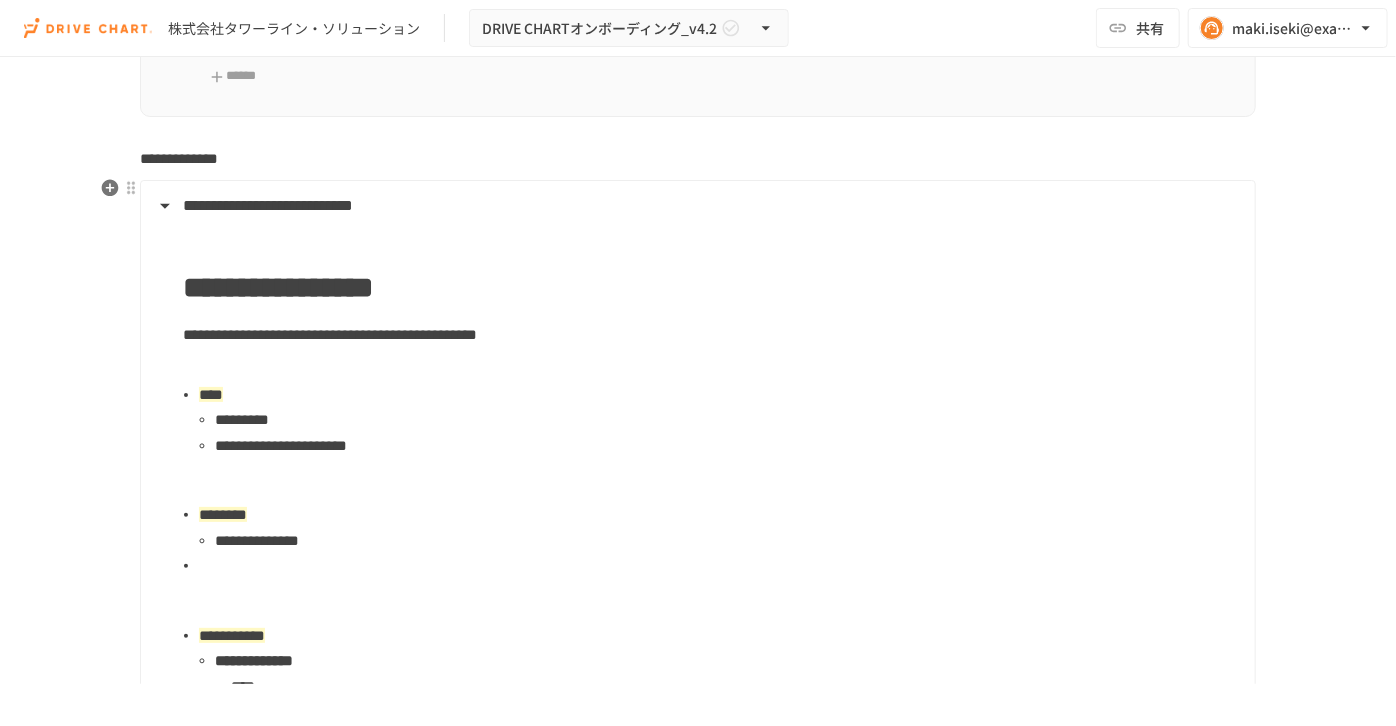 scroll, scrollTop: 2727, scrollLeft: 0, axis: vertical 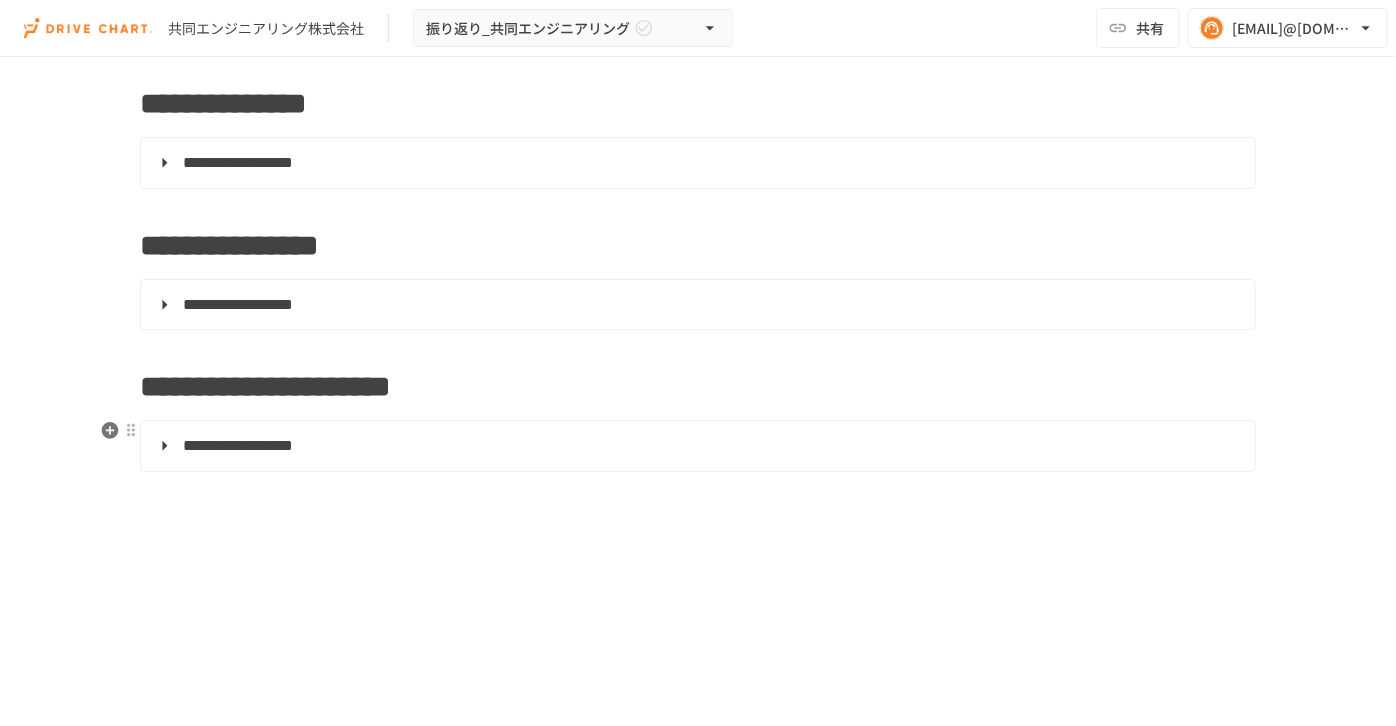 click on "**********" at bounding box center (238, 445) 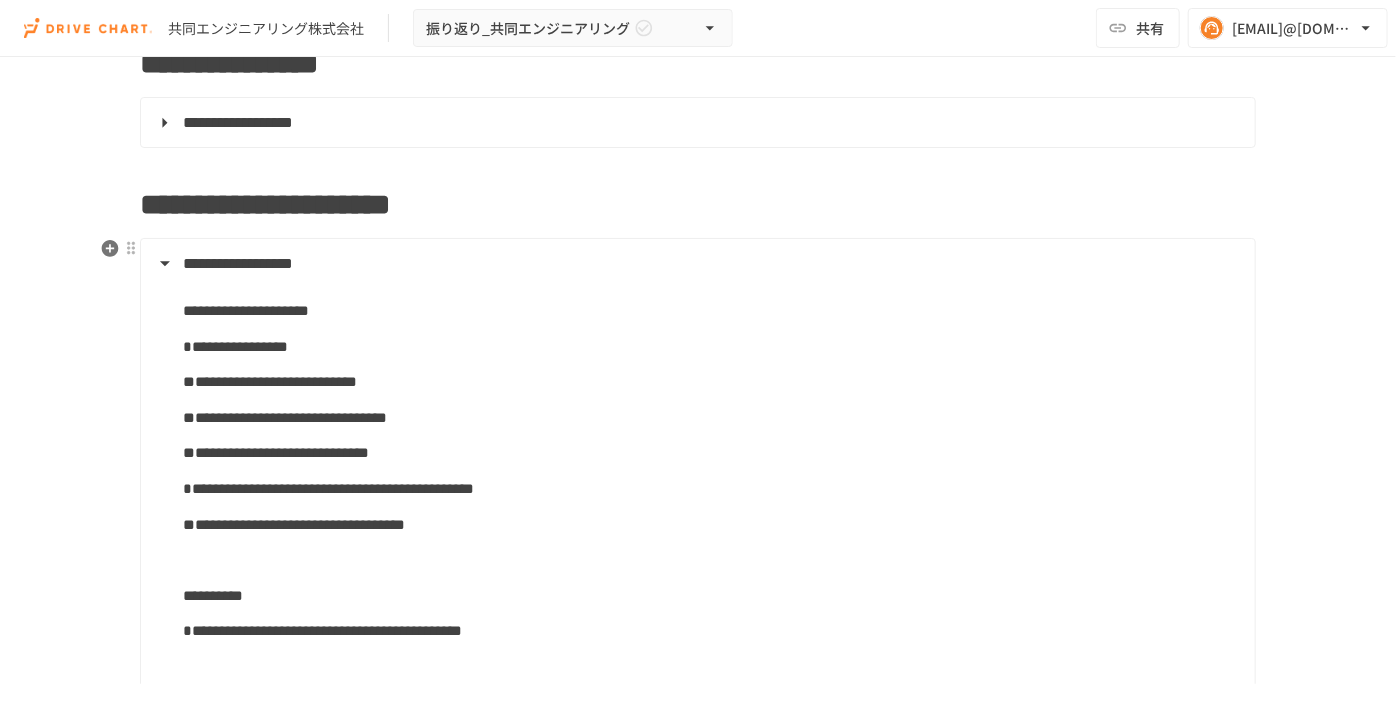 scroll, scrollTop: 363, scrollLeft: 0, axis: vertical 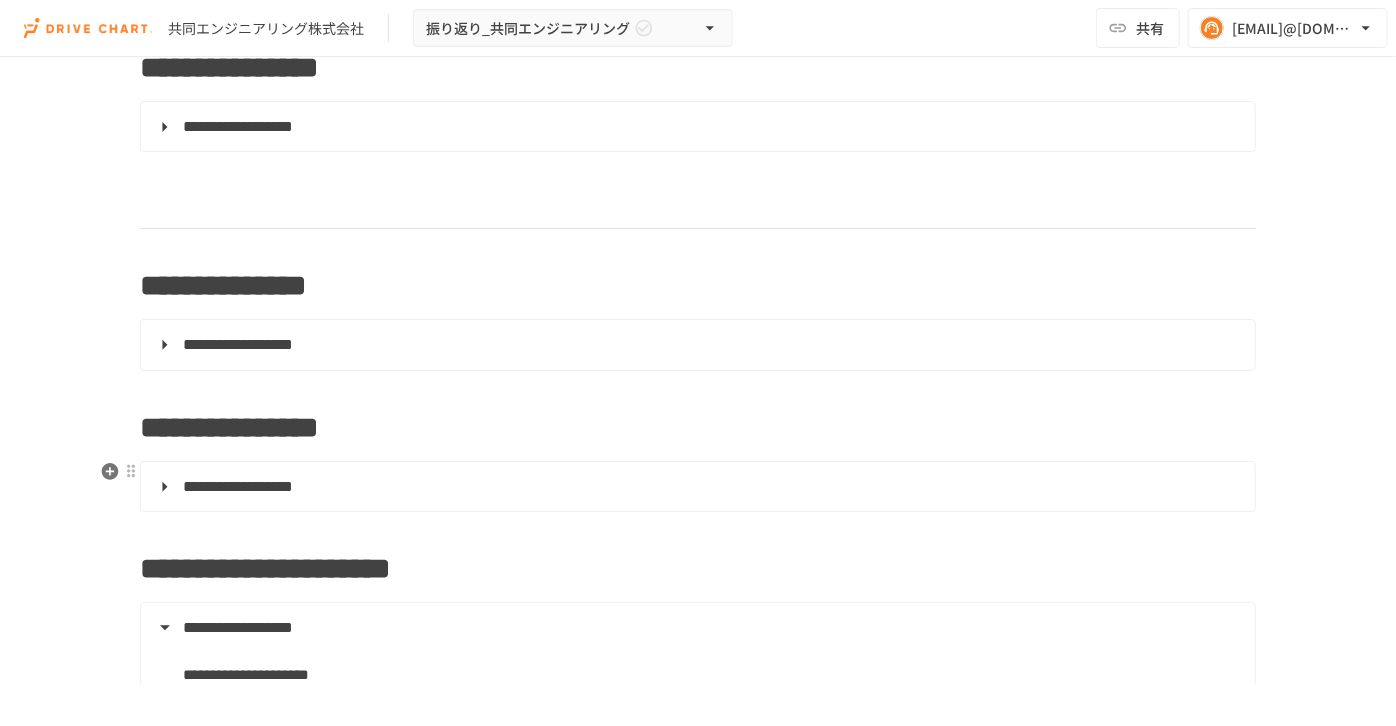click on "**********" at bounding box center [238, 486] 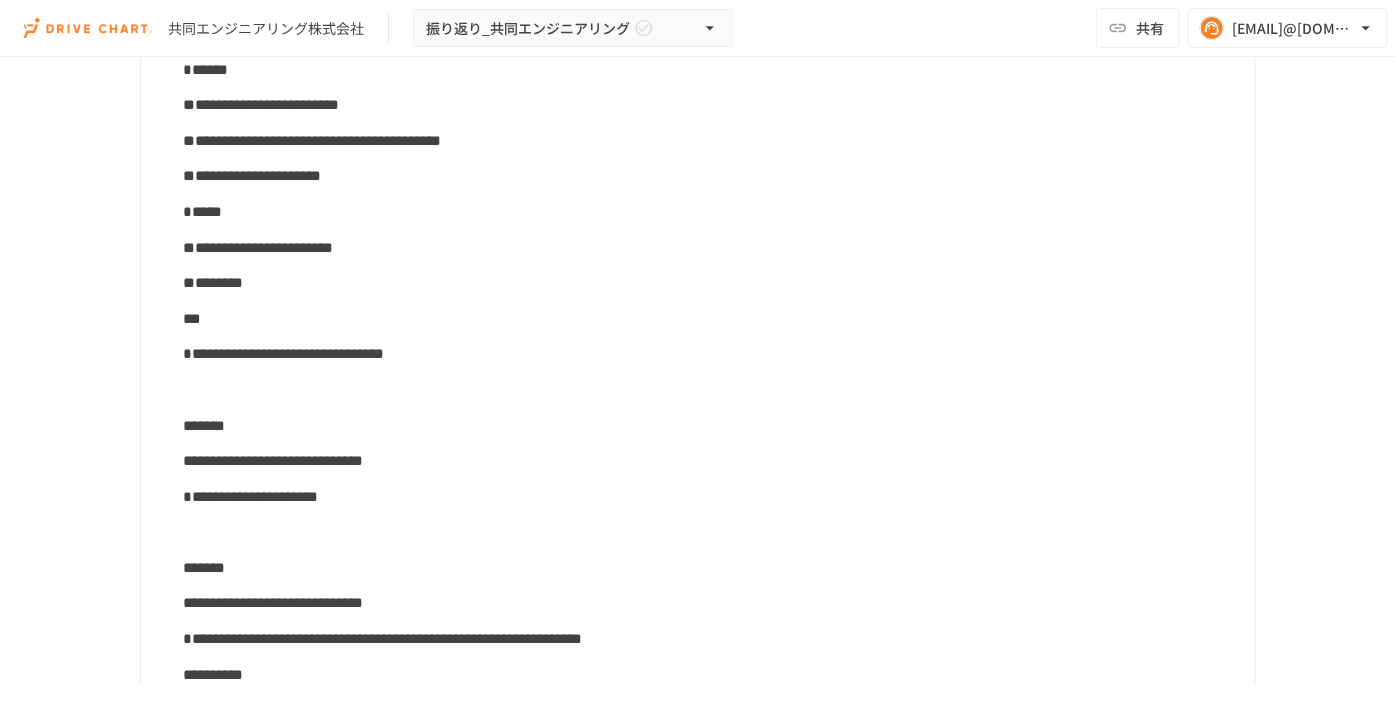 scroll, scrollTop: 1181, scrollLeft: 0, axis: vertical 